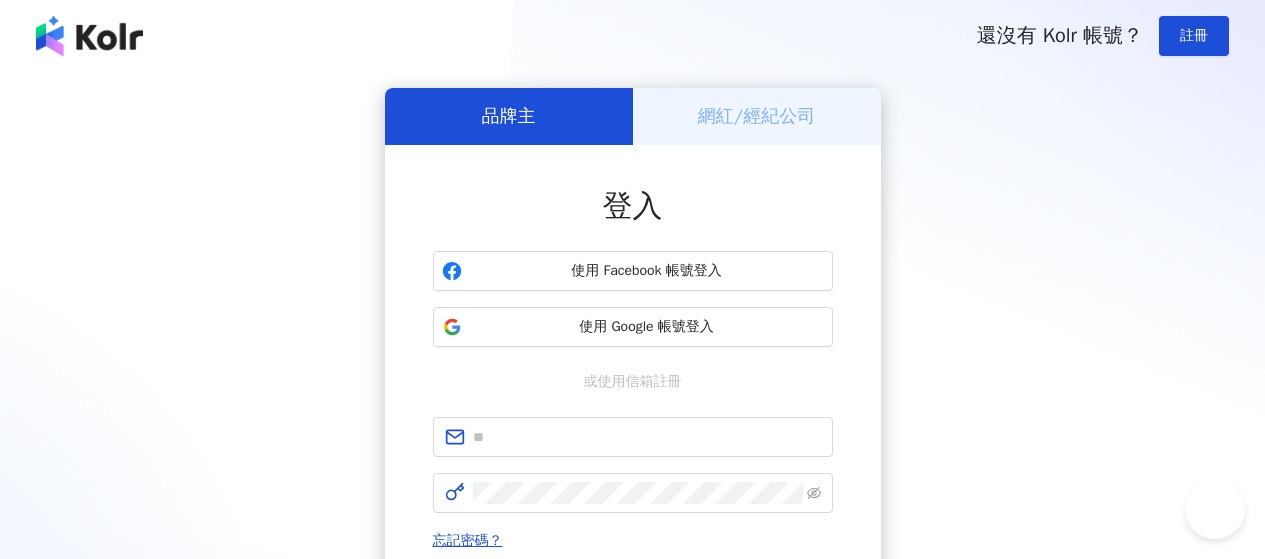 scroll, scrollTop: 0, scrollLeft: 0, axis: both 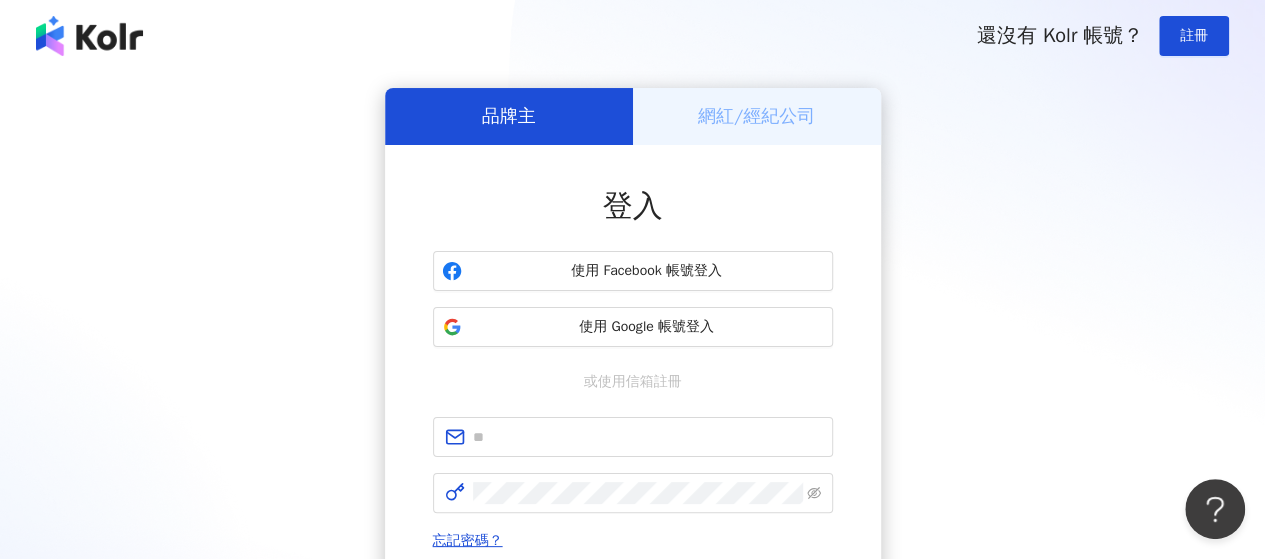 click on "網紅/經紀公司" at bounding box center [756, 116] 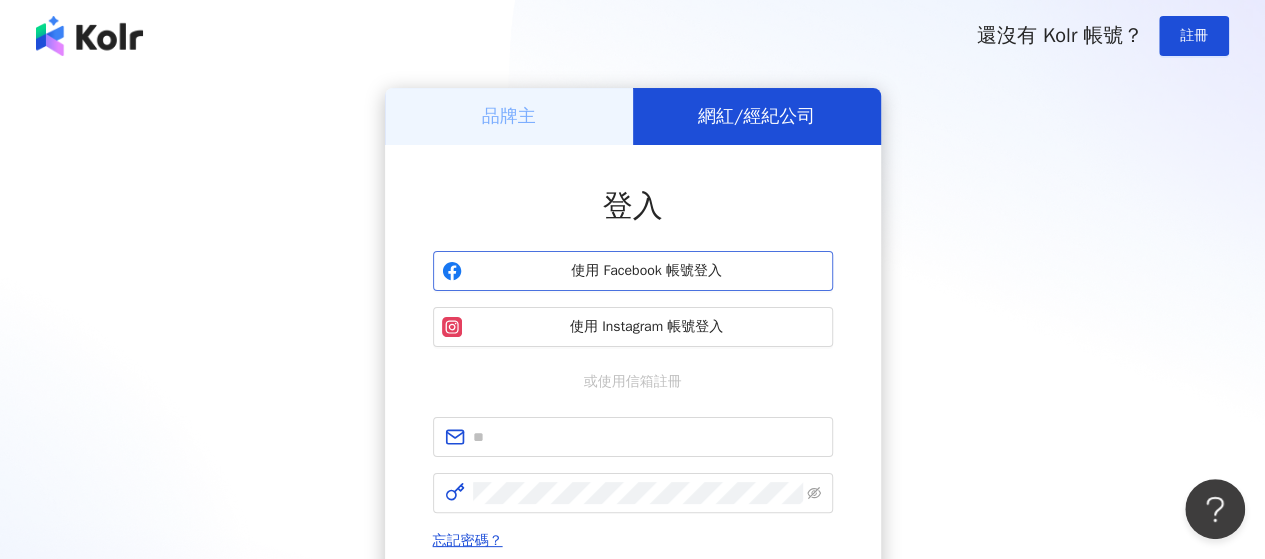 scroll, scrollTop: 100, scrollLeft: 0, axis: vertical 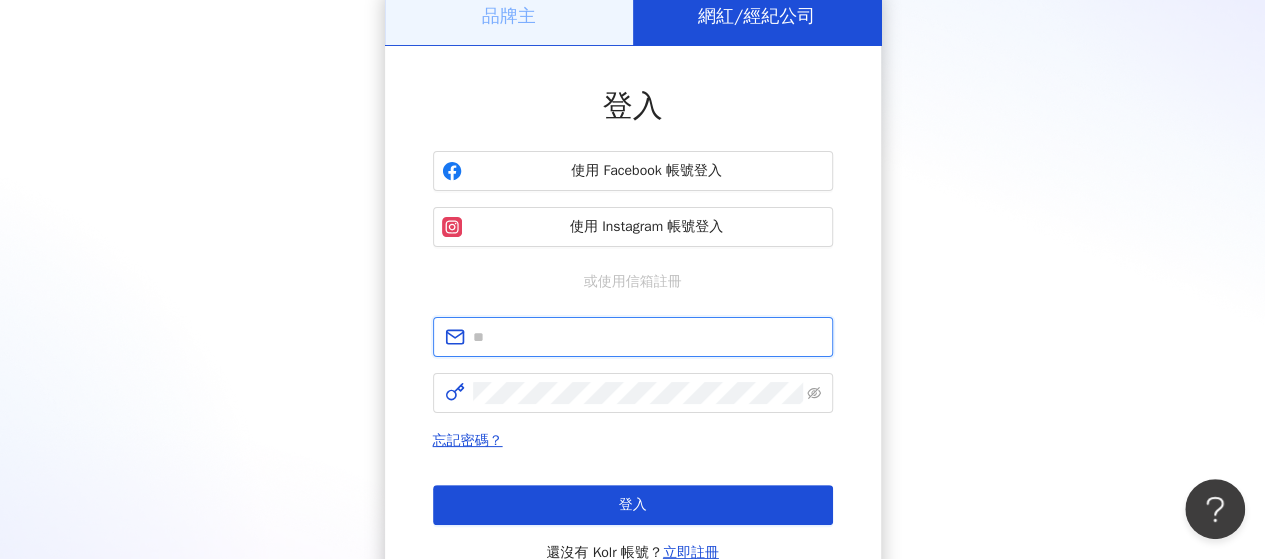 click at bounding box center [647, 337] 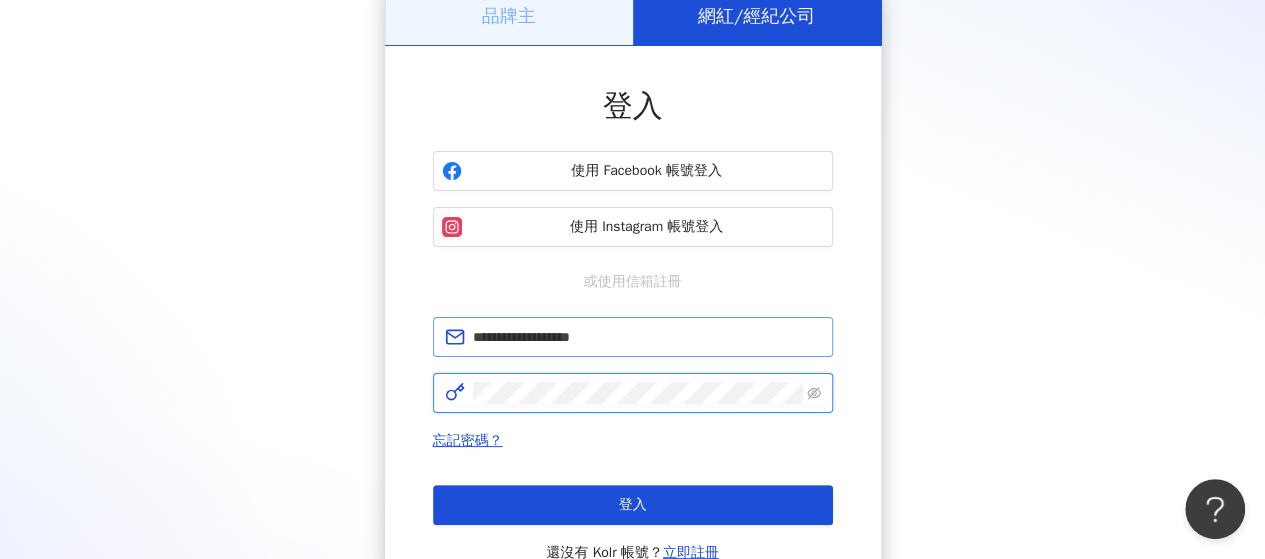 click on "登入" at bounding box center (633, 505) 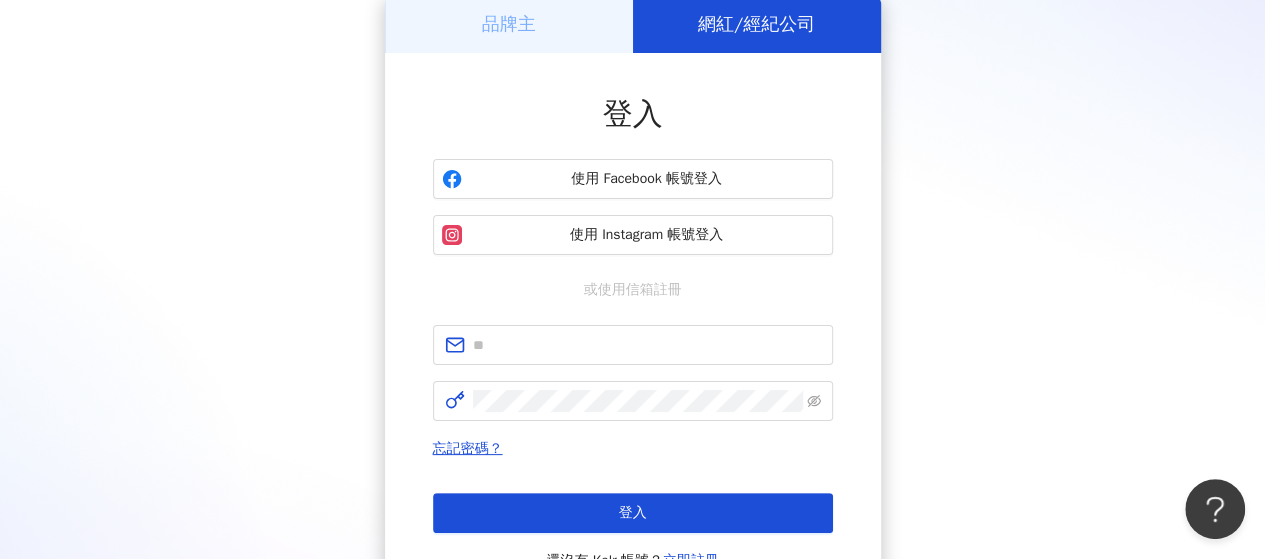scroll, scrollTop: 100, scrollLeft: 0, axis: vertical 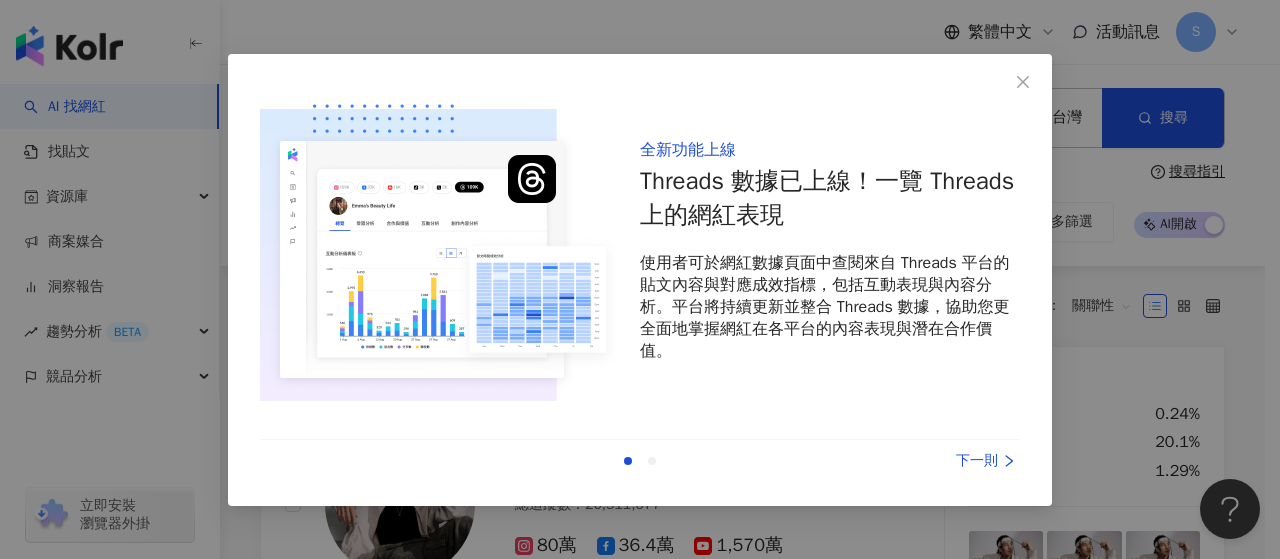 click on "上一則 下一則" at bounding box center [640, 461] 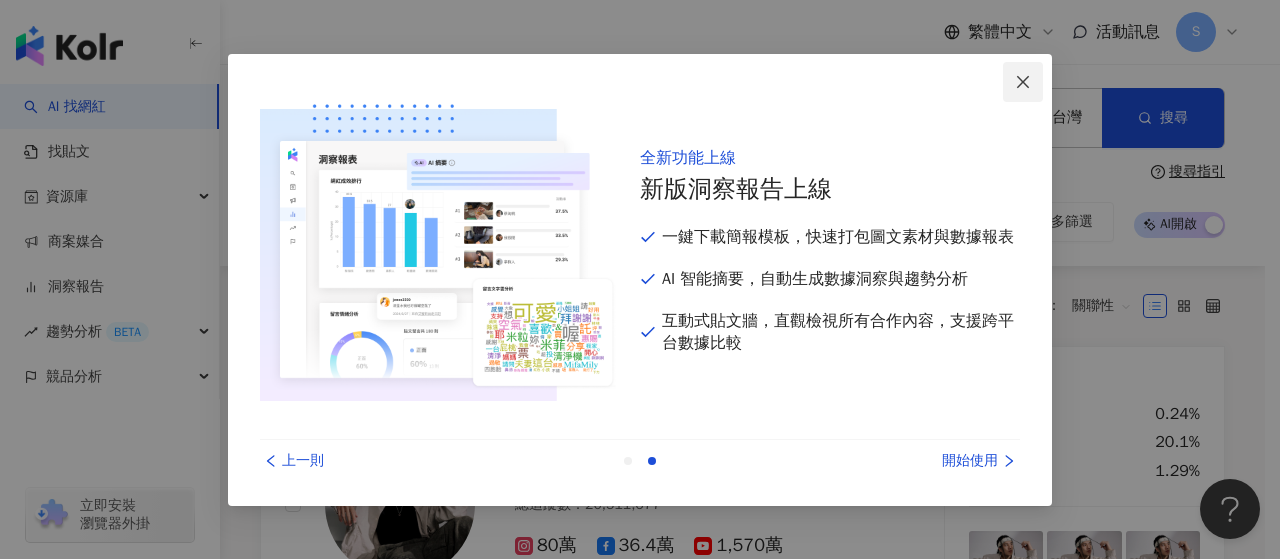 click 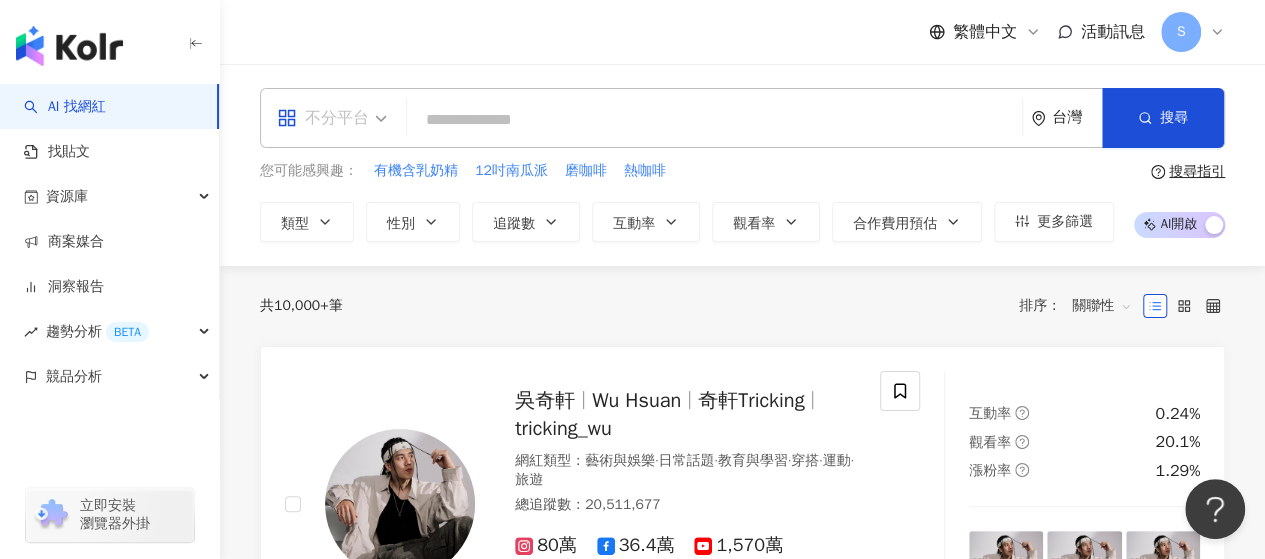 click on "不分平台" at bounding box center [323, 118] 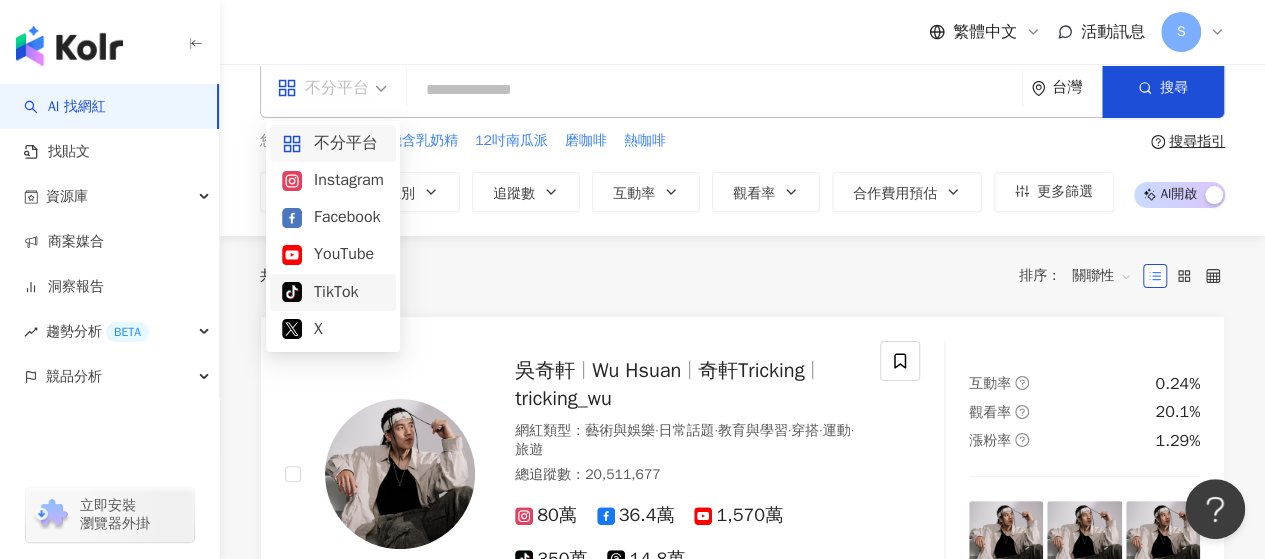 scroll, scrollTop: 0, scrollLeft: 0, axis: both 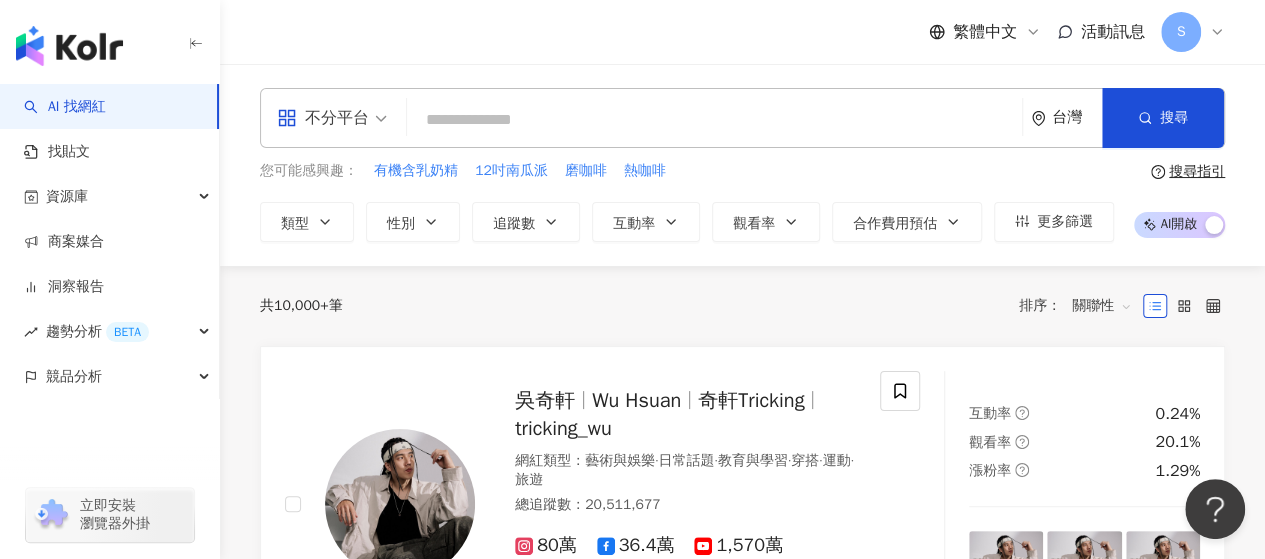 click on "共  10,000+  筆 排序： 關聯性" at bounding box center [742, 306] 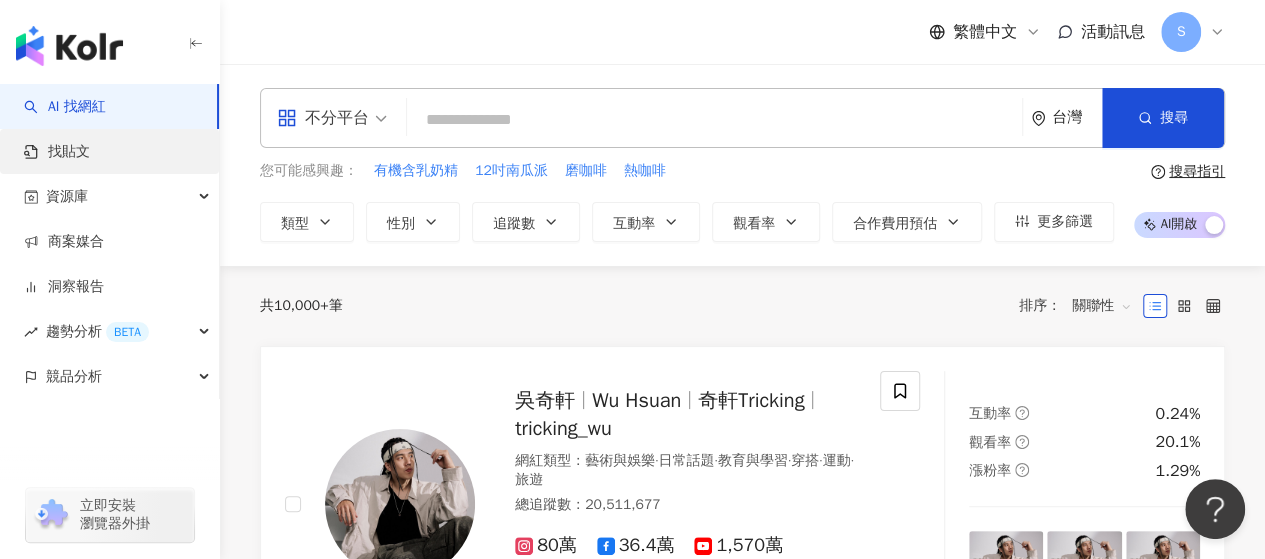 click on "找貼文" at bounding box center (57, 152) 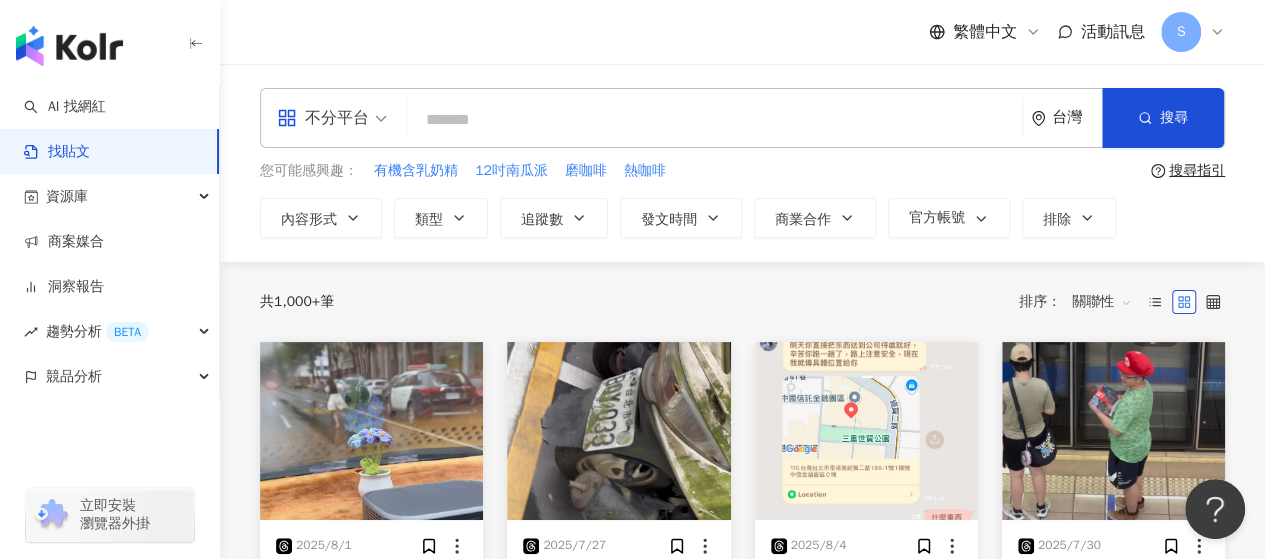 click on "不分平台" at bounding box center [332, 118] 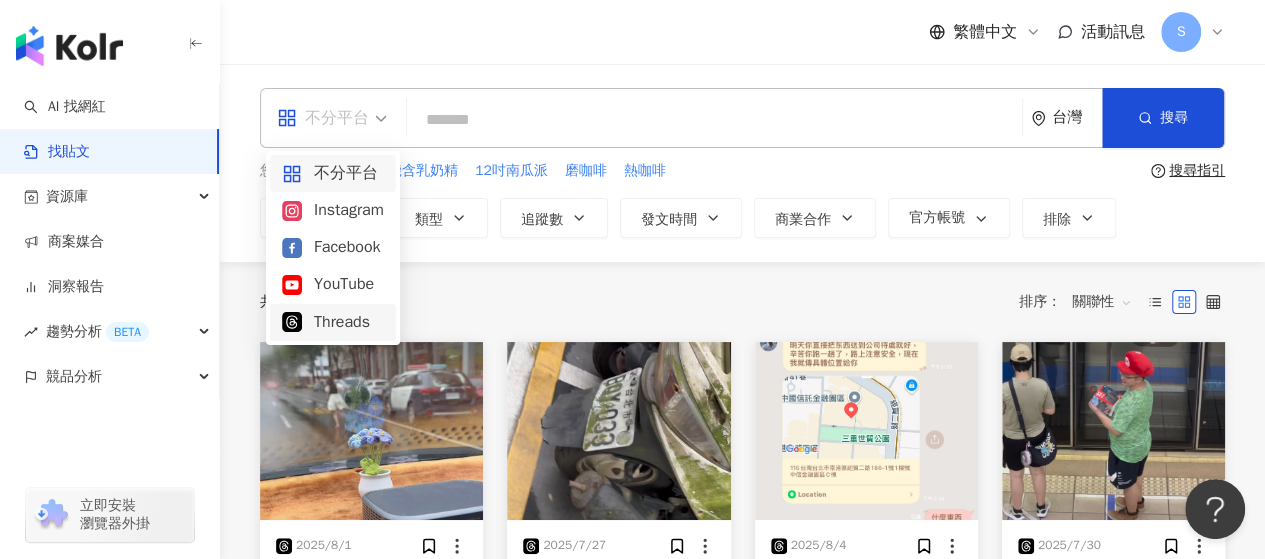 click on "Threads" at bounding box center (333, 322) 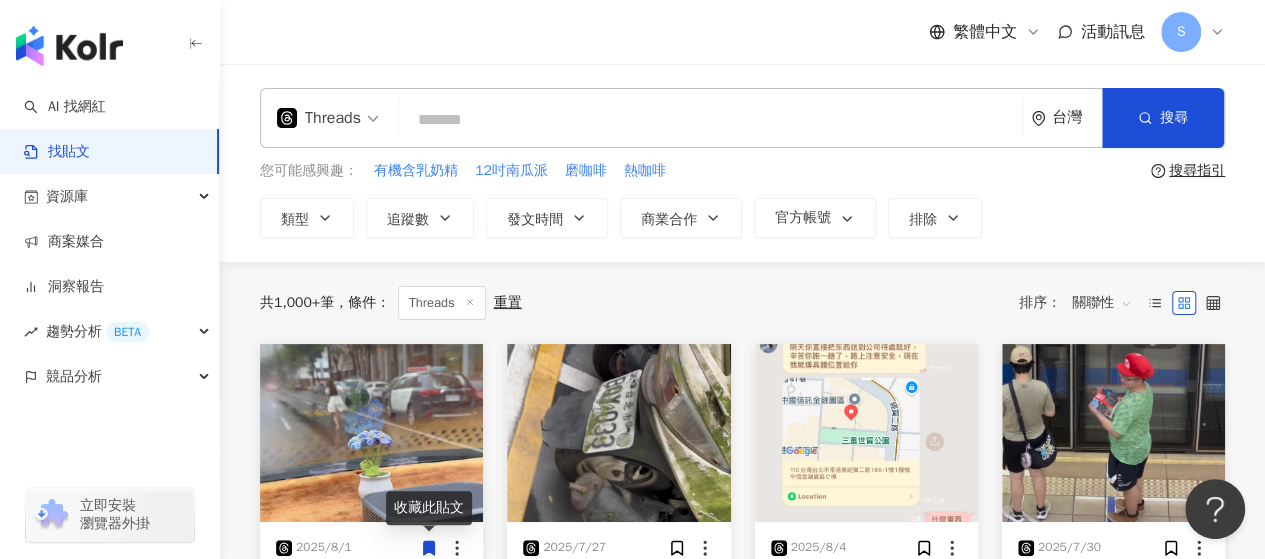 click at bounding box center (710, 119) 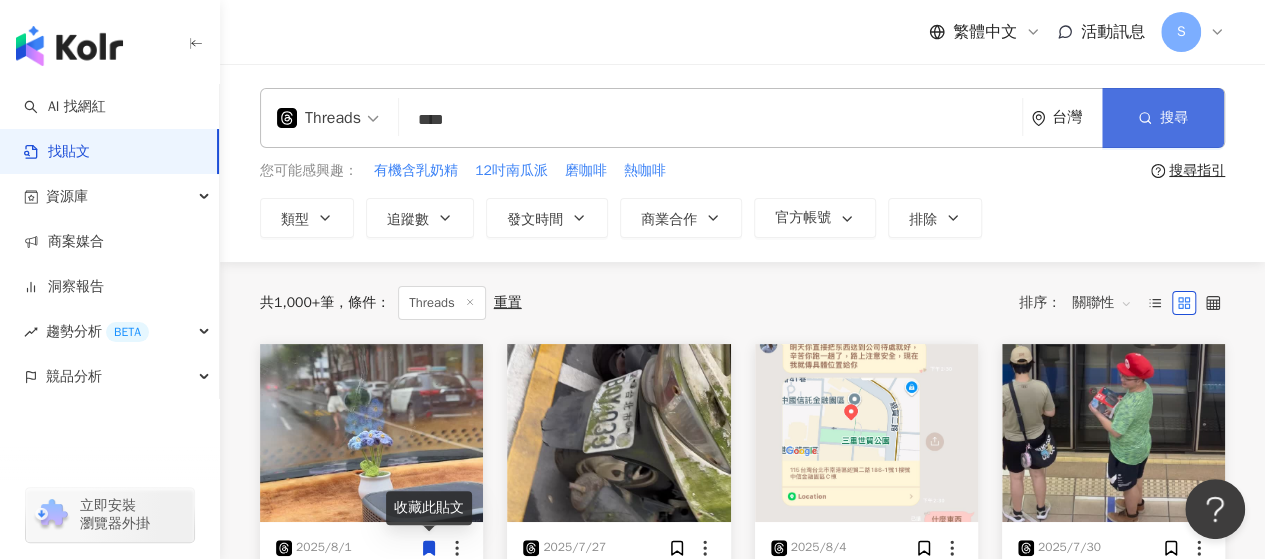 type on "****" 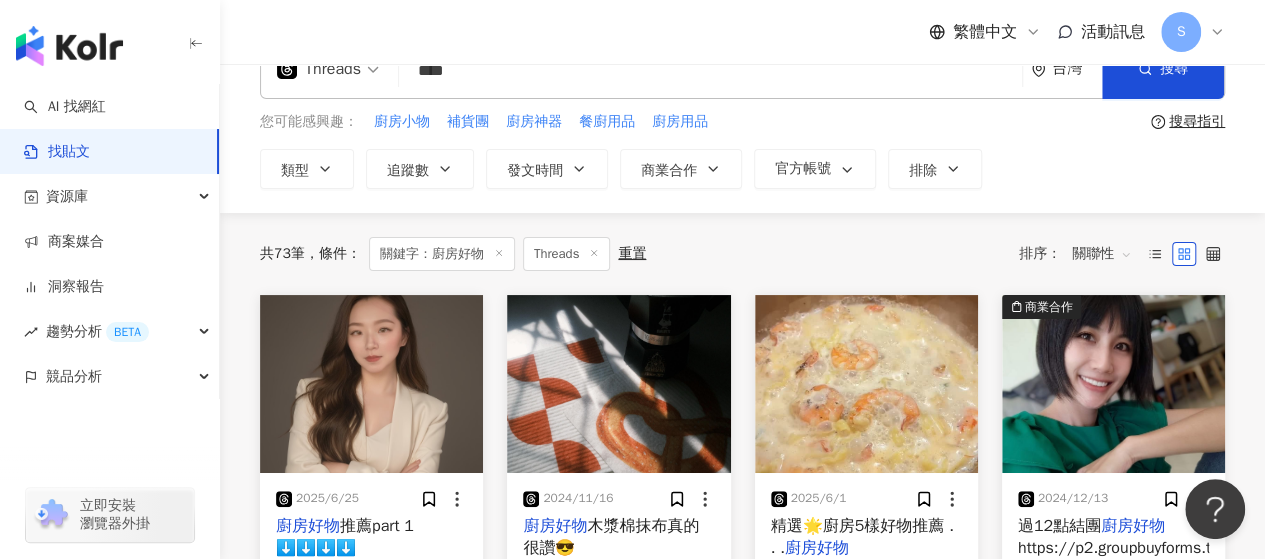 scroll, scrollTop: 0, scrollLeft: 0, axis: both 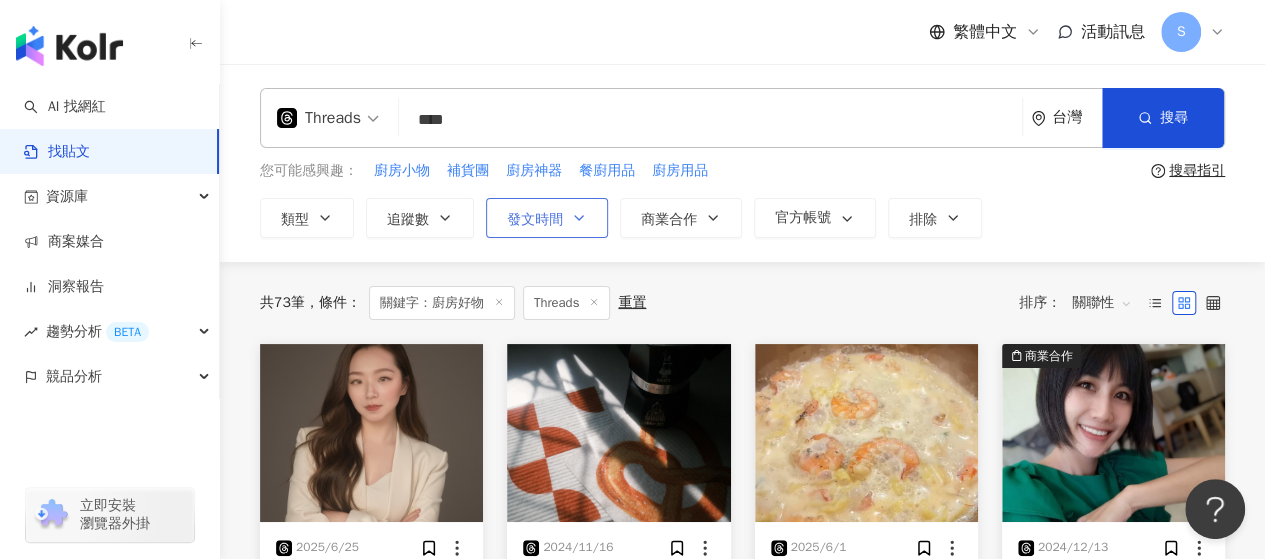 click on "發文時間" at bounding box center [535, 220] 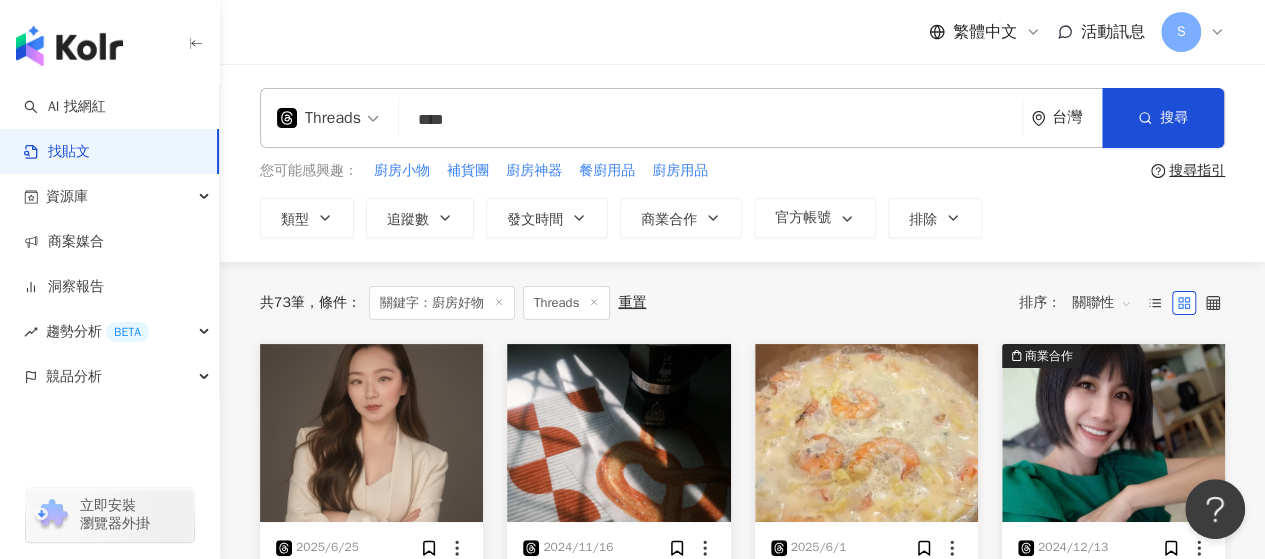 click on "類型 追蹤數 發文時間 Aug 2025 Su Mo Tu We Th Fr Sa 27 28 29 30 31 1 2 3 4 5 6 7 8 9 10 11 12 13 14 15 16 17 18 19 20 21 22 23 24 25 26 27 28 29 30 31 1 2 3 4 5 6 Sep 2025 Su Mo Tu We Th Fr Sa 31 1 2 3 4 5 6 7 8 9 10 11 12 13 14 15 16 17 18 19 20 21 22 23 24 25 26 27 28 29 30 1 2 3 4 5 6 7 8 9 10 11 商業合作 官方帳號  排除" at bounding box center [742, 218] 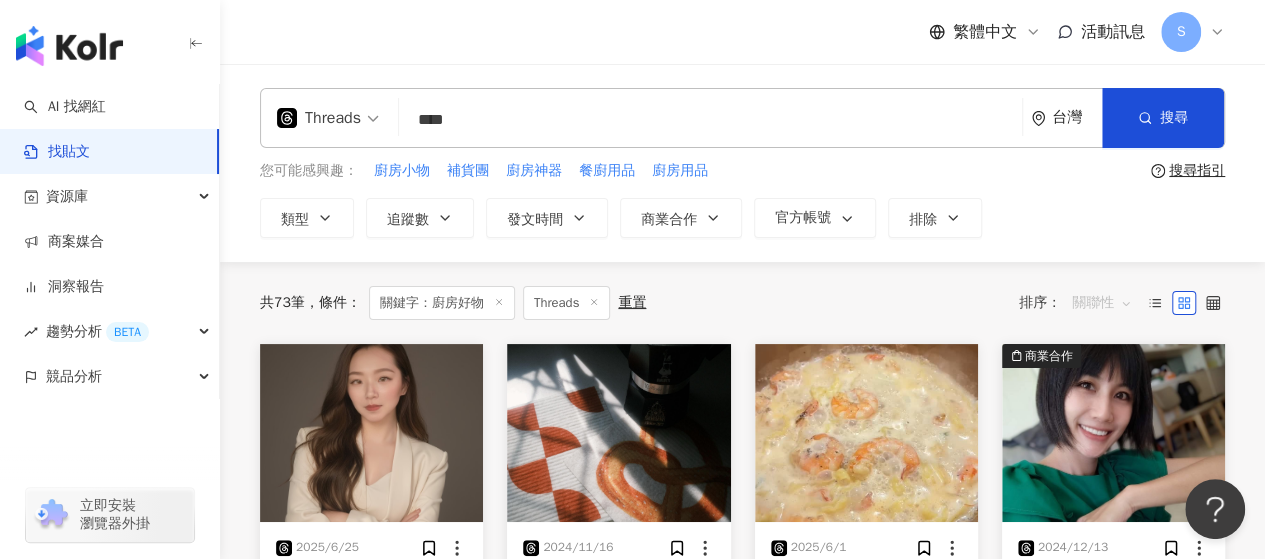 click on "關聯性" at bounding box center [1102, 303] 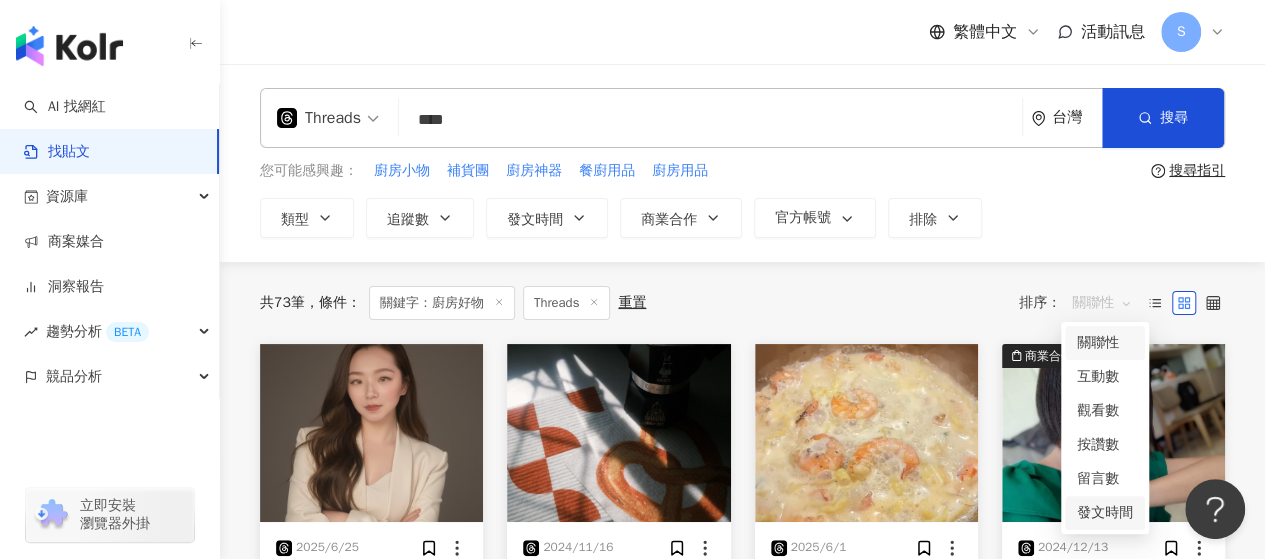 click on "發文時間" at bounding box center (1105, 513) 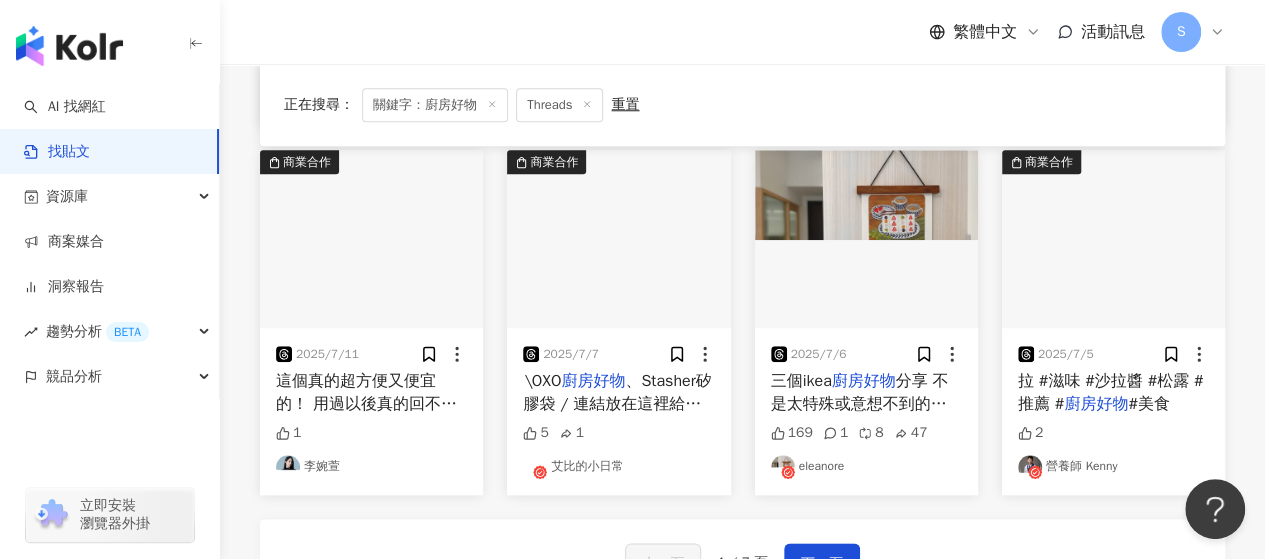 scroll, scrollTop: 900, scrollLeft: 0, axis: vertical 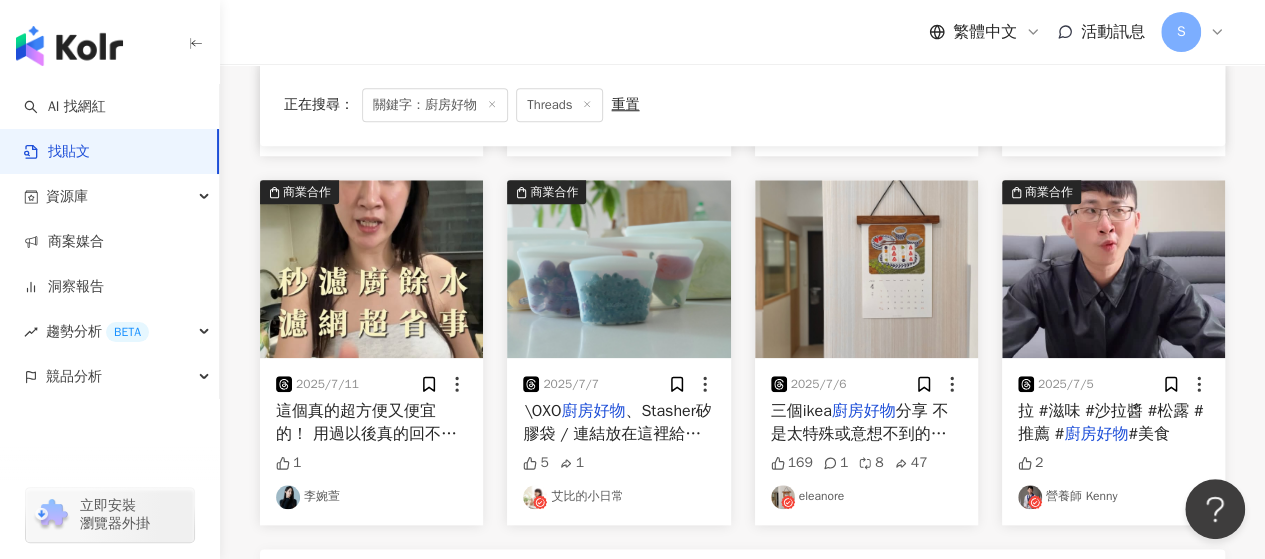 click on "廚房好物" at bounding box center [593, 411] 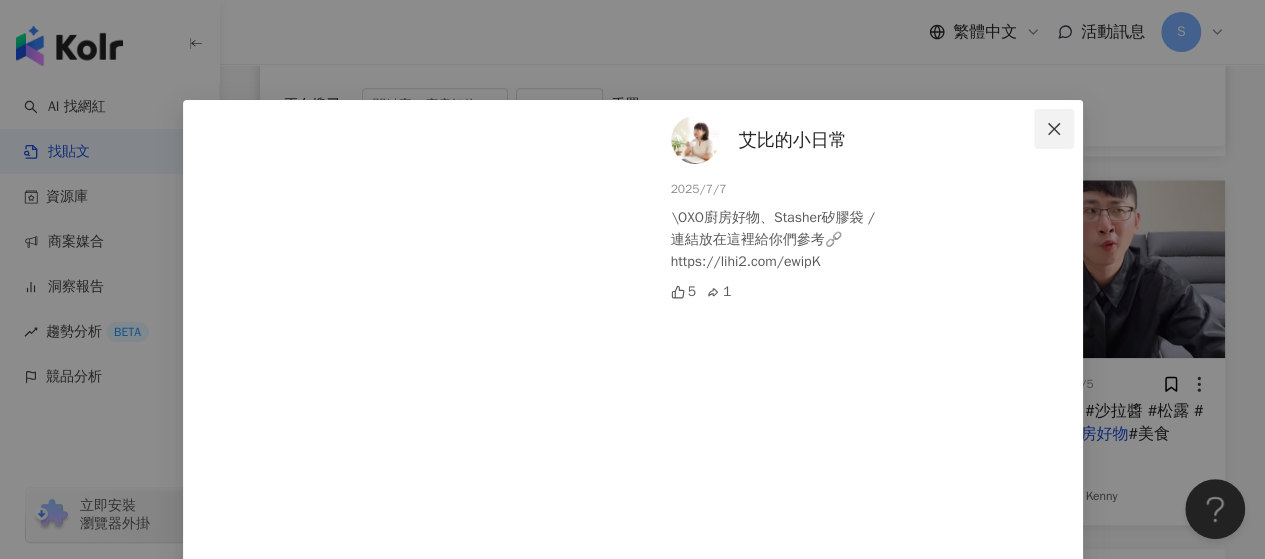 click 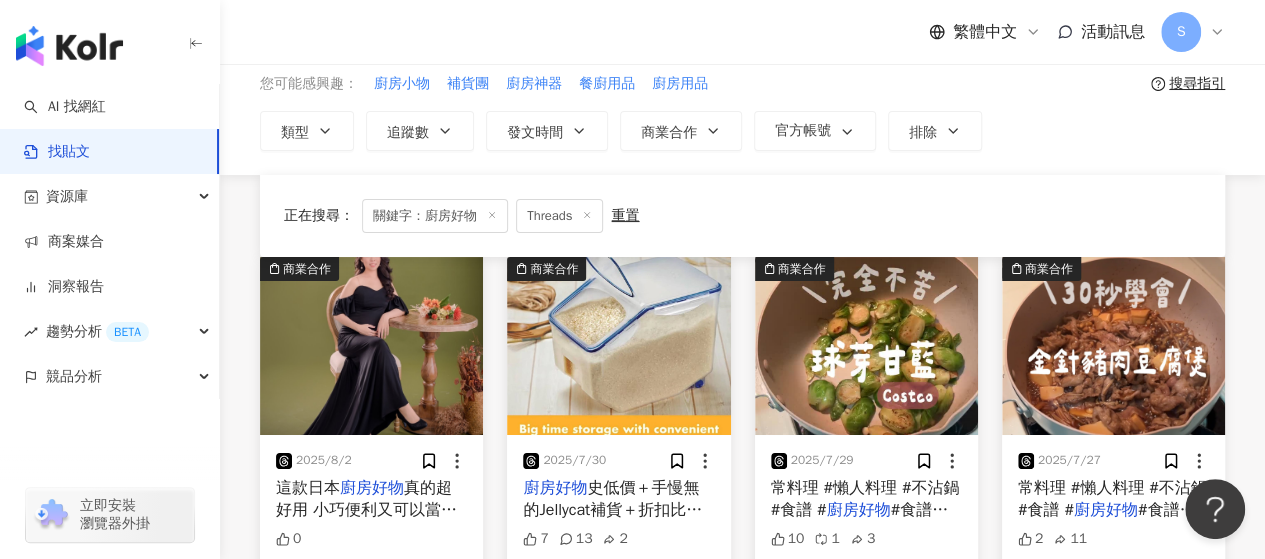 scroll, scrollTop: 48, scrollLeft: 0, axis: vertical 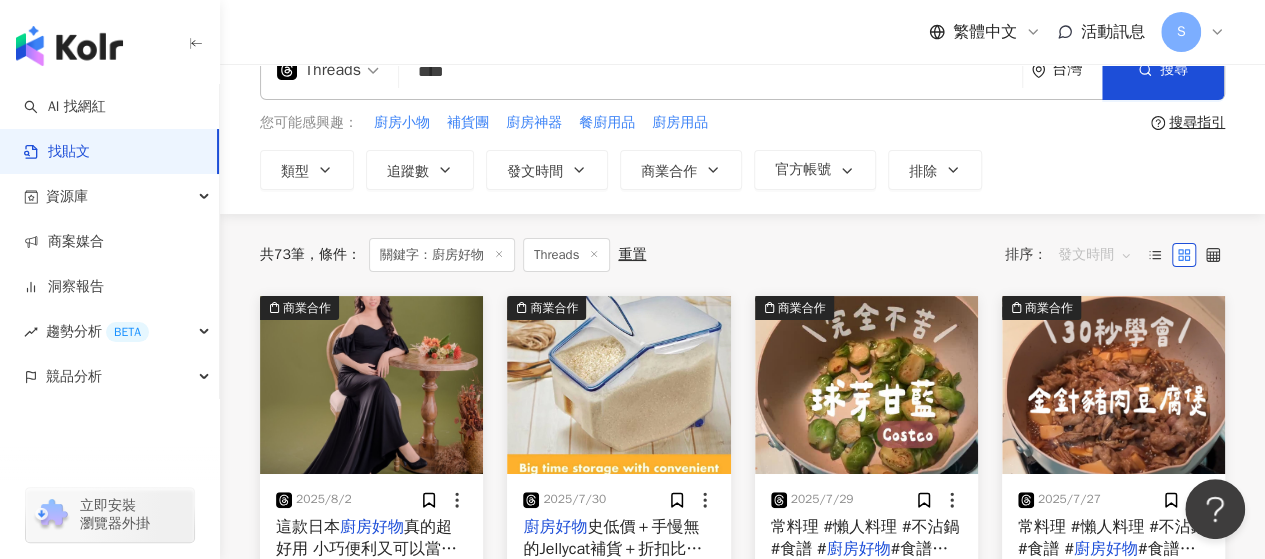 click on "發文時間" at bounding box center (1095, 255) 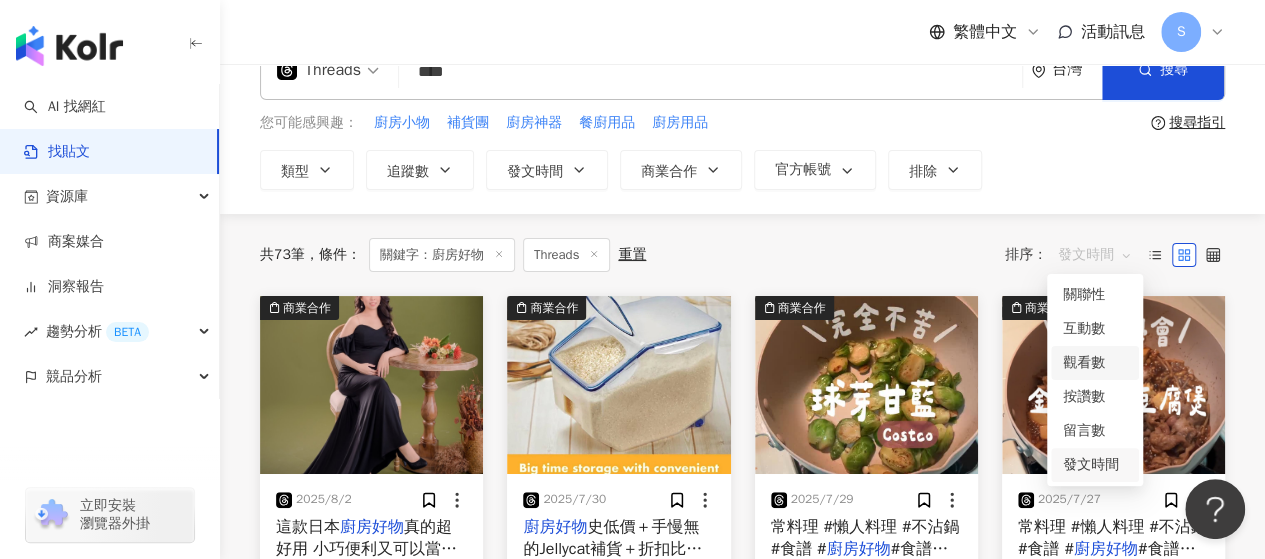 click on "觀看數" at bounding box center [1095, 363] 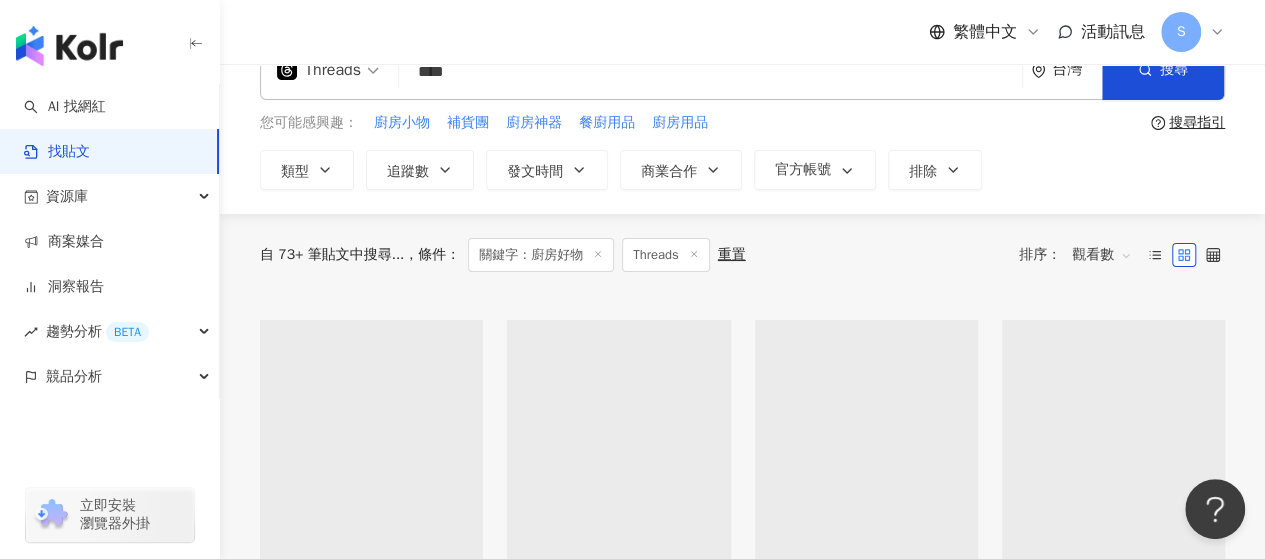 scroll, scrollTop: 0, scrollLeft: 0, axis: both 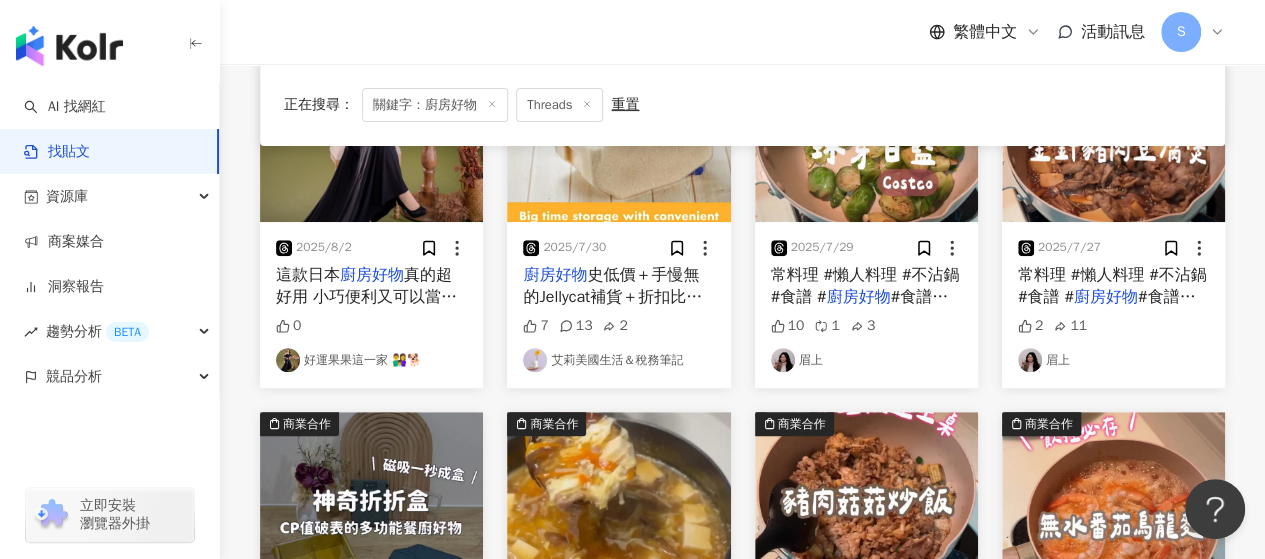 click on "廚房好物" at bounding box center [858, 297] 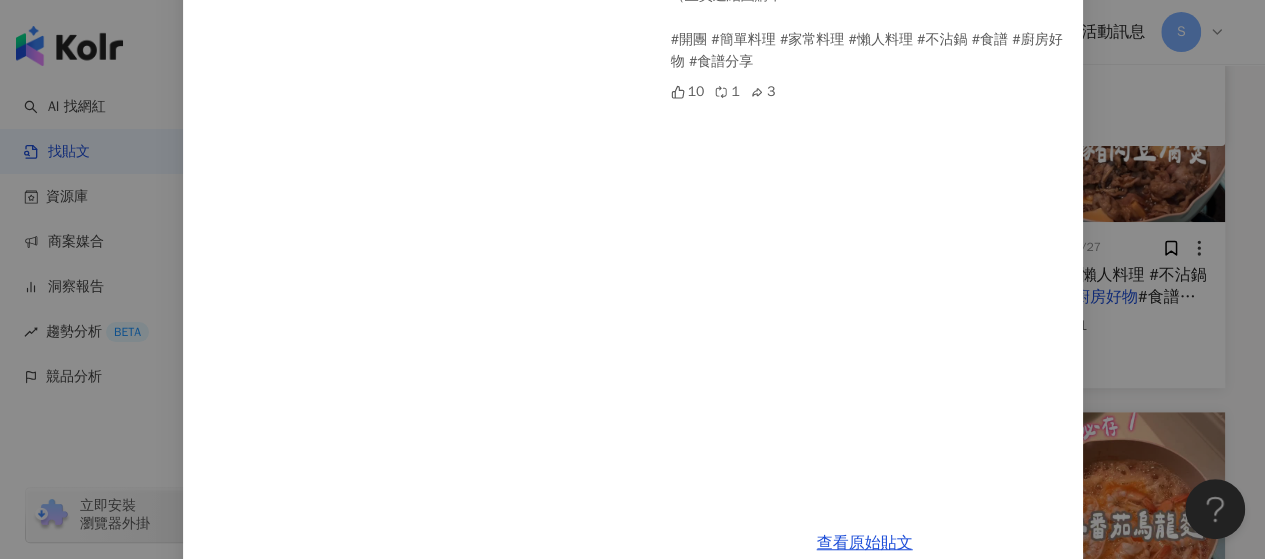scroll, scrollTop: 478, scrollLeft: 0, axis: vertical 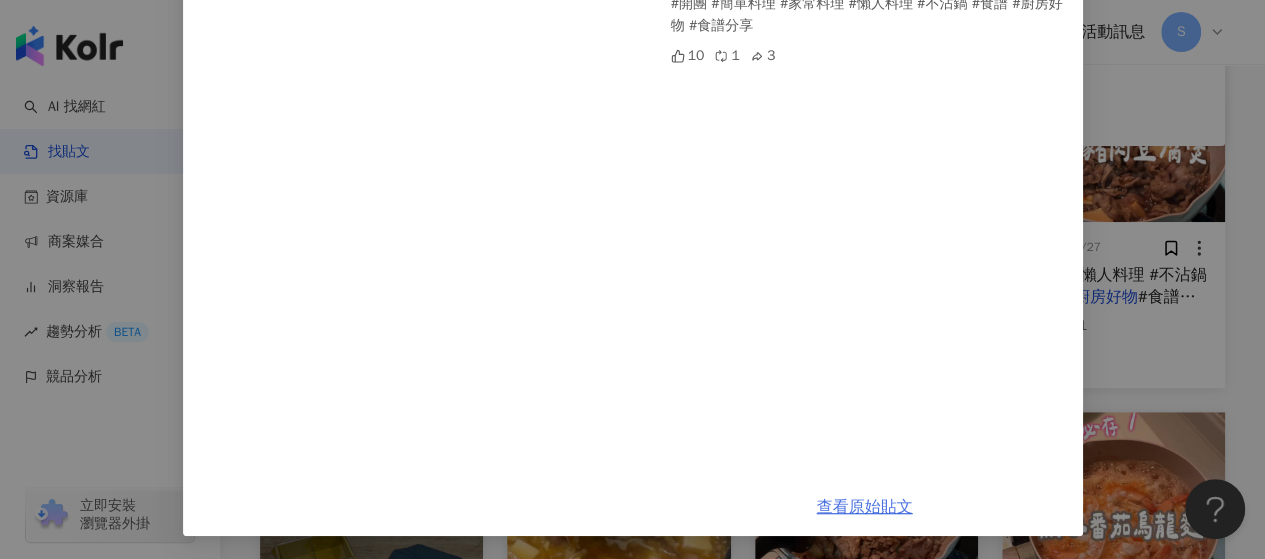 click on "查看原始貼文" at bounding box center [865, 507] 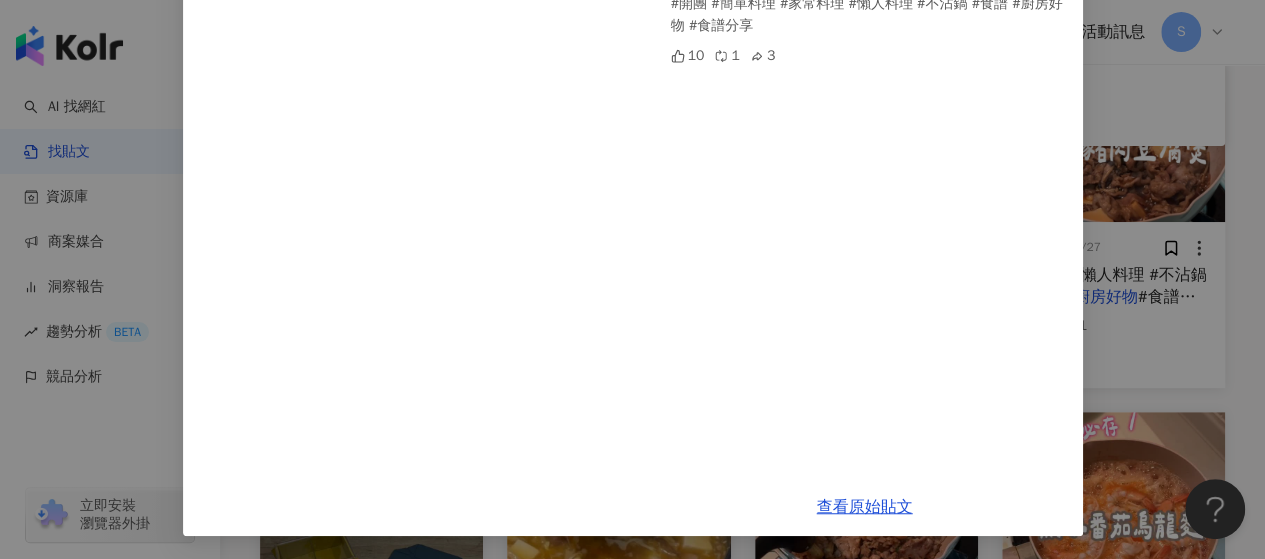 click on "眉上 2025/7/29 #小眉女子廚房
好市多買的球芽甘藍
發現其實很多人沒有吃過球芽甘藍或是覺得太硬、有點苦
分享我的做法！真的超好吃😻
覺得乾硬➡️加水蓋過蓋更容易軟
覺得苦➡️加蒜頭鹽巴簡單調味
食材：球芽甘藍、蒜頭
影片內器具：沛樂保鮮盒、Moodi奶茶鍋、Récolte 自動研磨機（主頁連結團購中
#開團 #簡單料理 #家常料理 #懶人料理 #不沾鍋 #食譜 #廚房好物 #食譜分享 10 1 3 查看原始貼文" at bounding box center [632, 279] 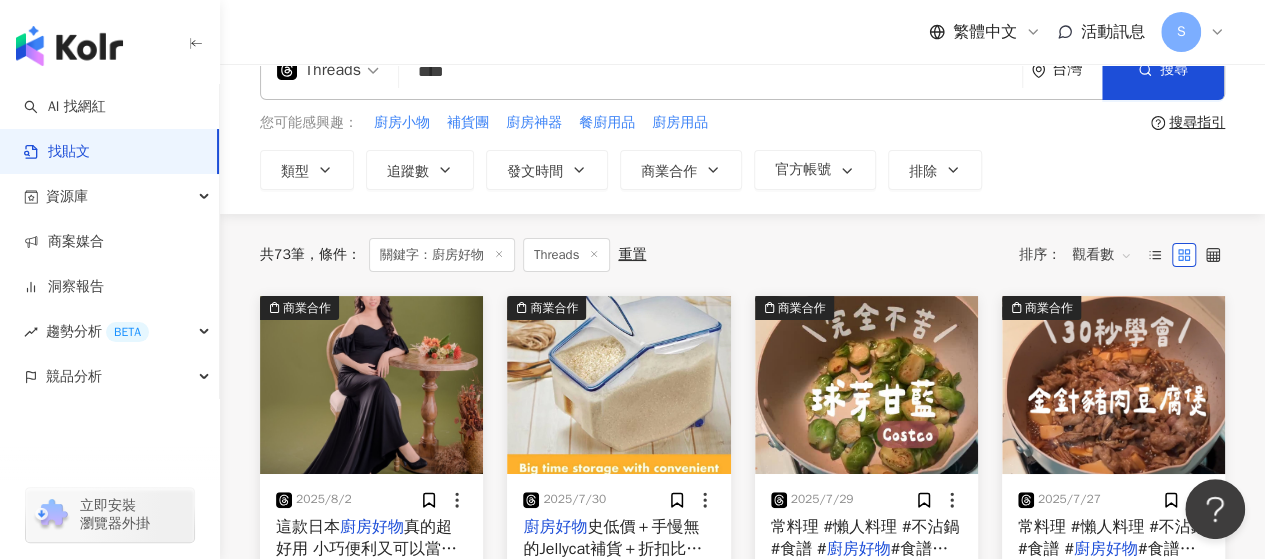 scroll, scrollTop: 0, scrollLeft: 0, axis: both 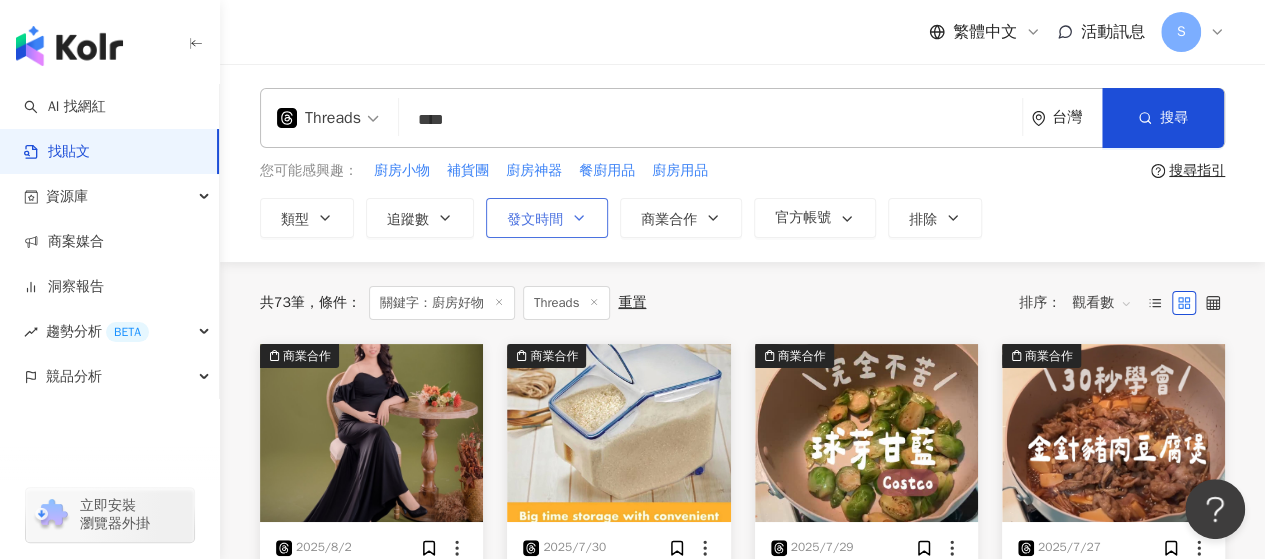 click on "發文時間" at bounding box center [547, 218] 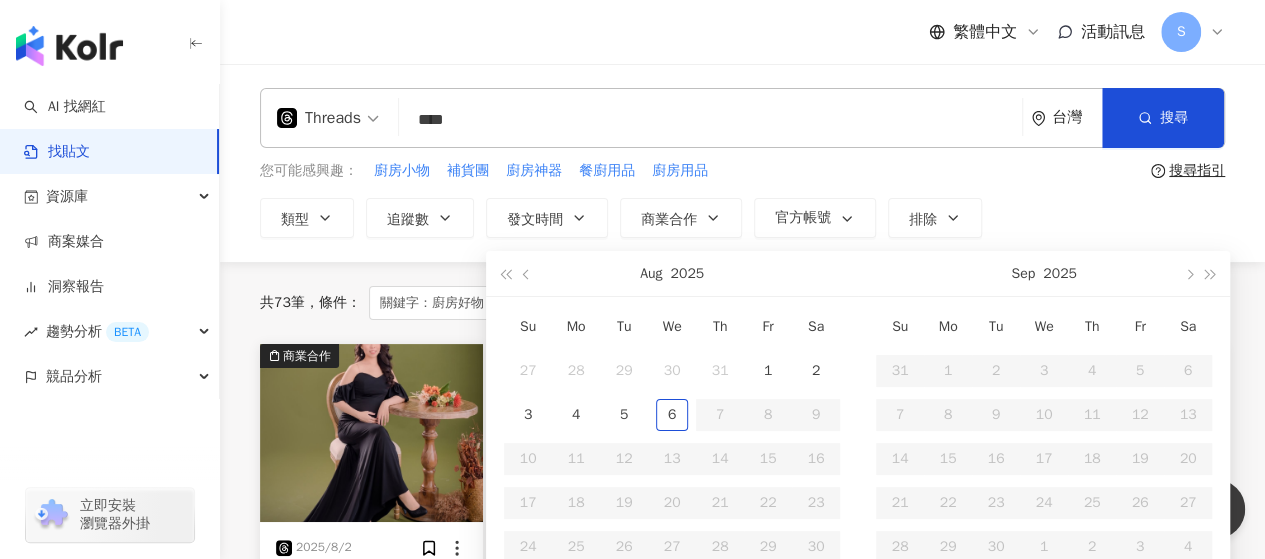 type on "**********" 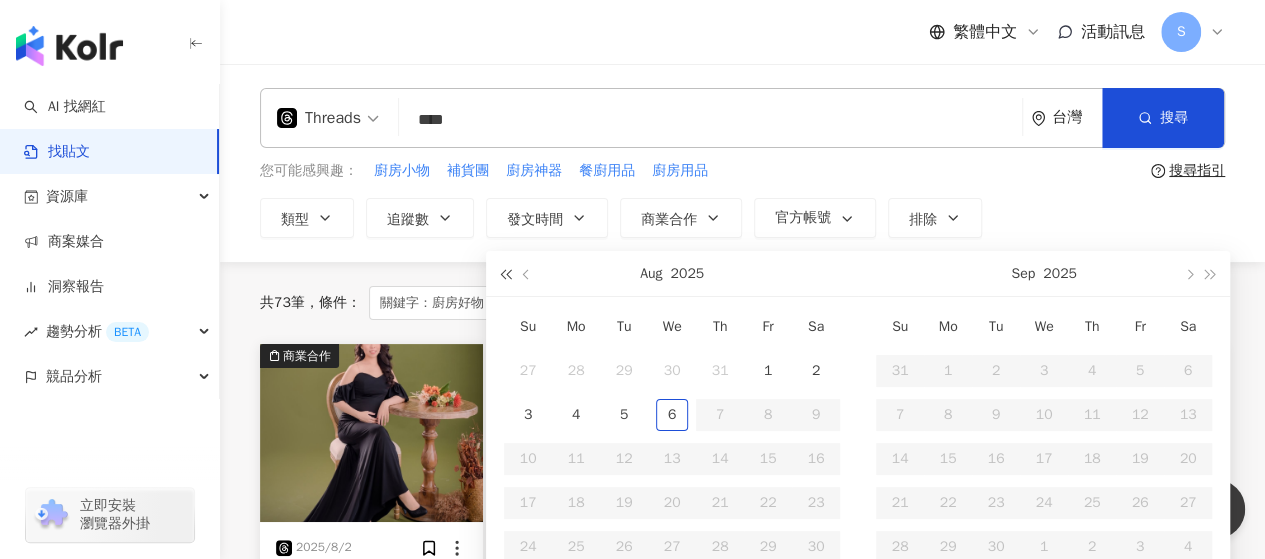 click at bounding box center [505, 275] 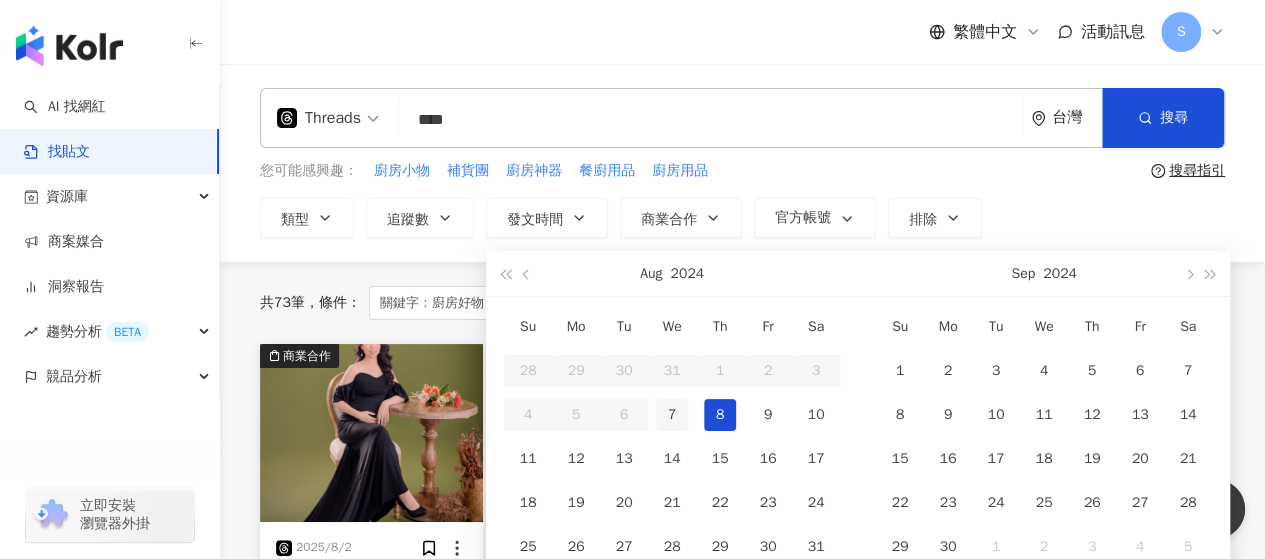 type on "**********" 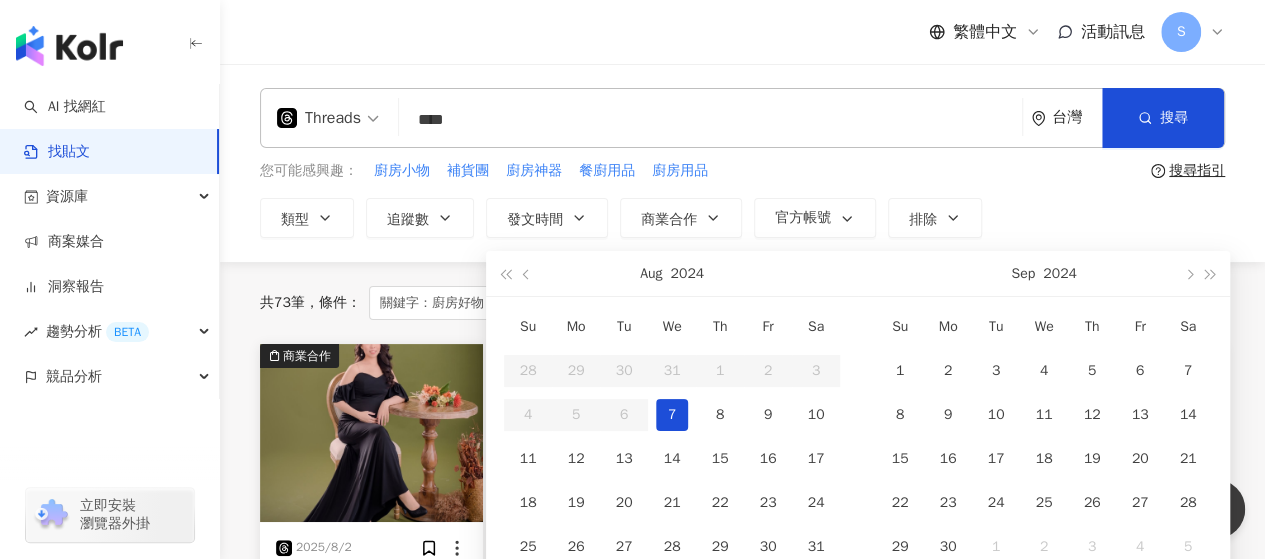 click on "7" at bounding box center (672, 415) 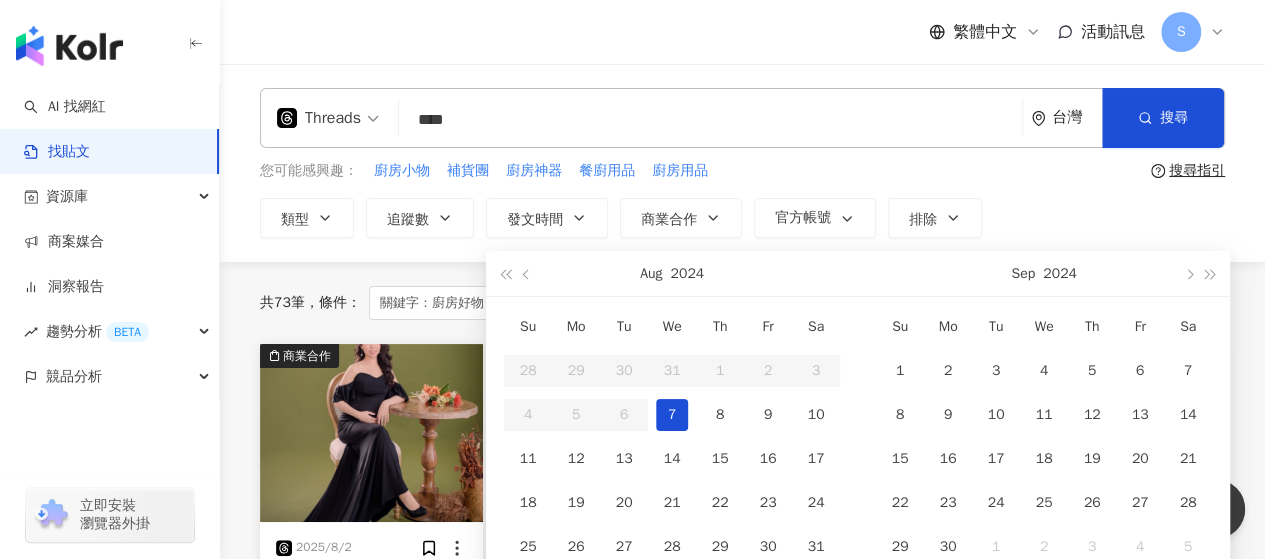 type on "**********" 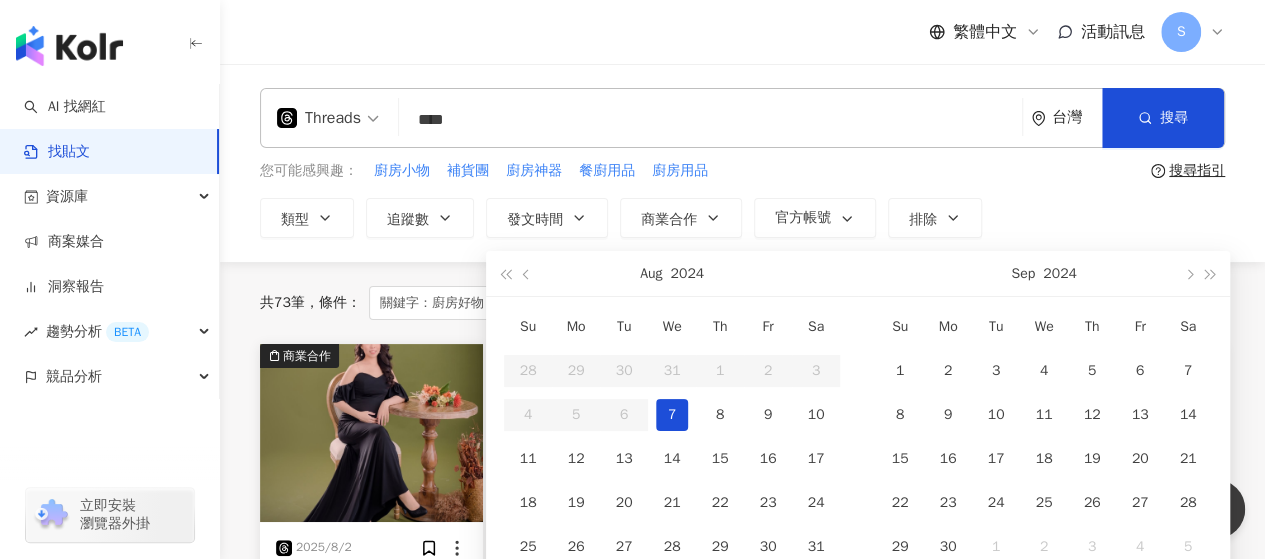 type on "**********" 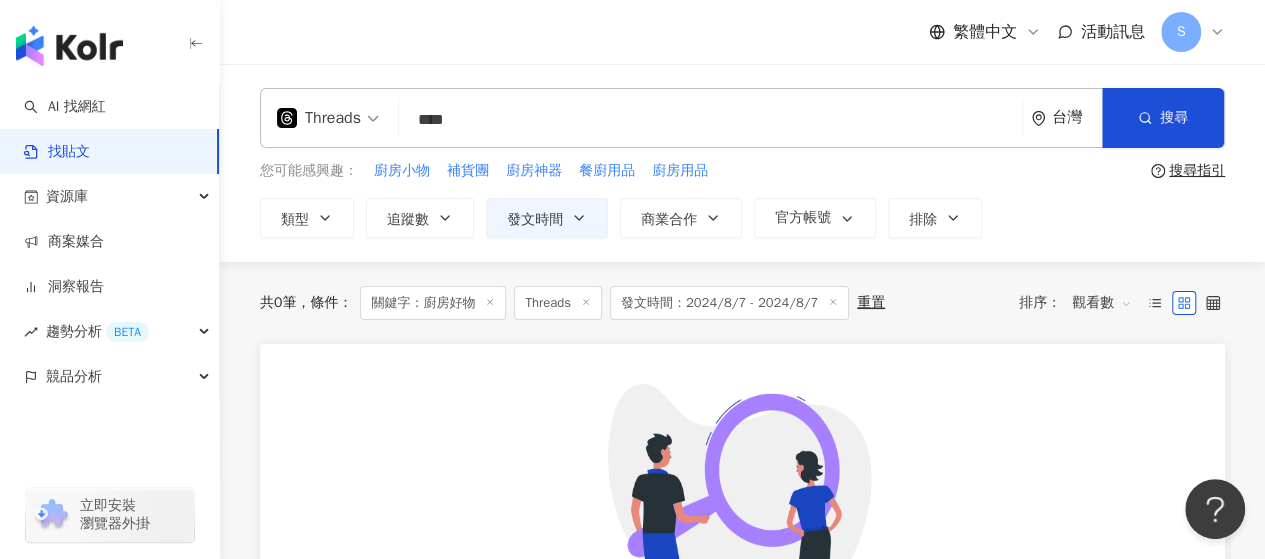 click on "發文時間：2024/8/7 - 2024/8/7" at bounding box center [729, 303] 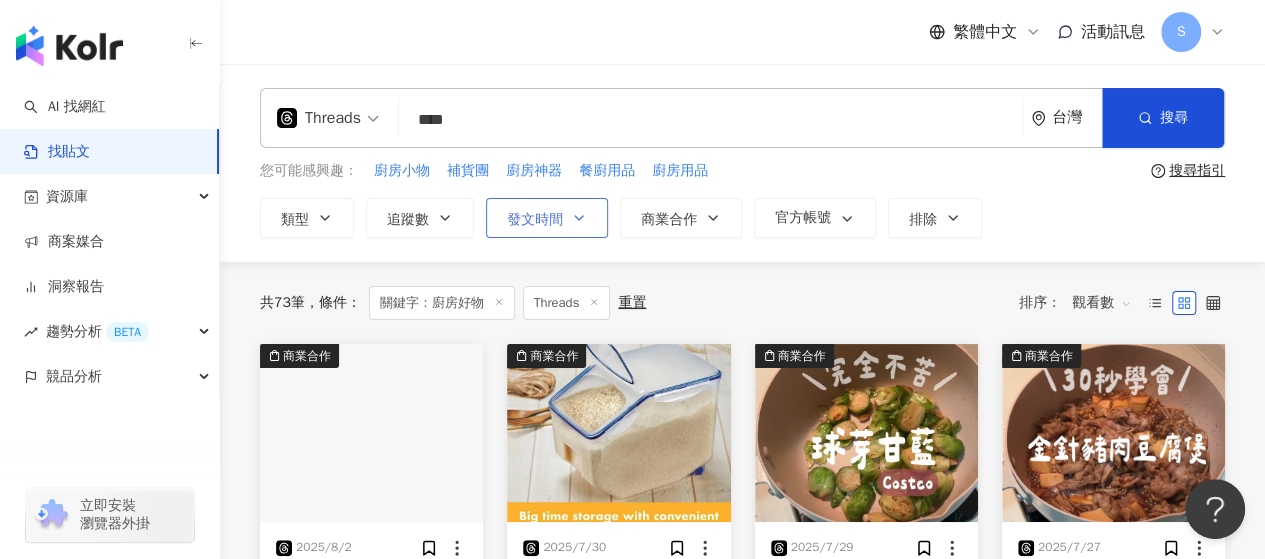 type 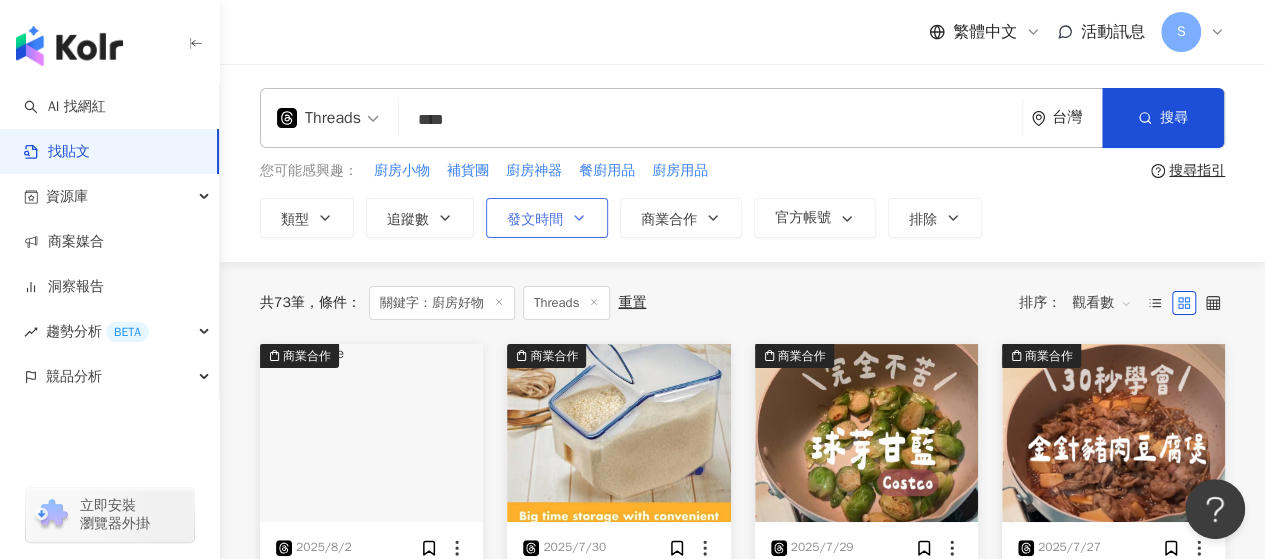 click on "發文時間" at bounding box center (547, 218) 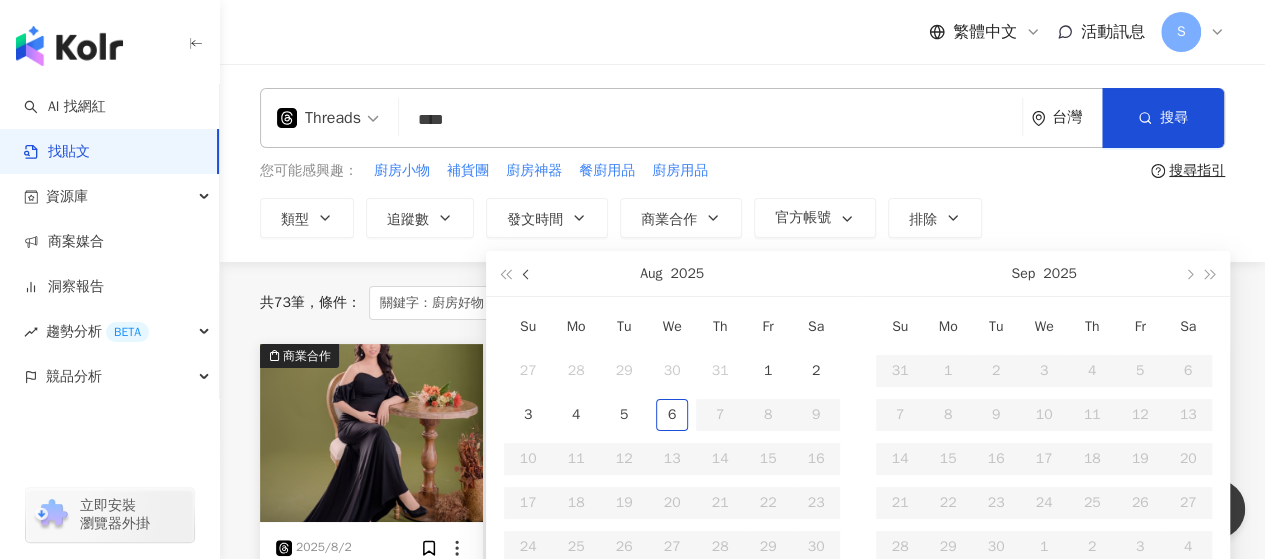 click at bounding box center [528, 275] 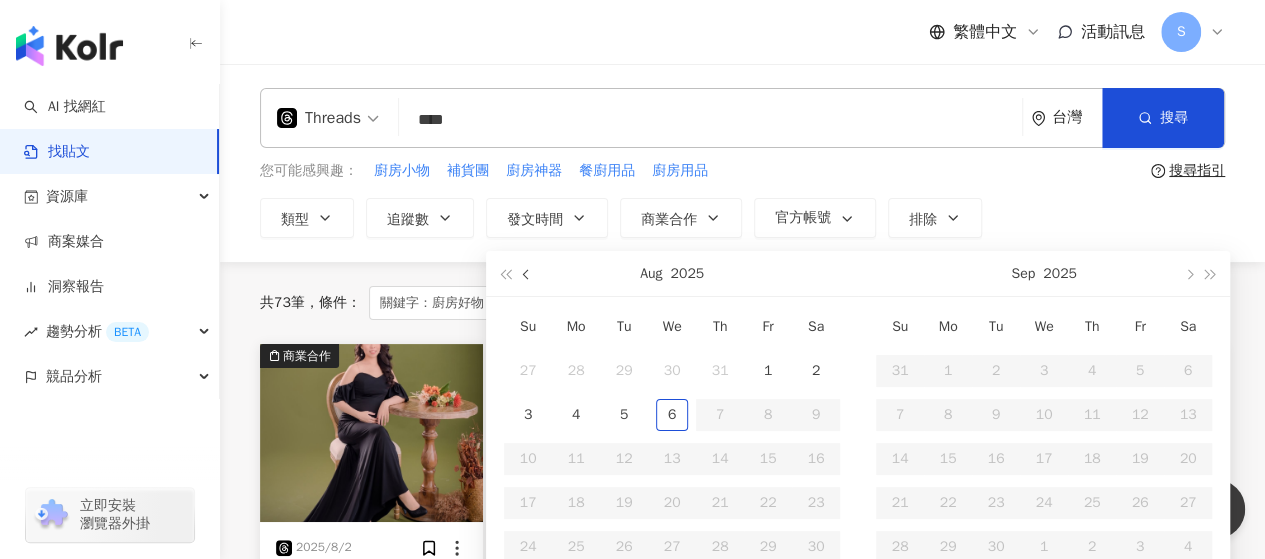 click at bounding box center [528, 275] 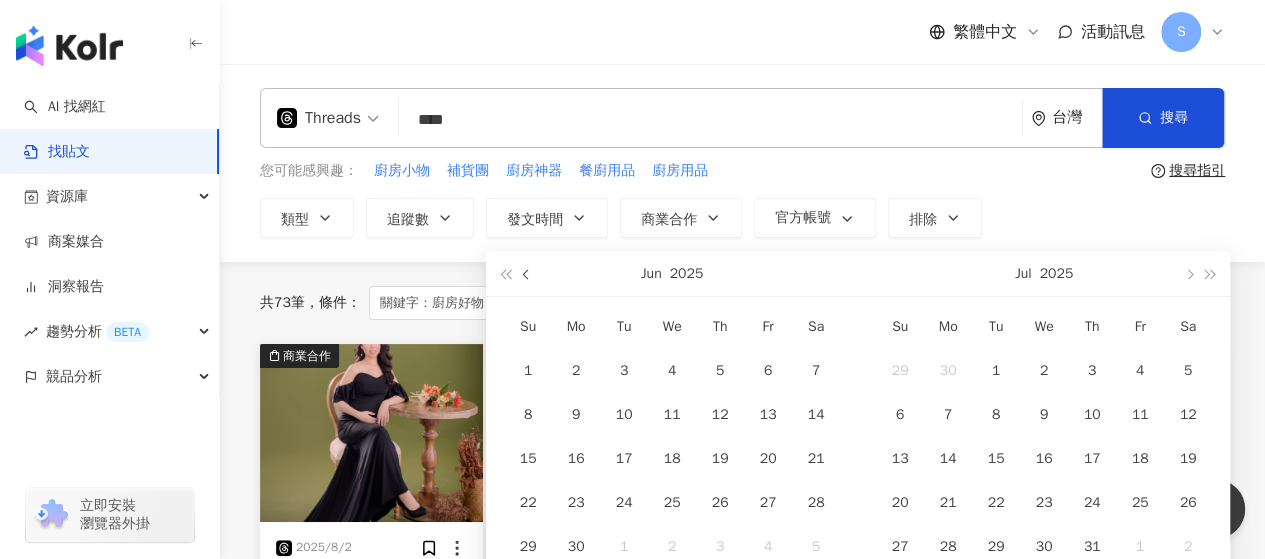 click at bounding box center (528, 275) 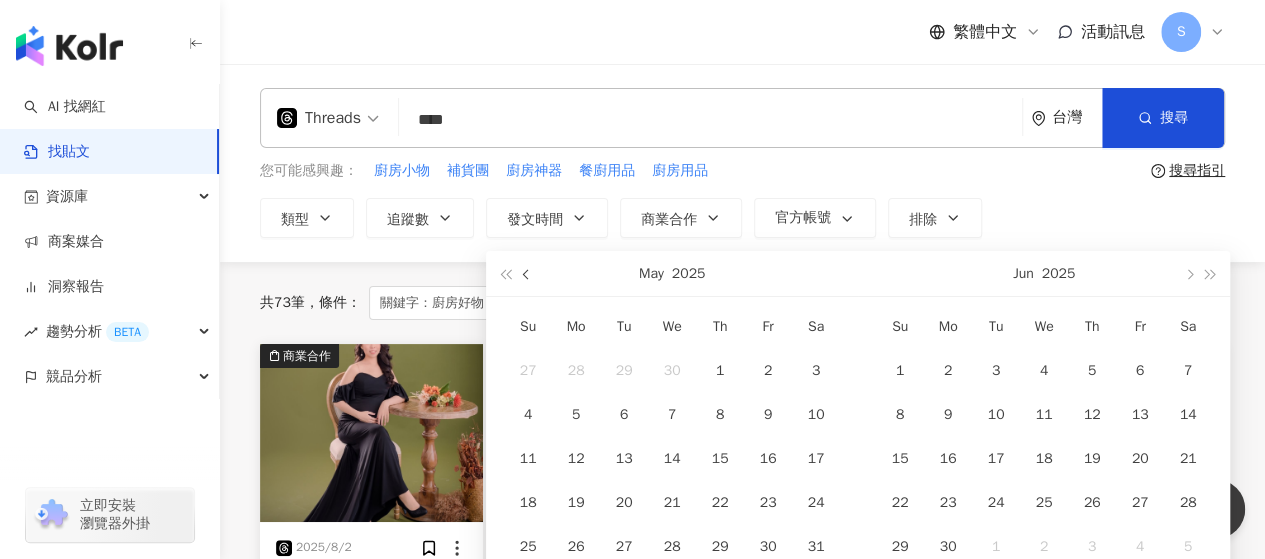 click at bounding box center (528, 275) 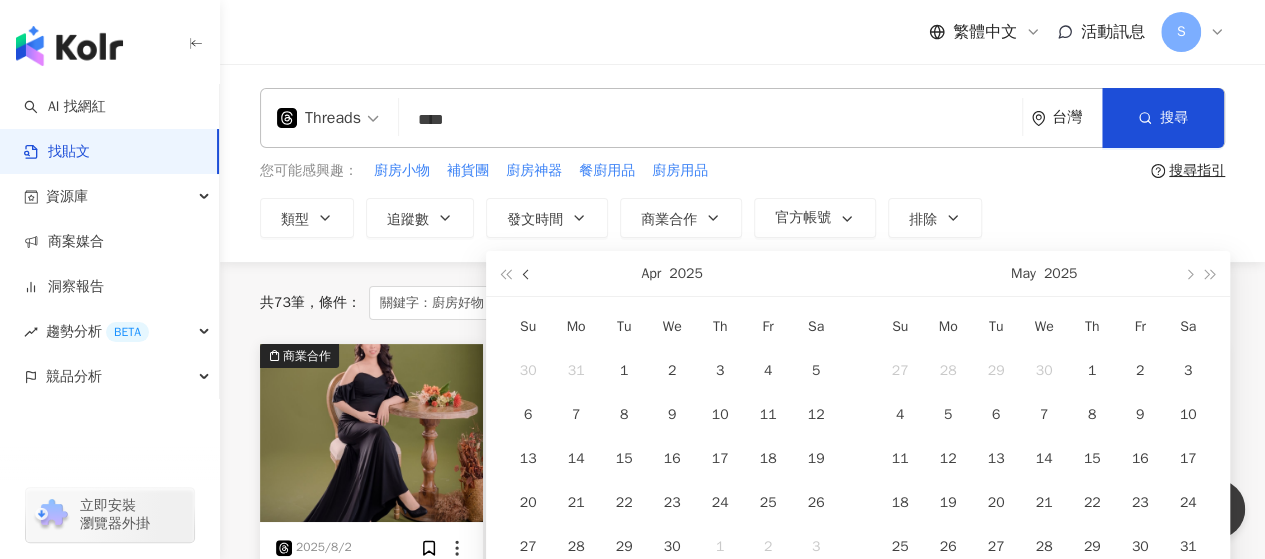 click at bounding box center (528, 275) 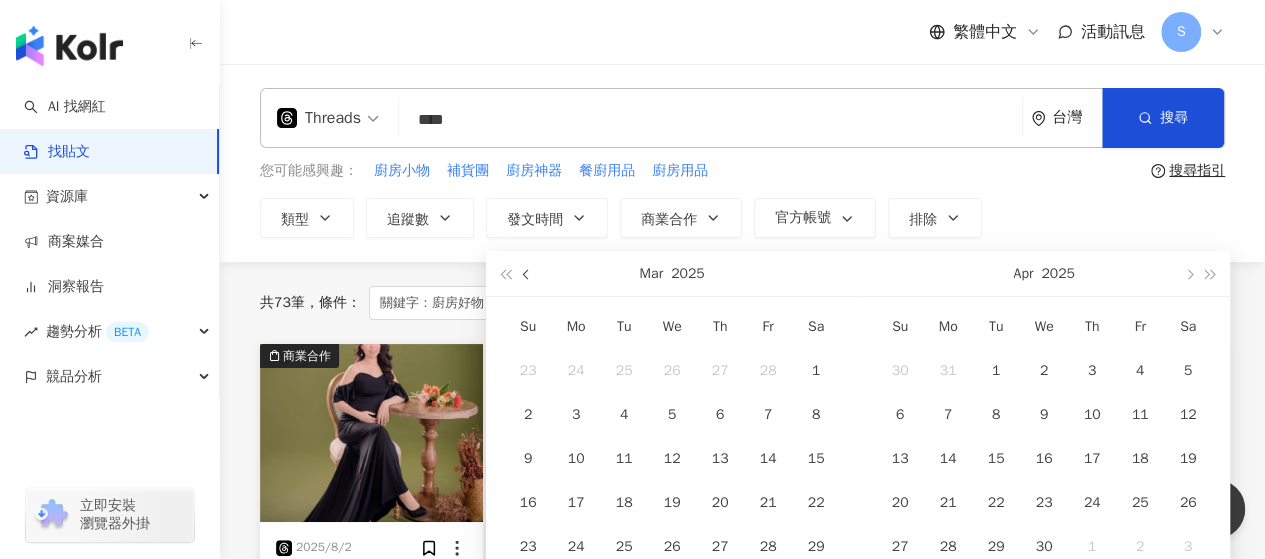 click at bounding box center (528, 275) 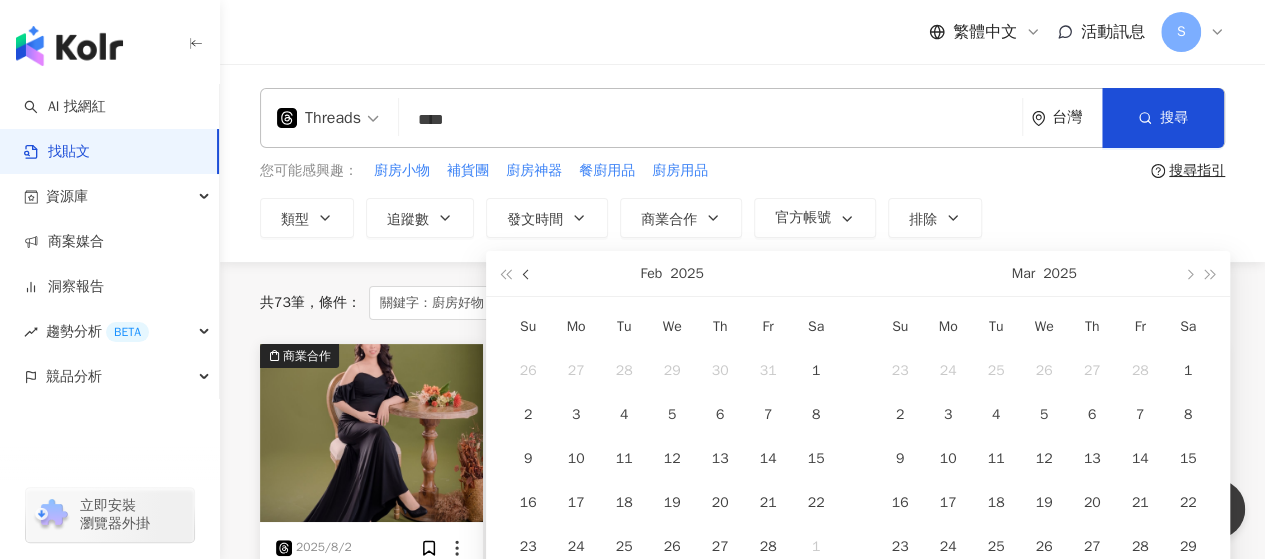 click at bounding box center [528, 275] 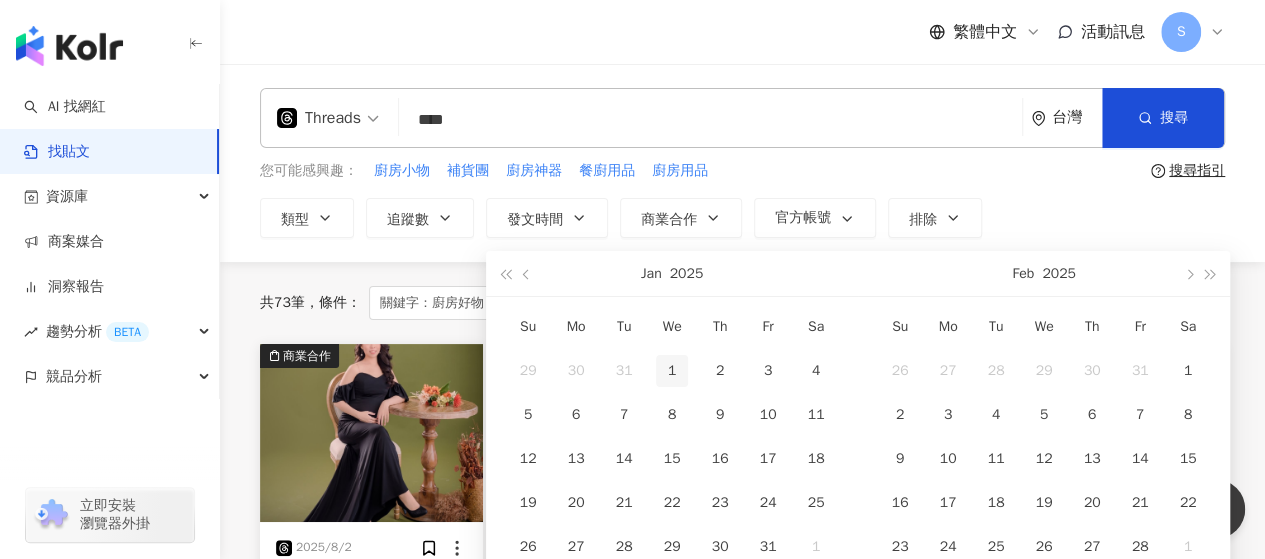 type on "**********" 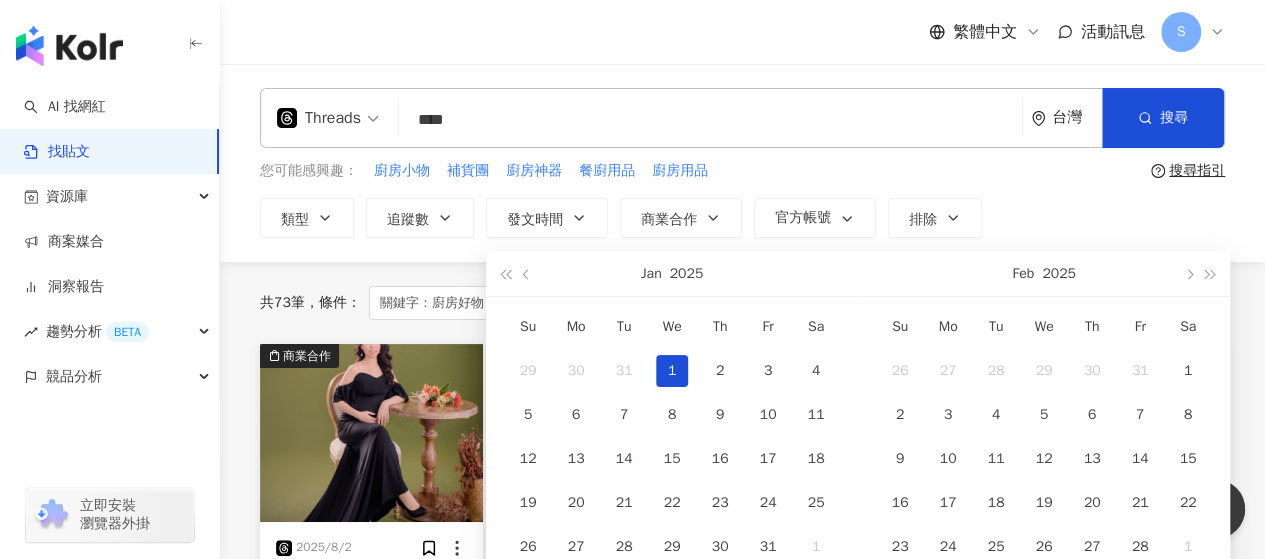 click on "1" at bounding box center (672, 371) 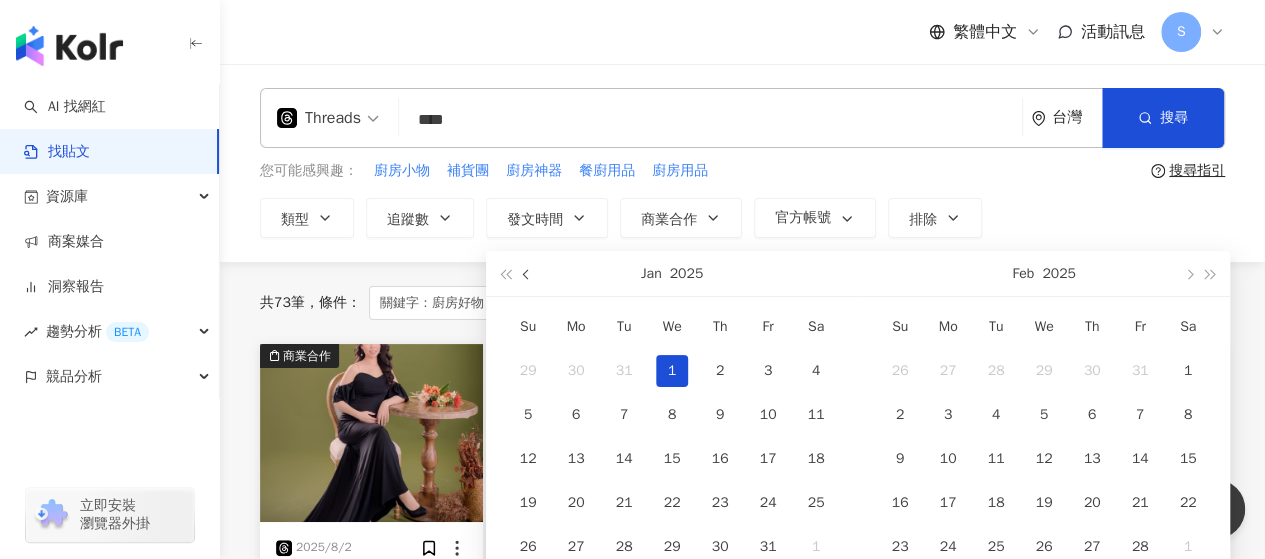 click at bounding box center (528, 275) 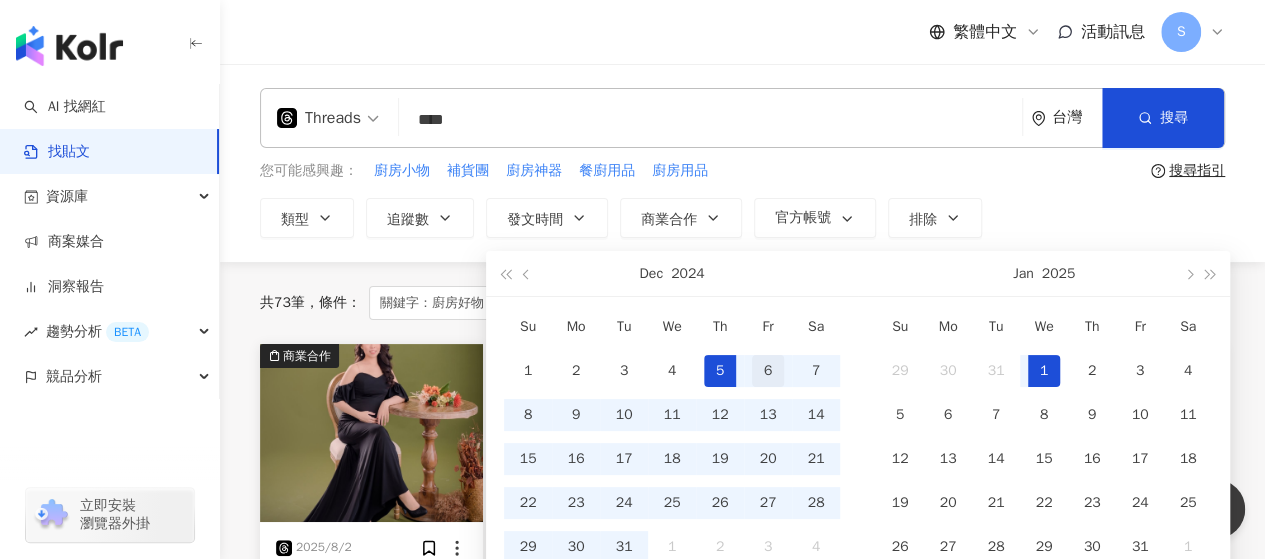 type on "**********" 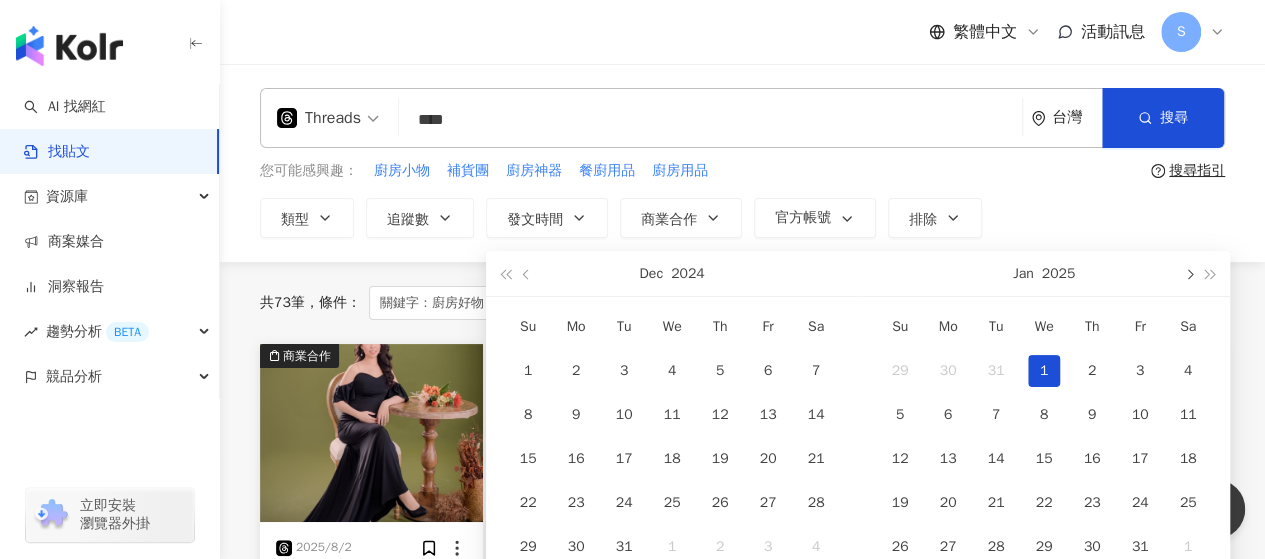 click at bounding box center (1188, 275) 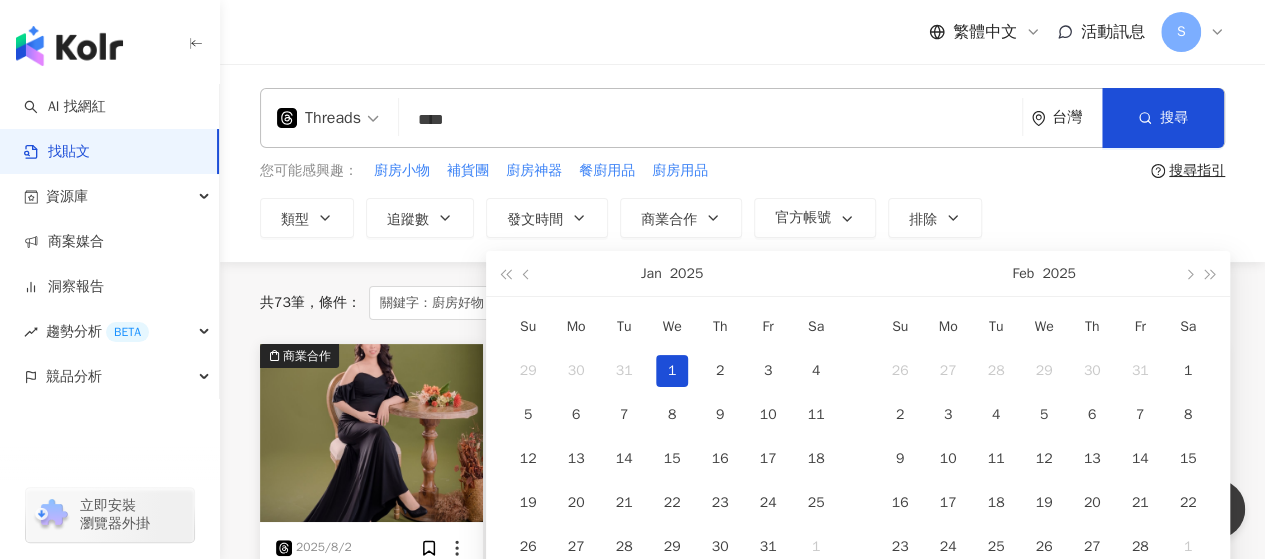 click on "1" at bounding box center (672, 371) 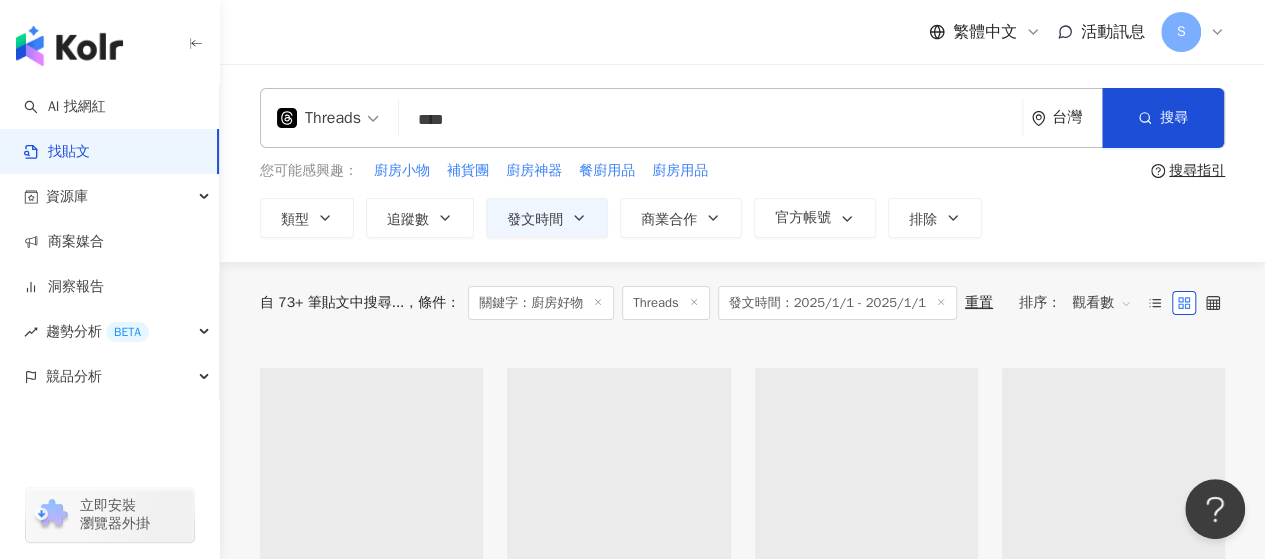 type on "**********" 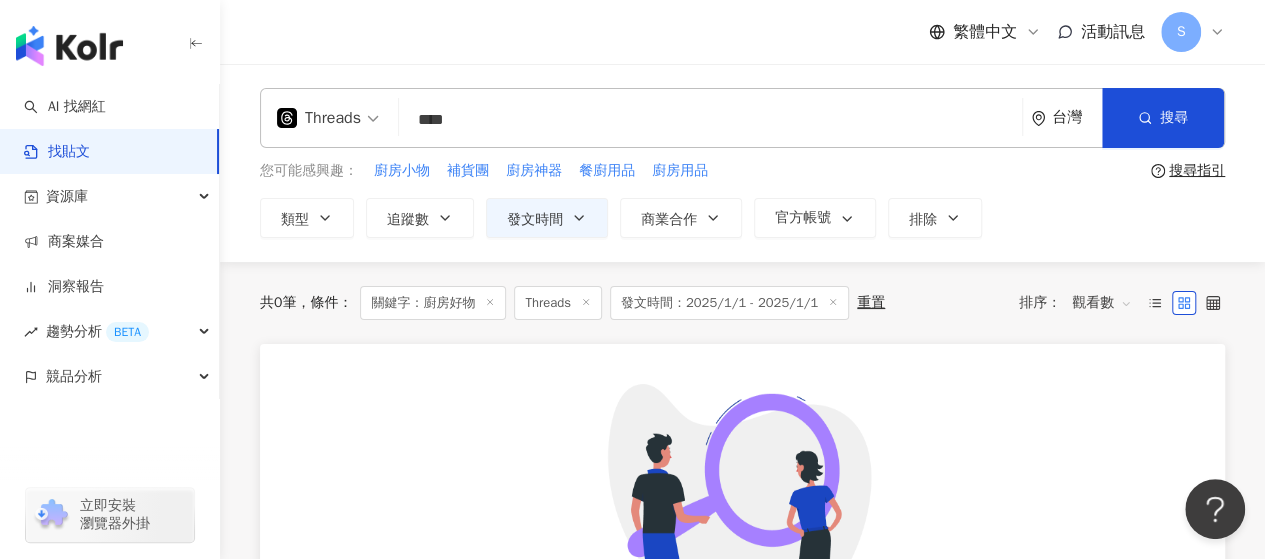 click on "發文時間：2025/1/1 - 2025/1/1" at bounding box center (729, 303) 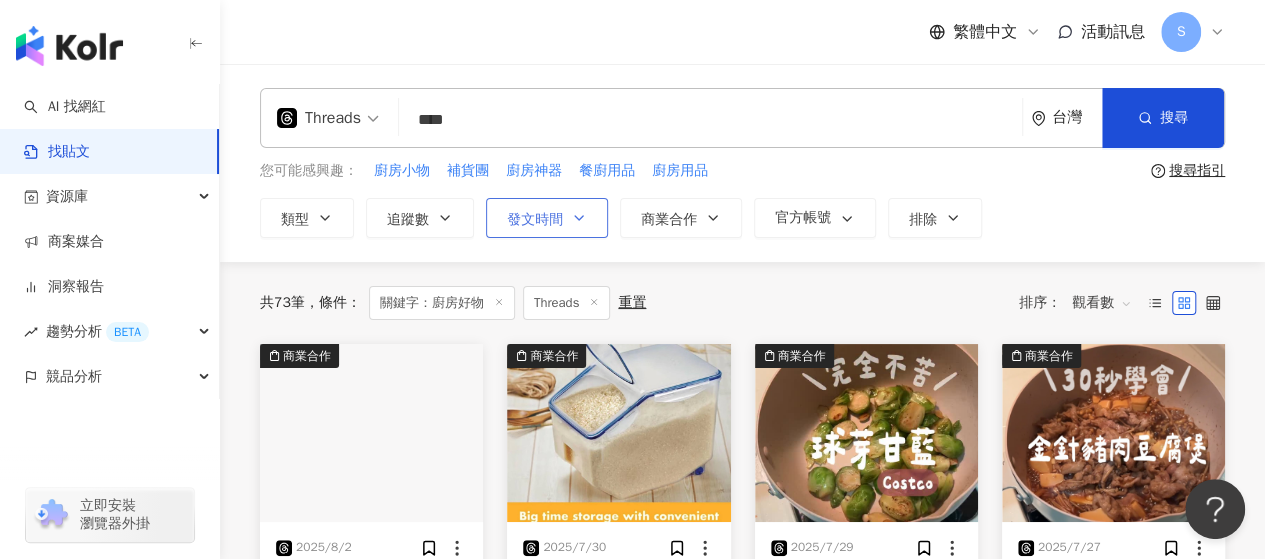 type 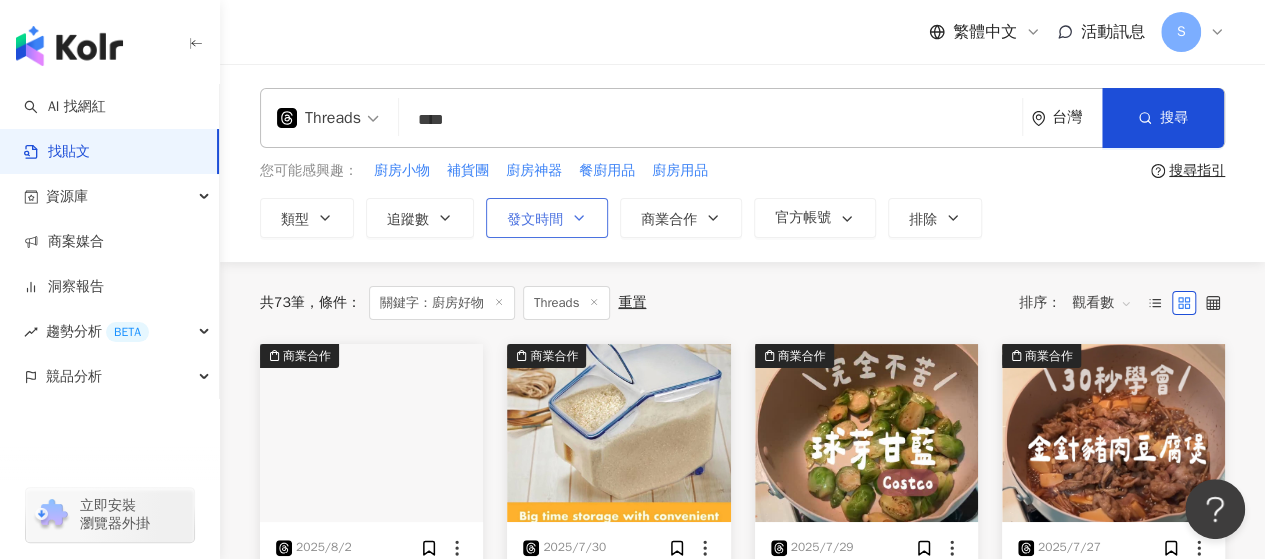 type 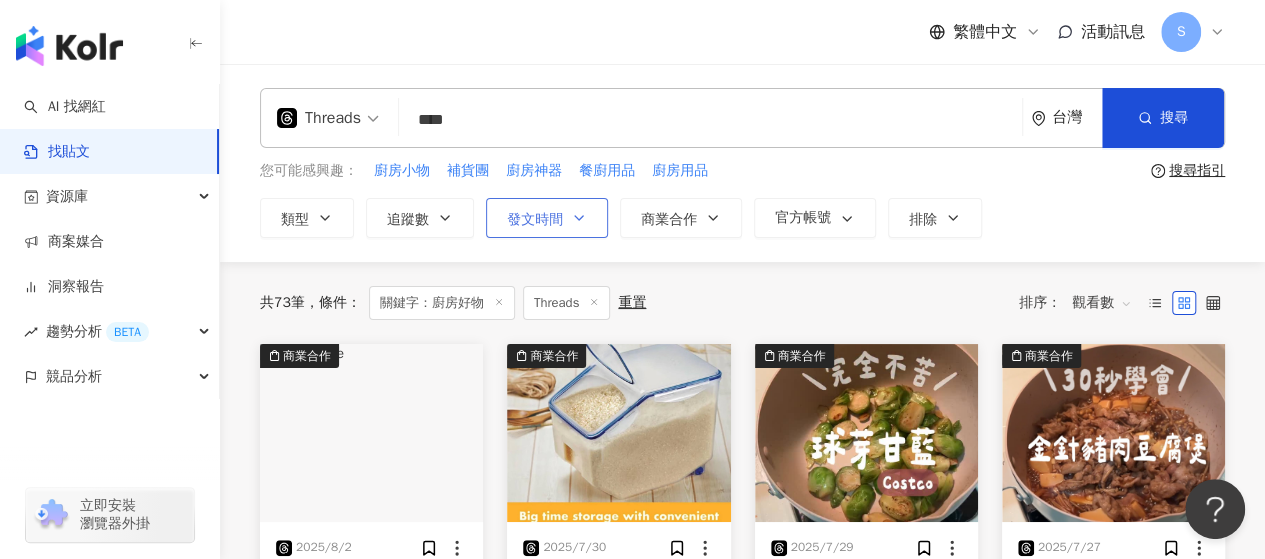 click on "發文時間" at bounding box center (535, 220) 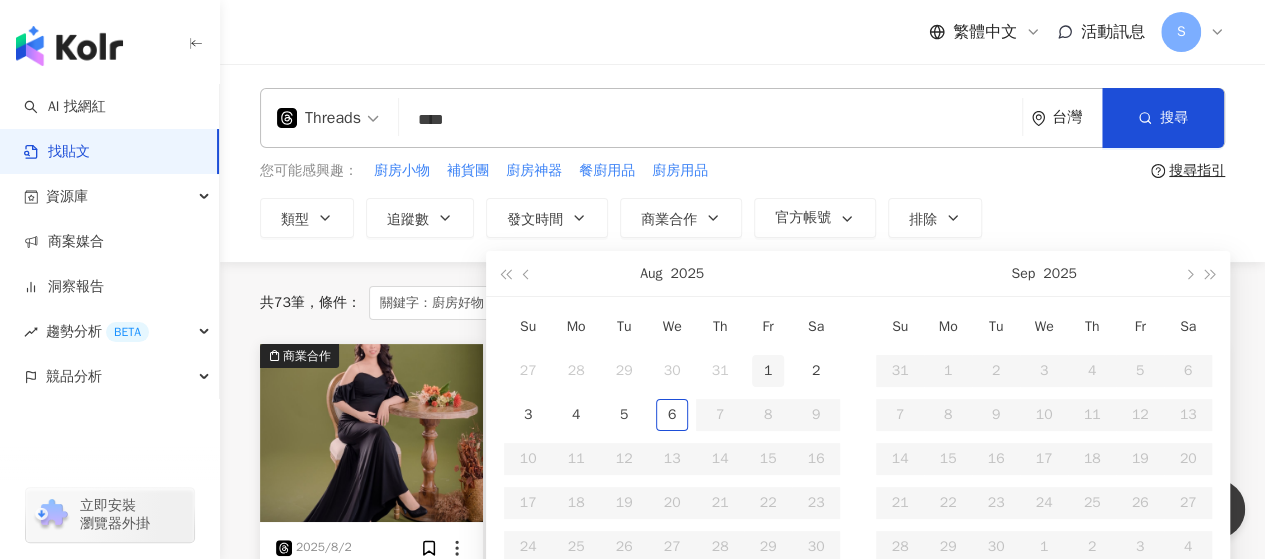 type on "**********" 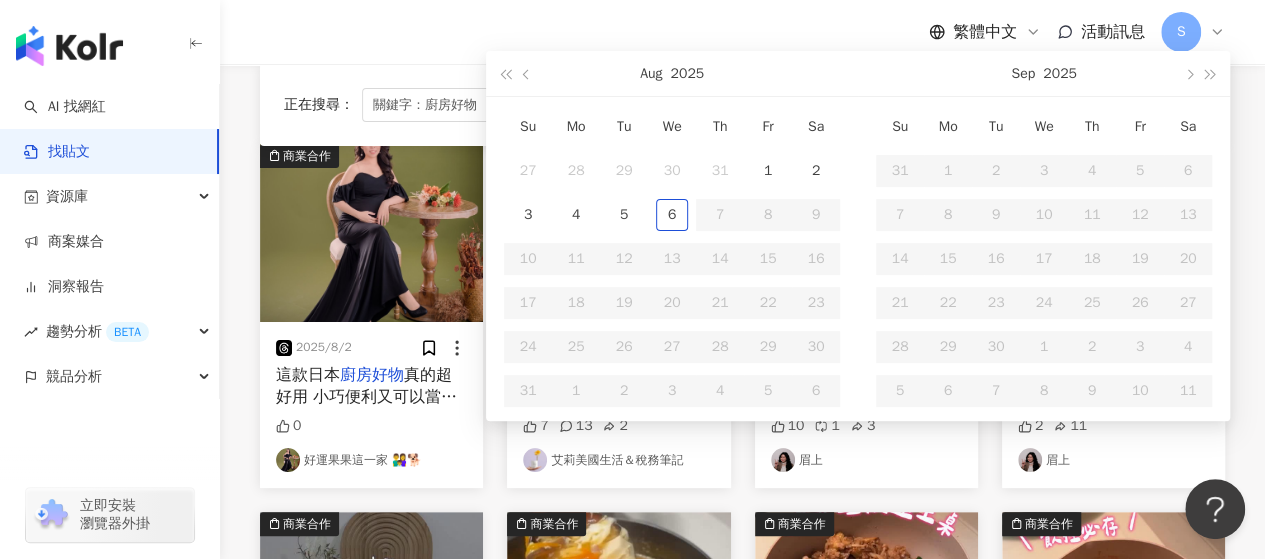 scroll, scrollTop: 100, scrollLeft: 0, axis: vertical 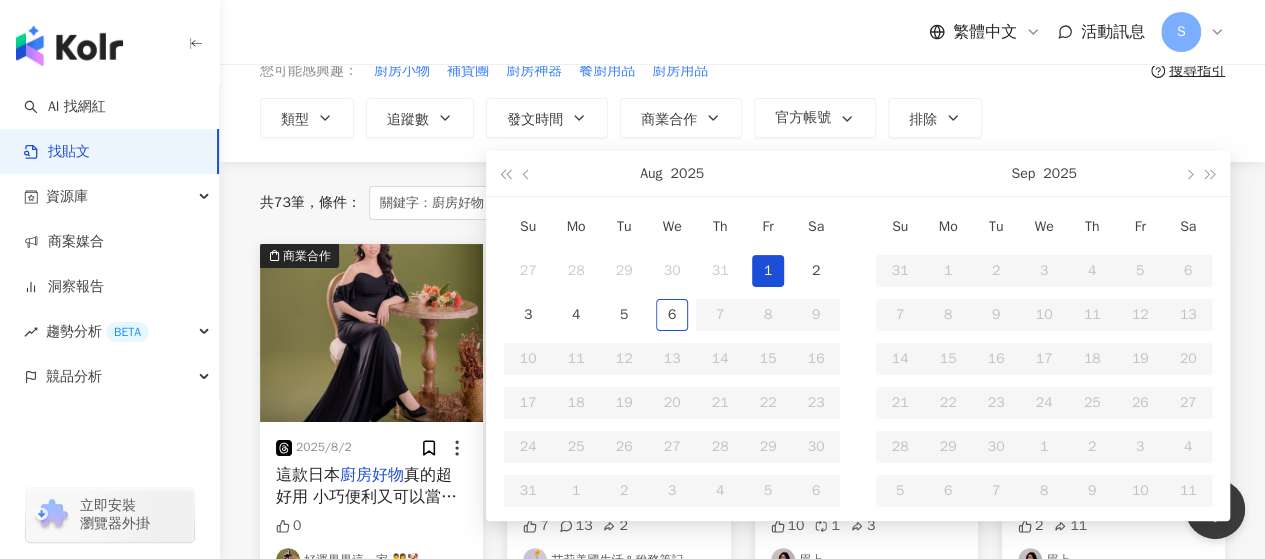 type on "**********" 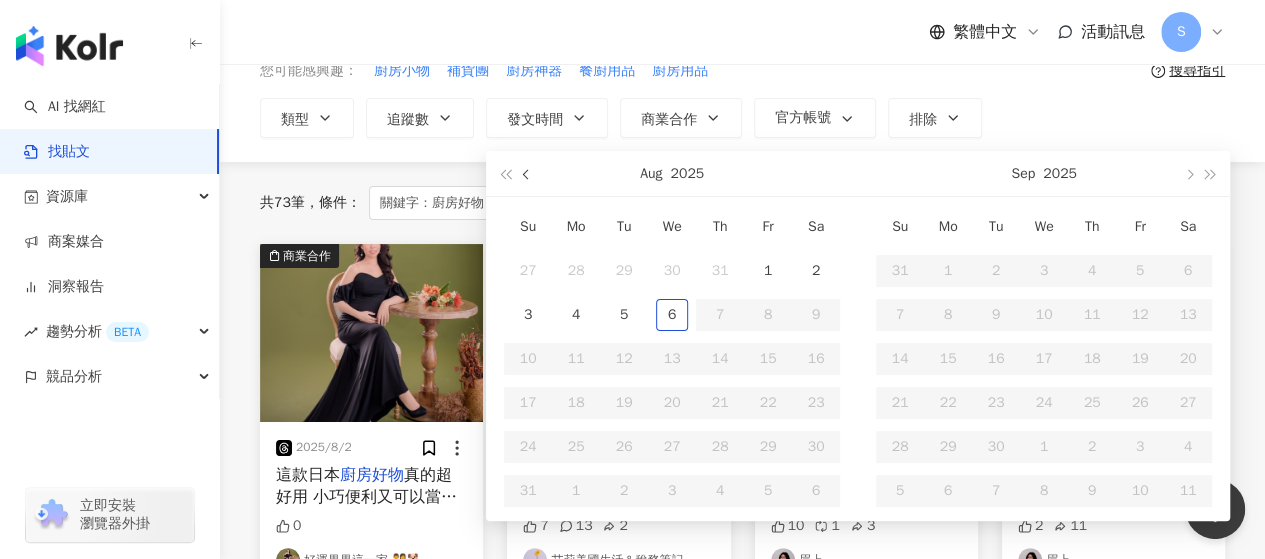 click at bounding box center (527, 173) 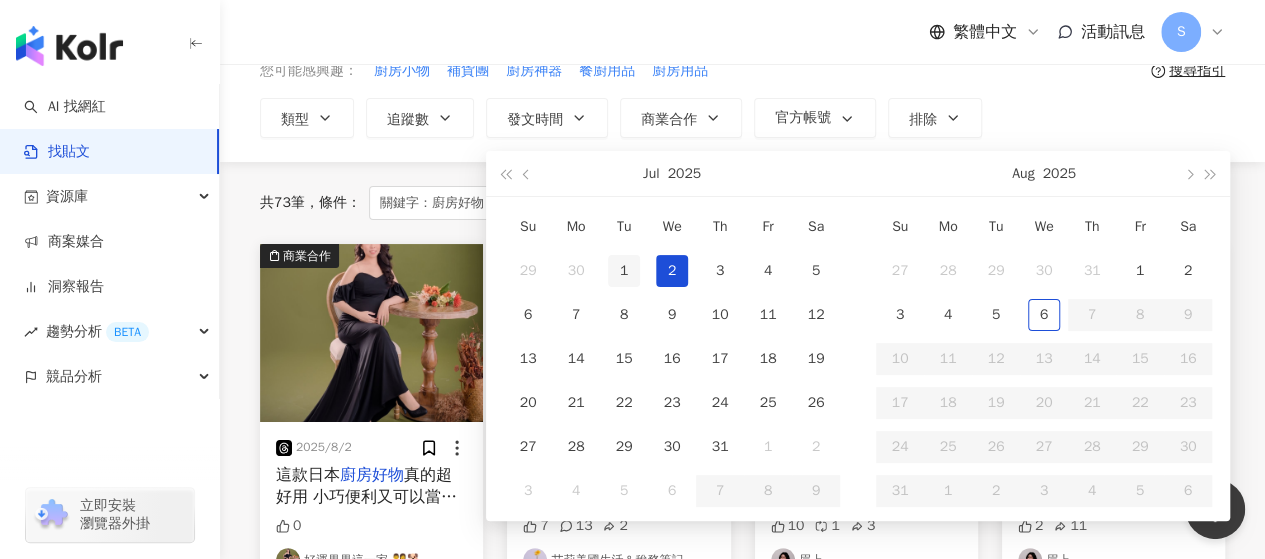 type on "**********" 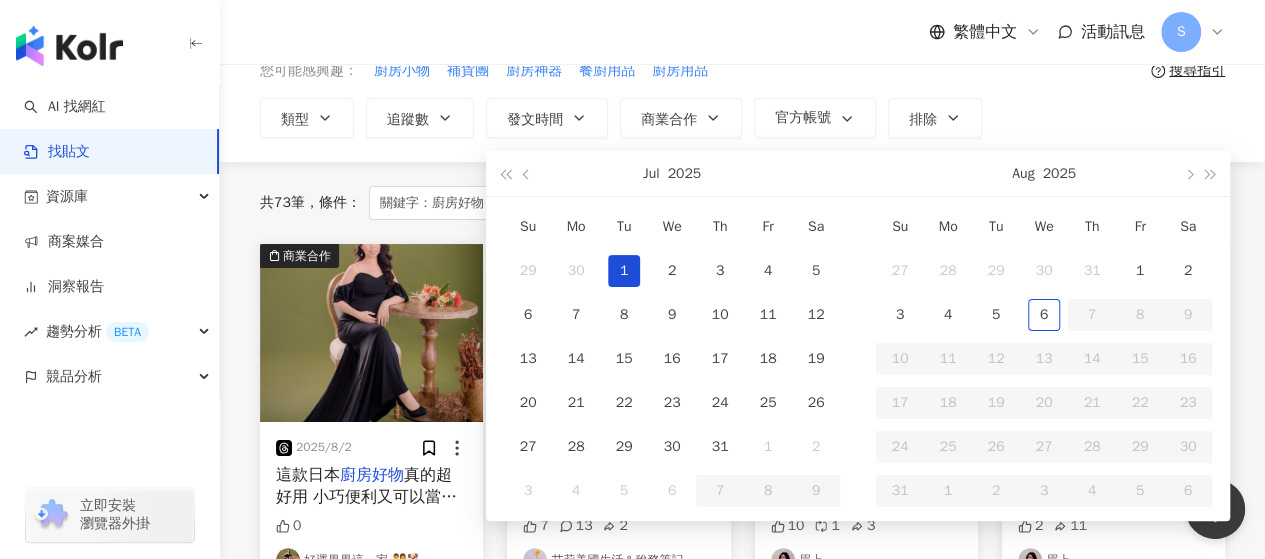 click on "1" at bounding box center [624, 271] 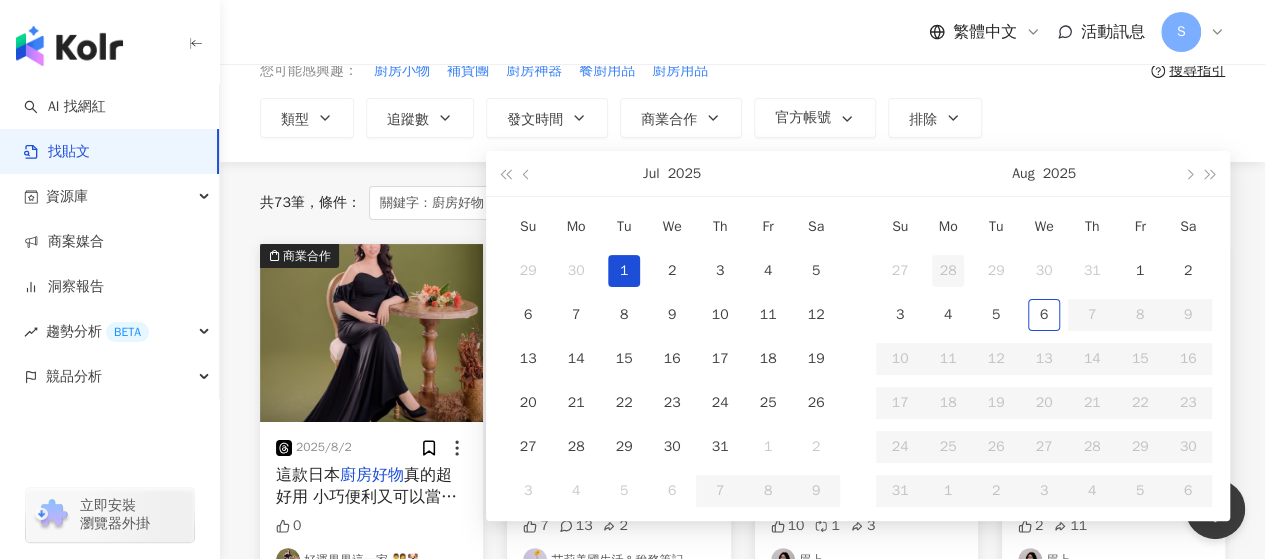 type on "**********" 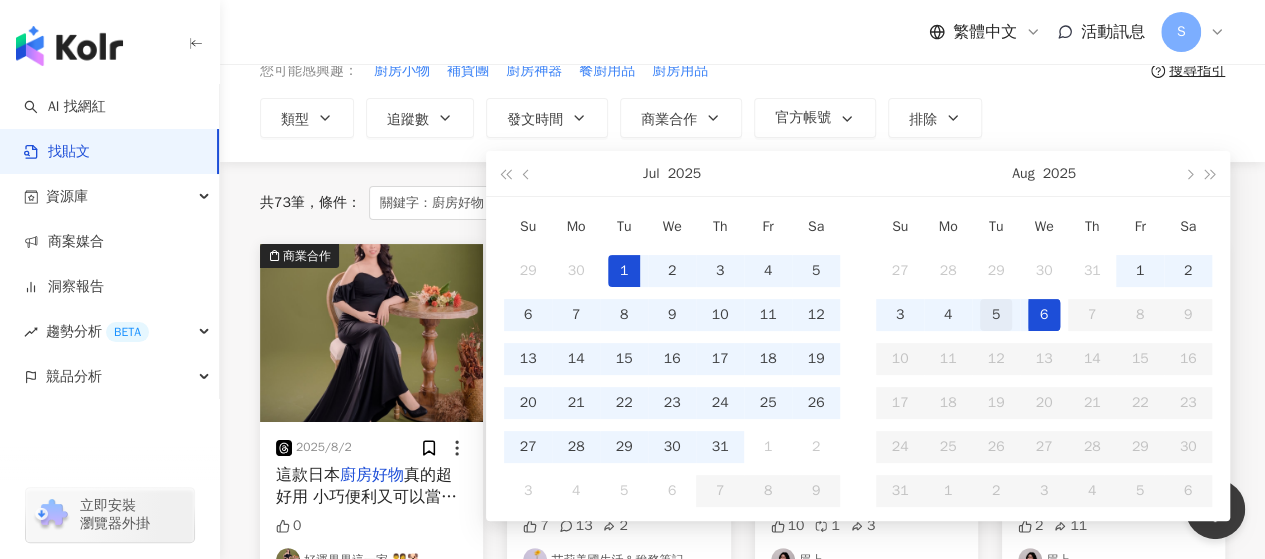 type on "**********" 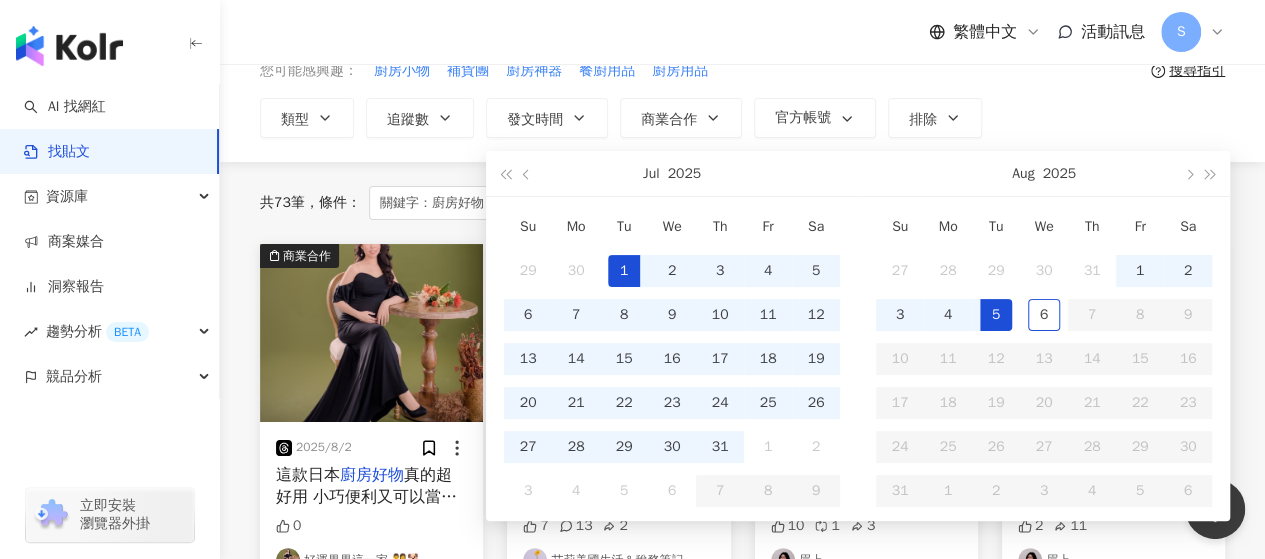 click on "5" at bounding box center [996, 315] 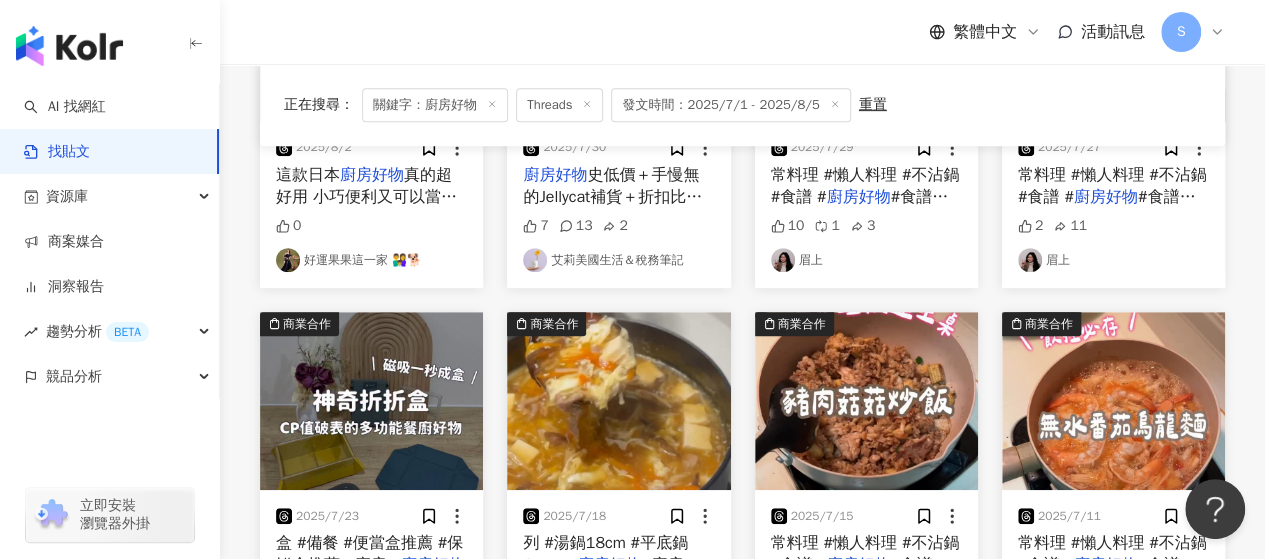 scroll, scrollTop: 100, scrollLeft: 0, axis: vertical 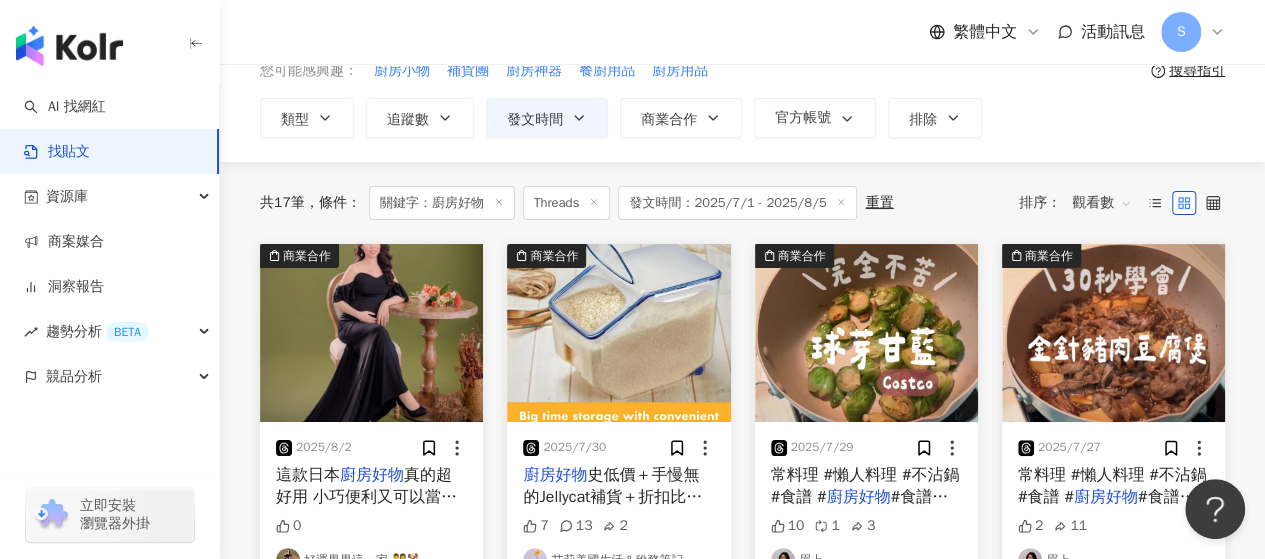 click on "發文時間：2025/7/1 - 2025/8/5" at bounding box center (737, 203) 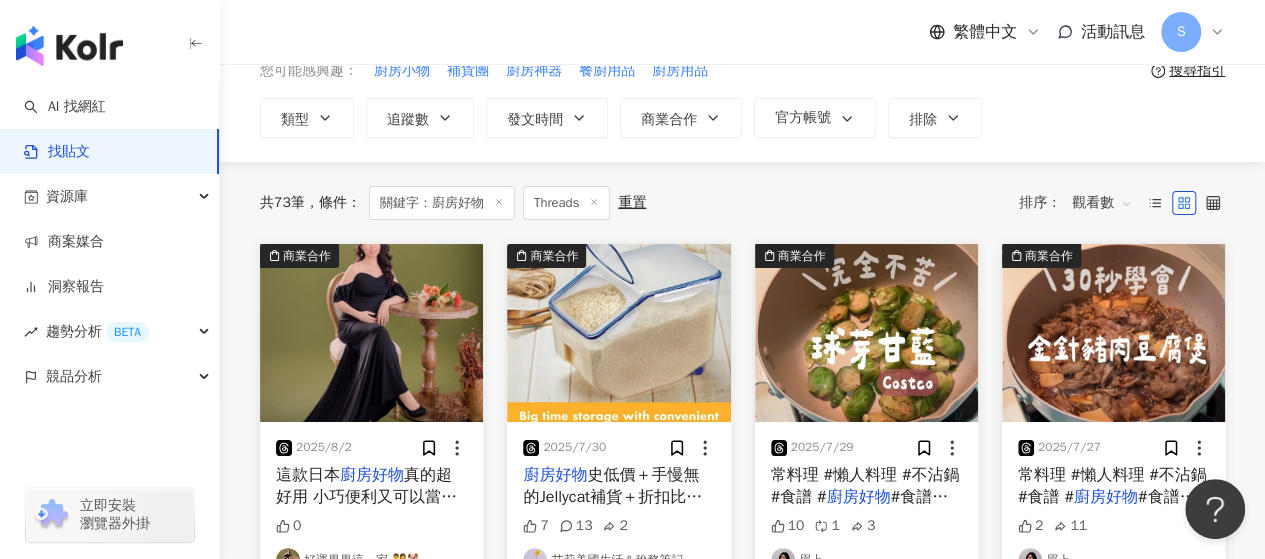 type 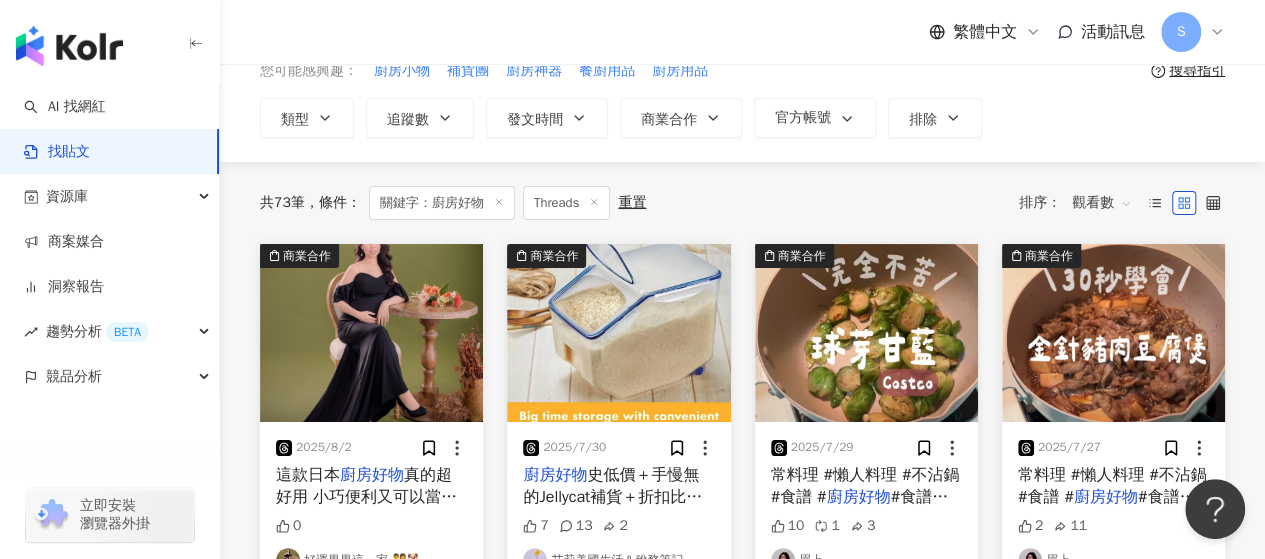 scroll, scrollTop: 0, scrollLeft: 0, axis: both 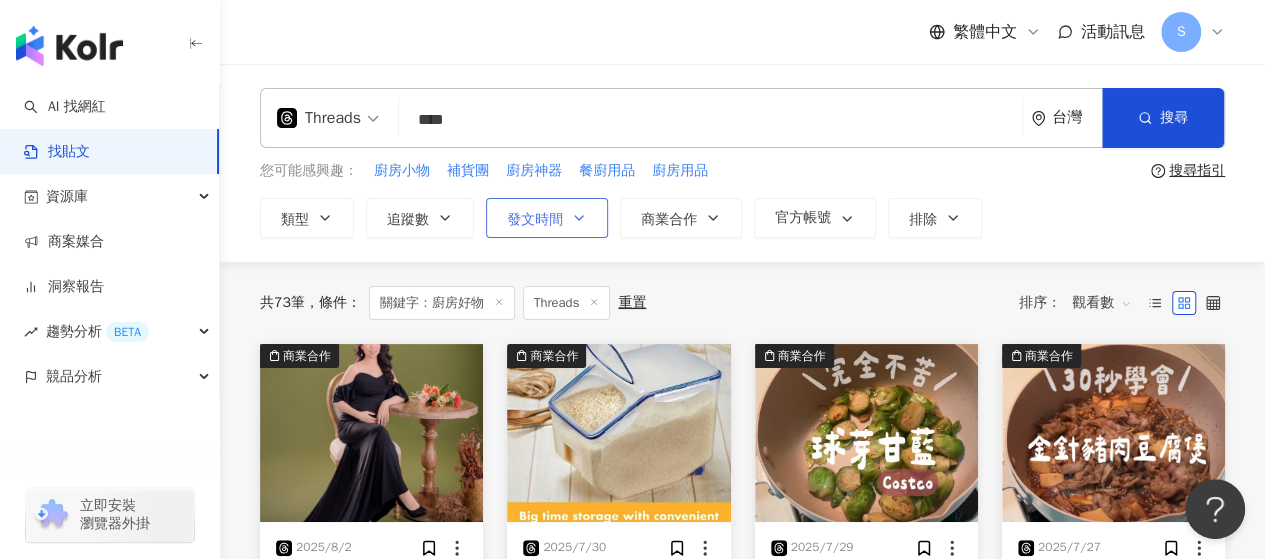 click on "發文時間" at bounding box center (547, 218) 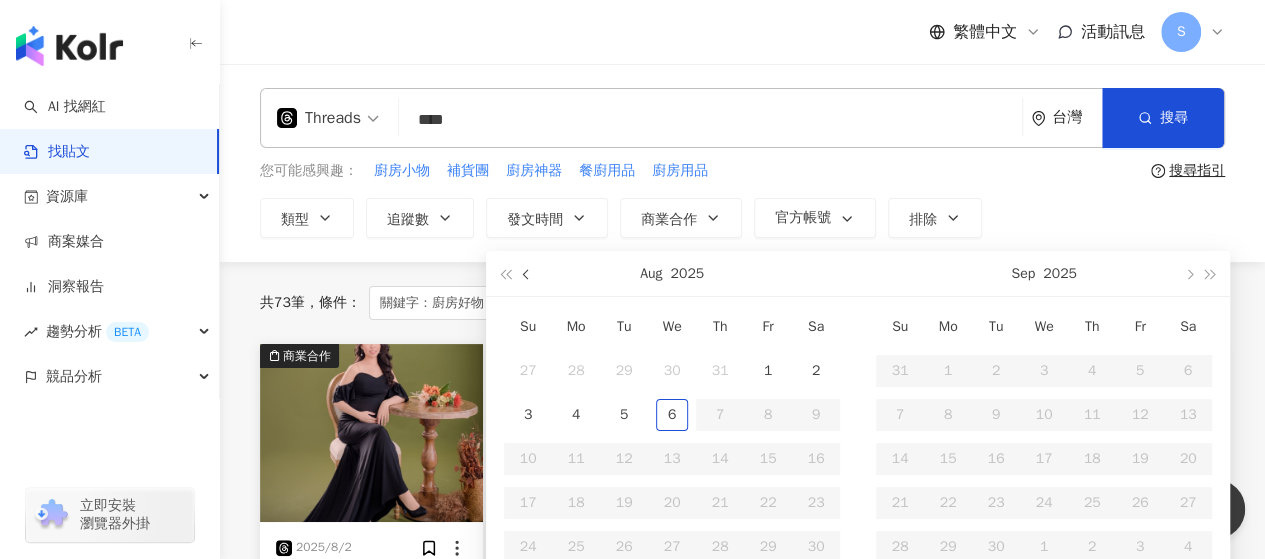 click at bounding box center (528, 275) 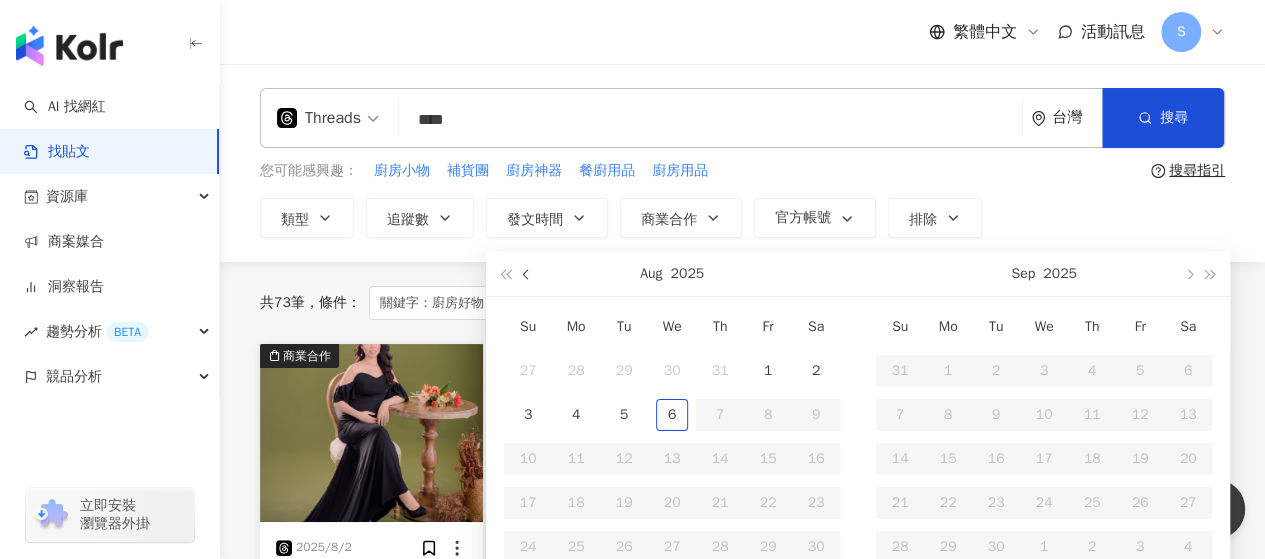 click at bounding box center [528, 275] 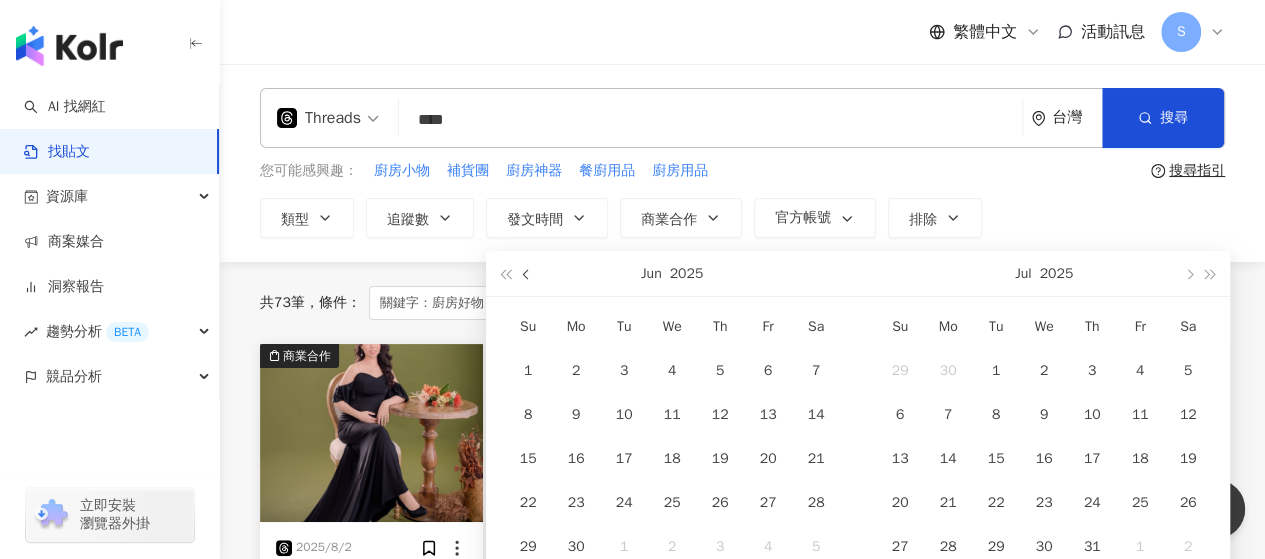 click at bounding box center [528, 275] 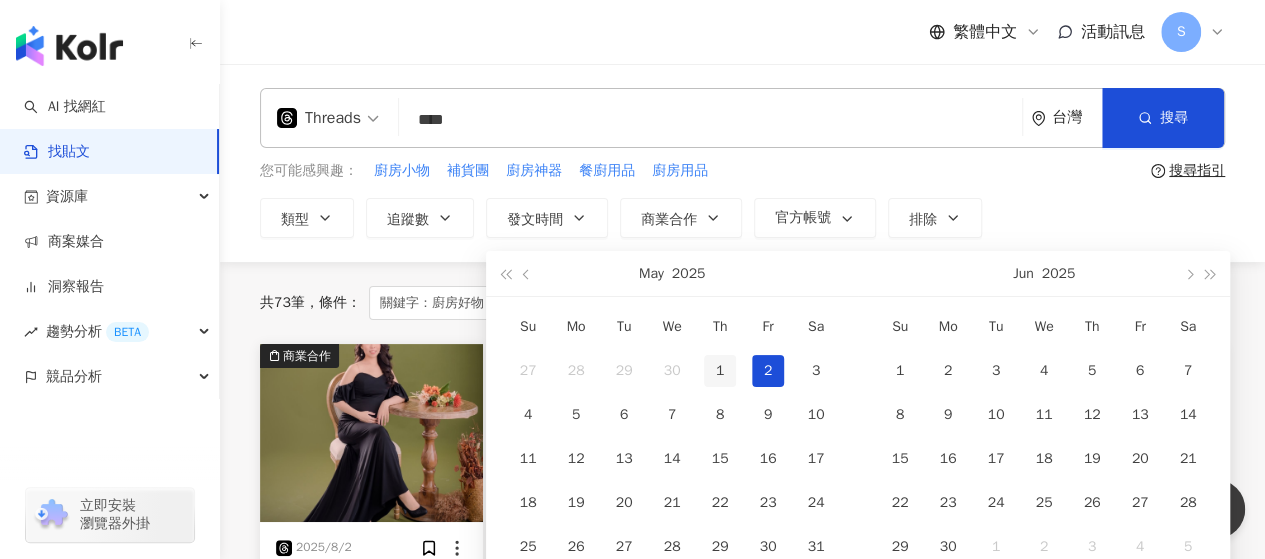 type on "**********" 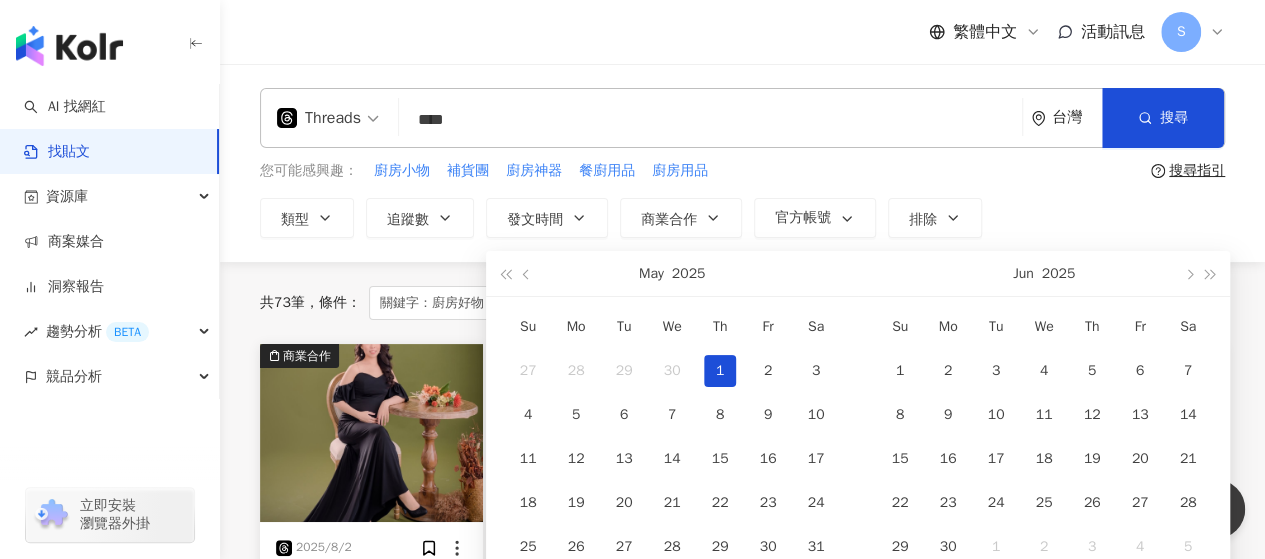 click on "1" at bounding box center (720, 371) 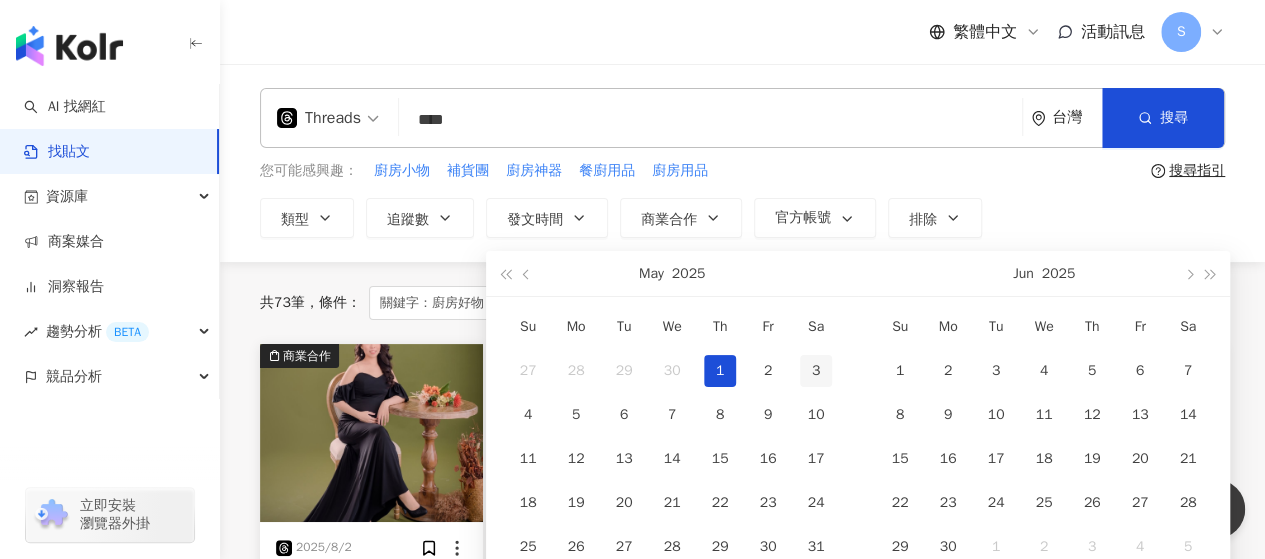 type on "**********" 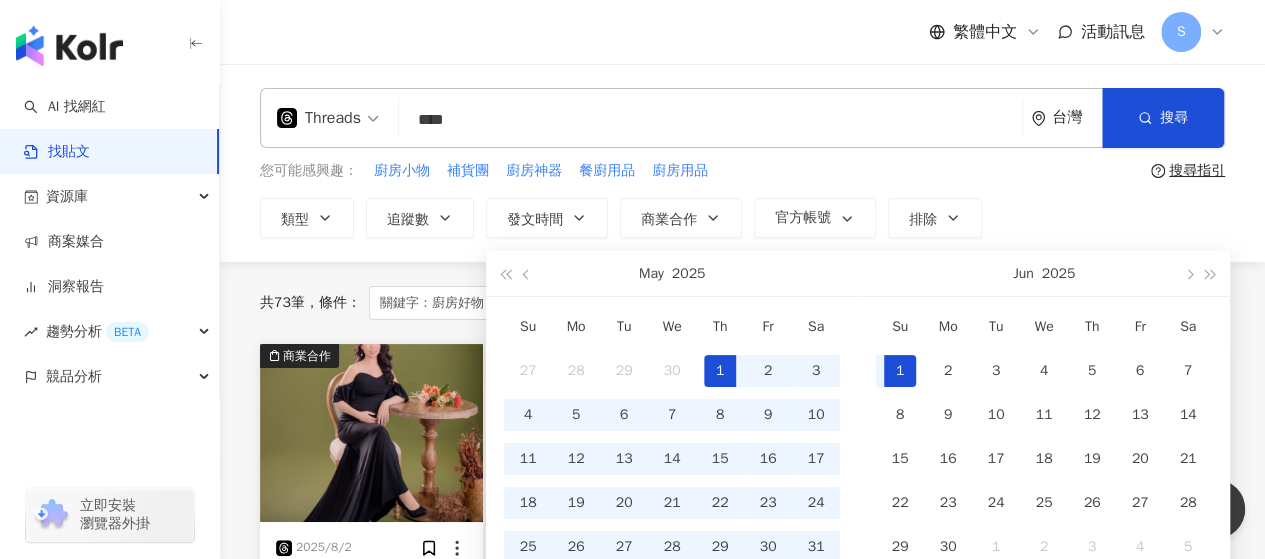 type on "**********" 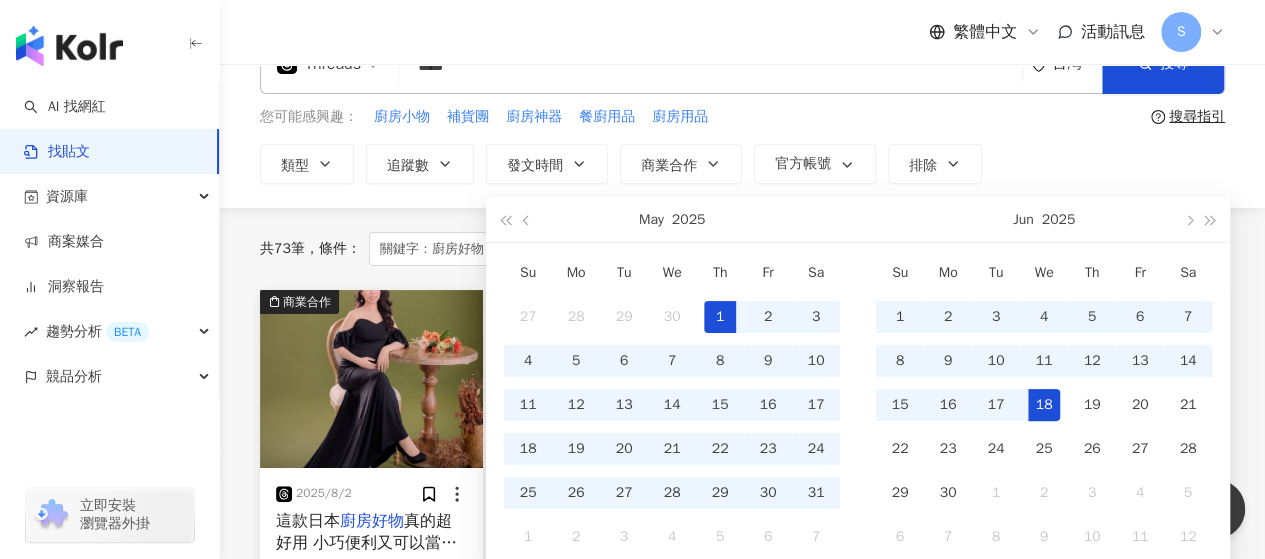 scroll, scrollTop: 100, scrollLeft: 0, axis: vertical 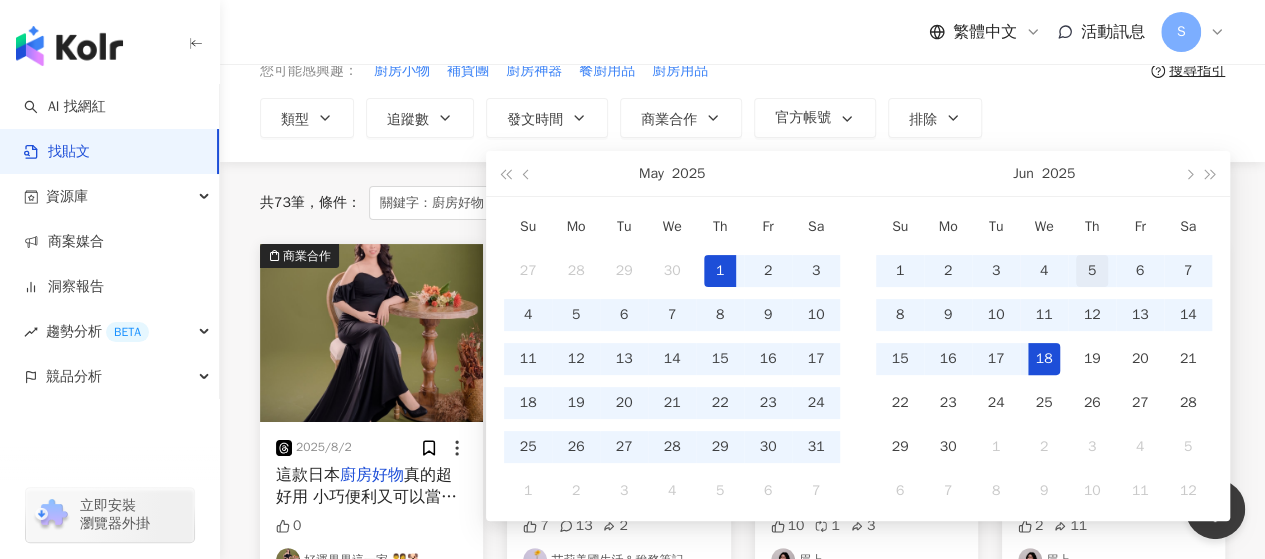 type on "**********" 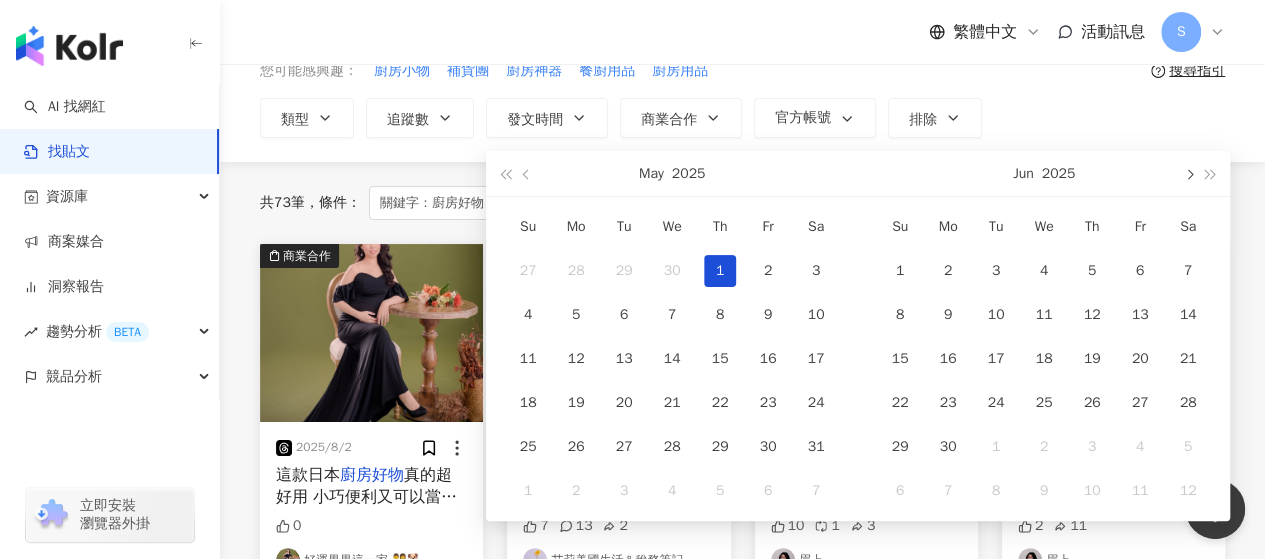 click at bounding box center [1188, 175] 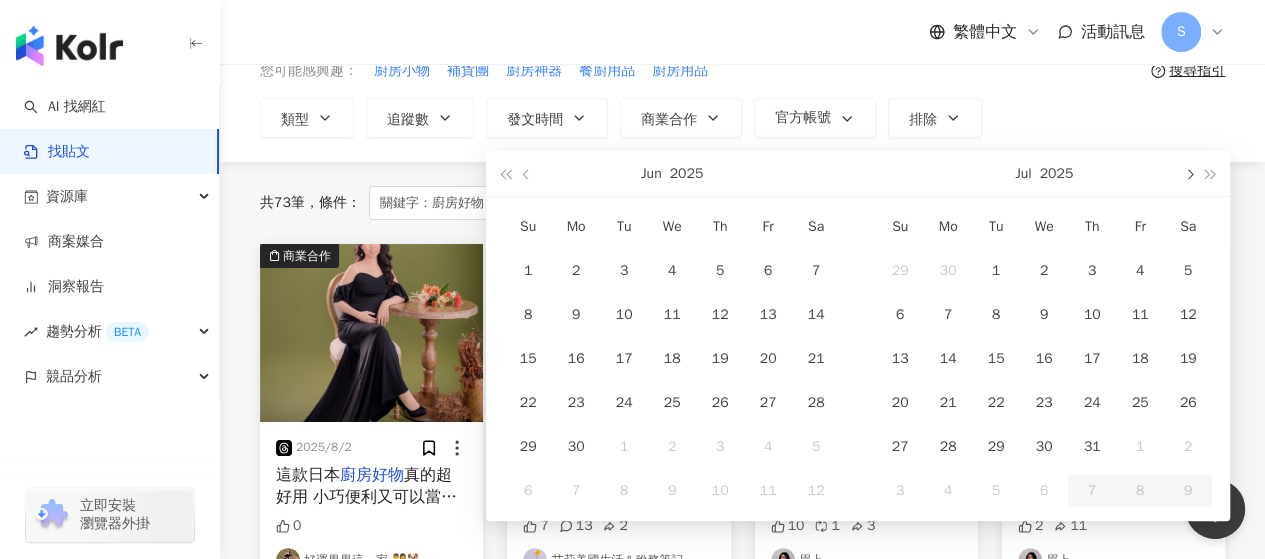click at bounding box center (1188, 175) 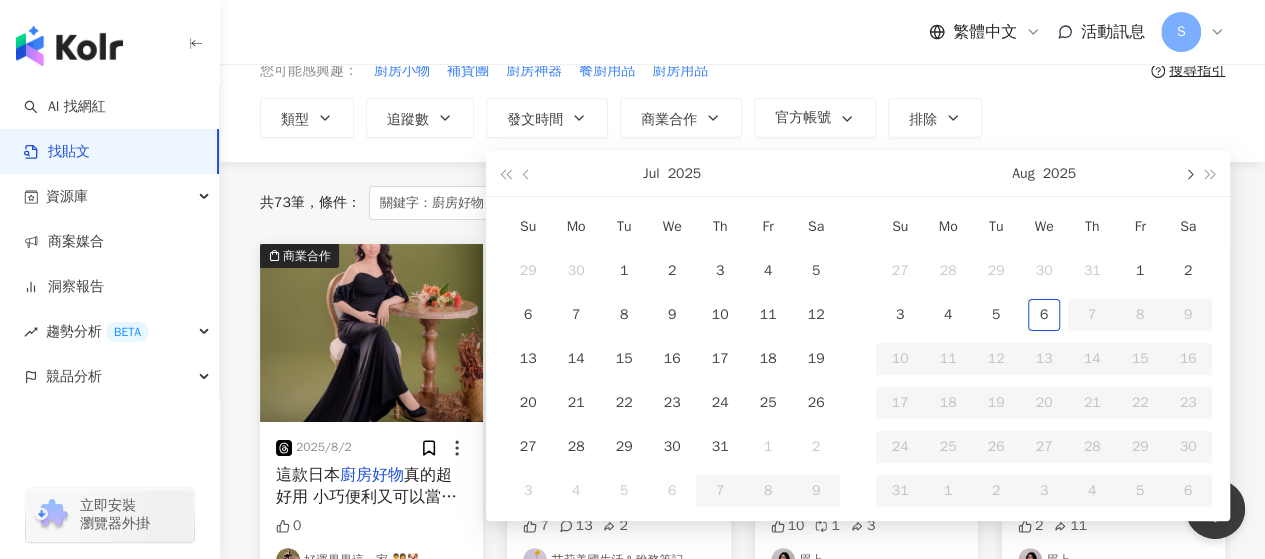 click at bounding box center [1188, 175] 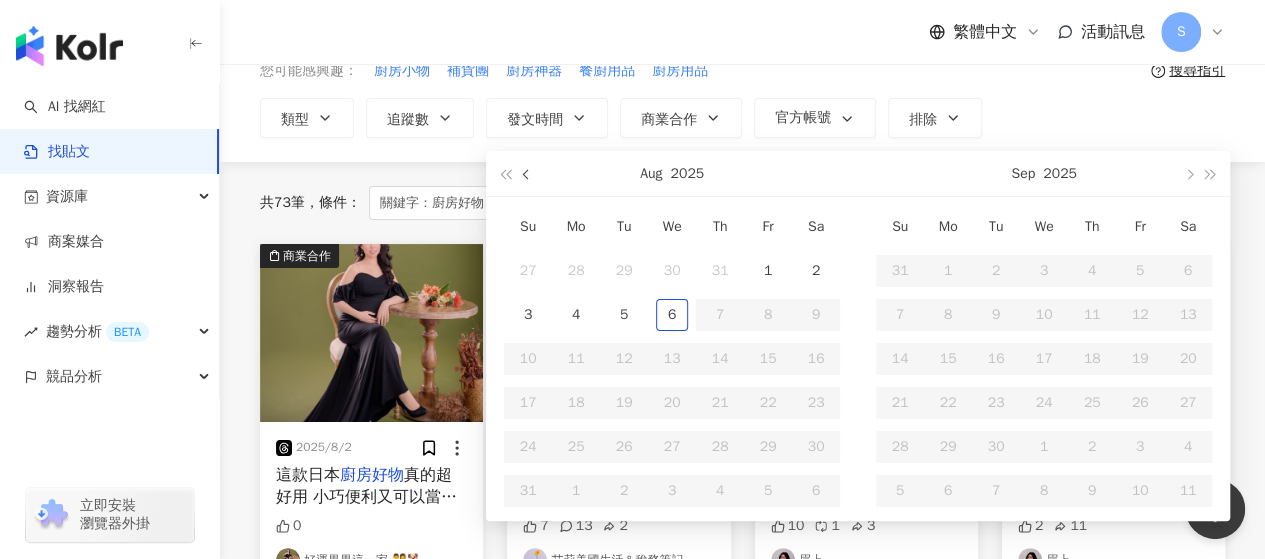 click at bounding box center [528, 175] 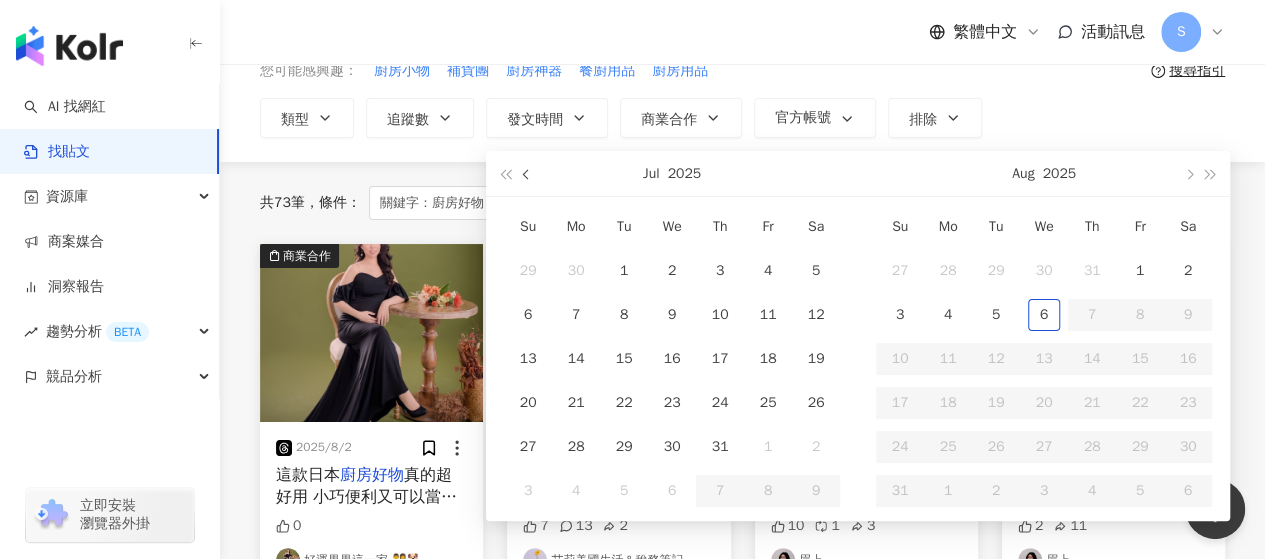 click at bounding box center (528, 175) 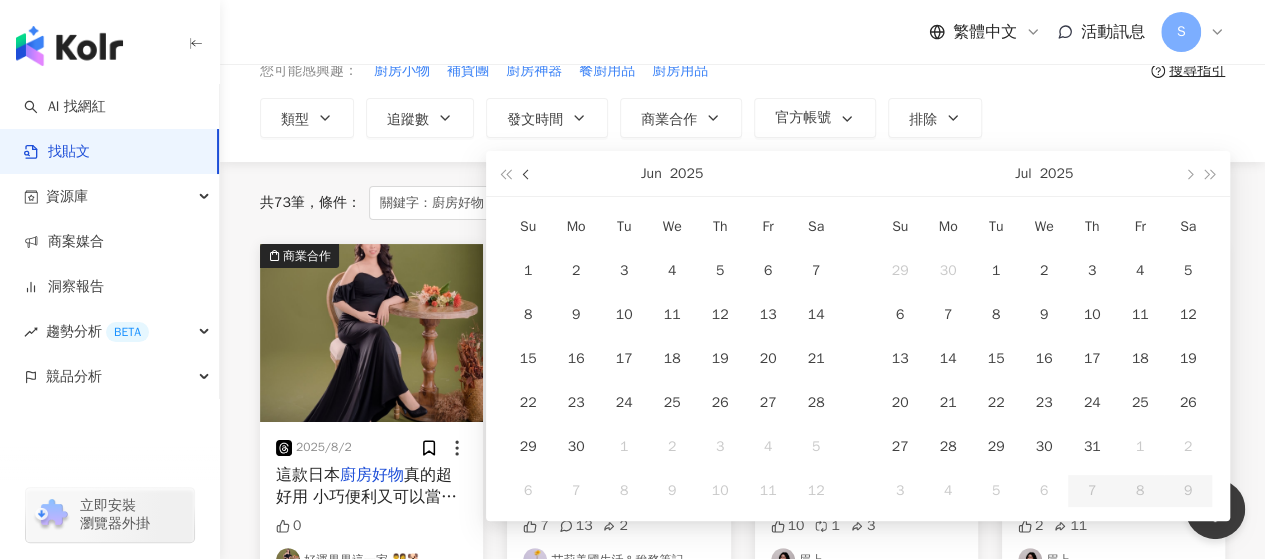 click at bounding box center (528, 175) 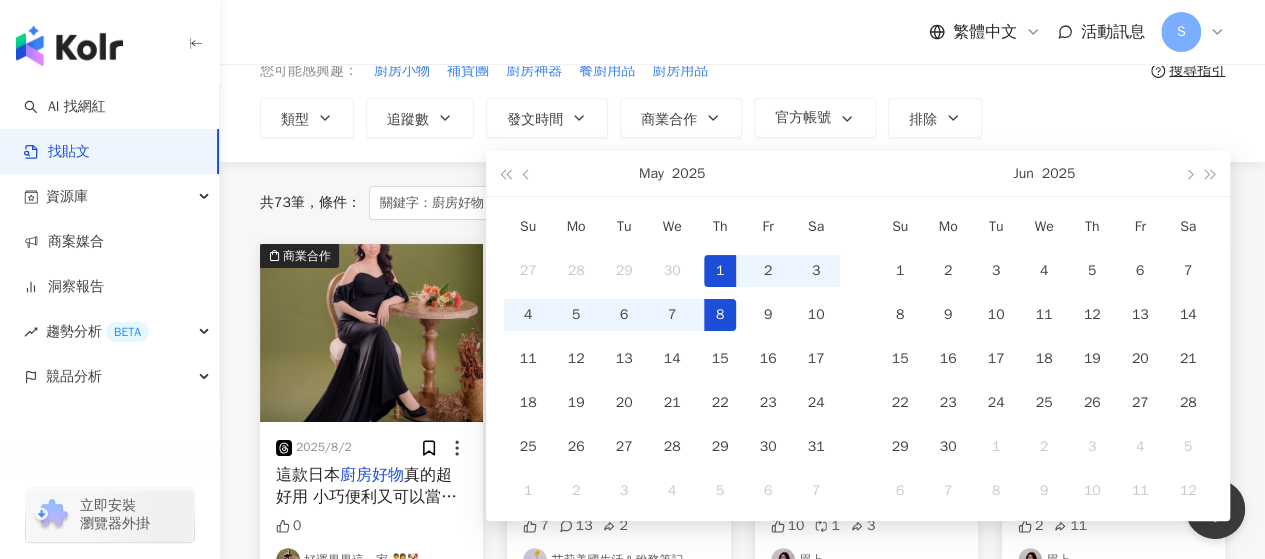 click on "8" at bounding box center [720, 315] 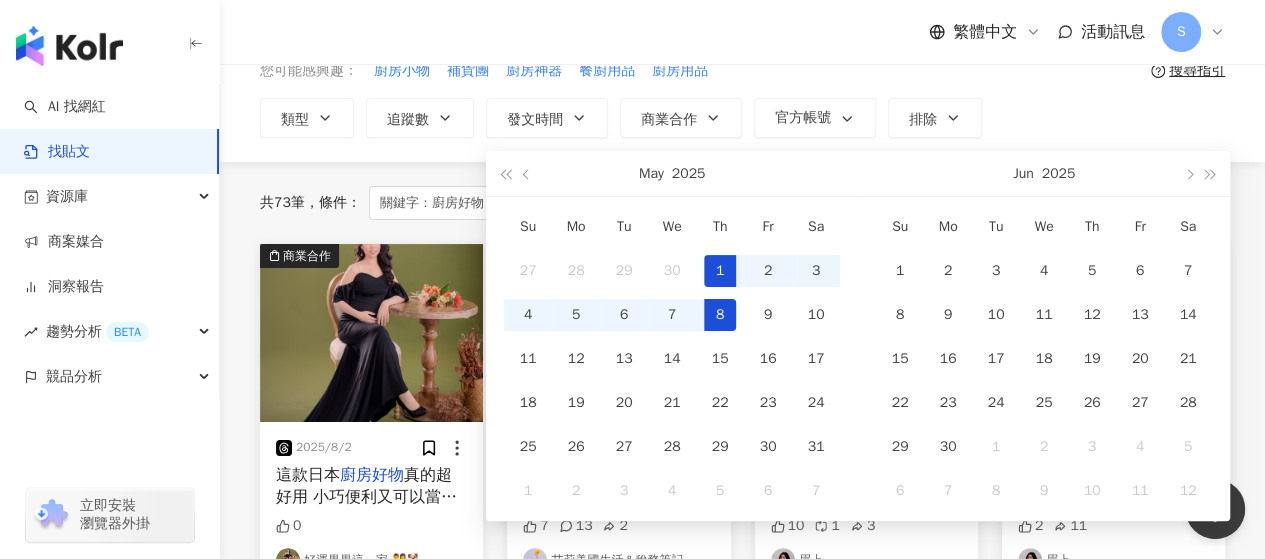 type on "**********" 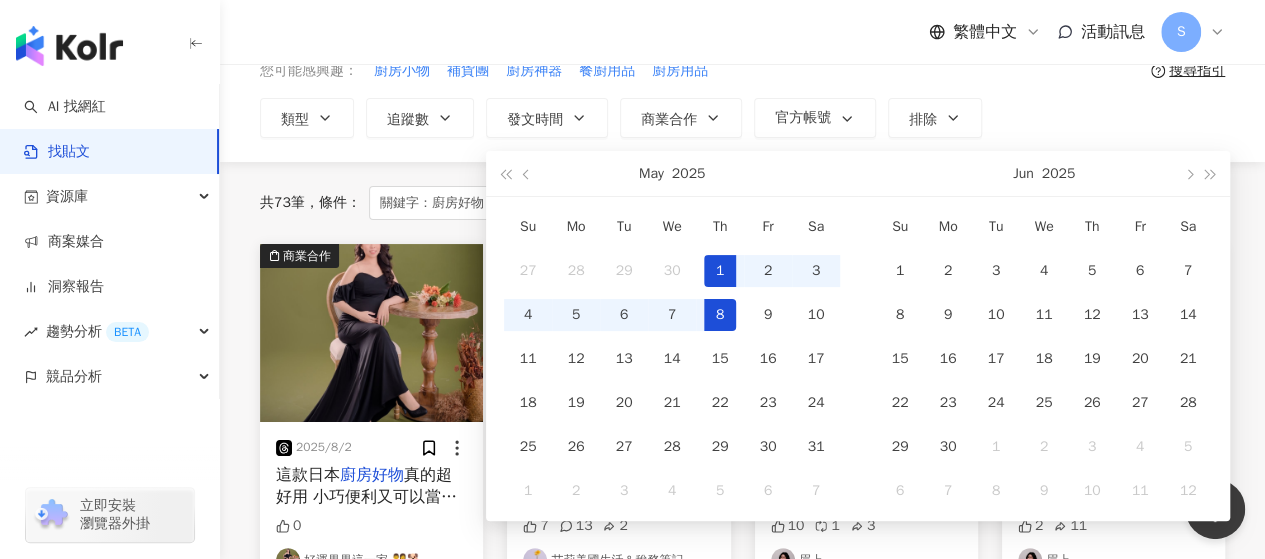 type on "**********" 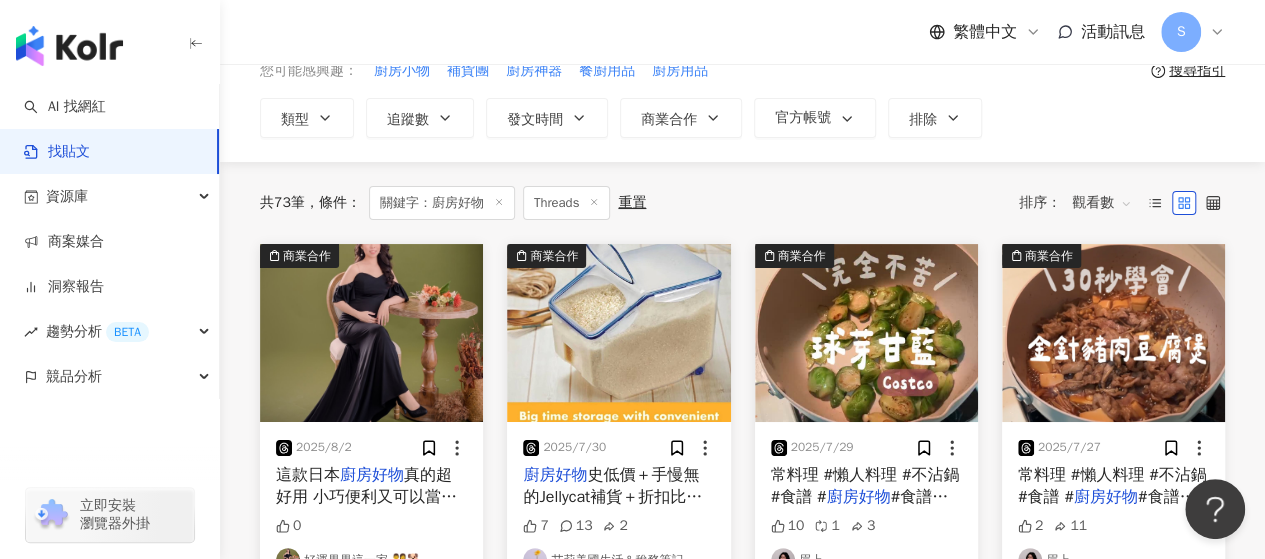 type on "**********" 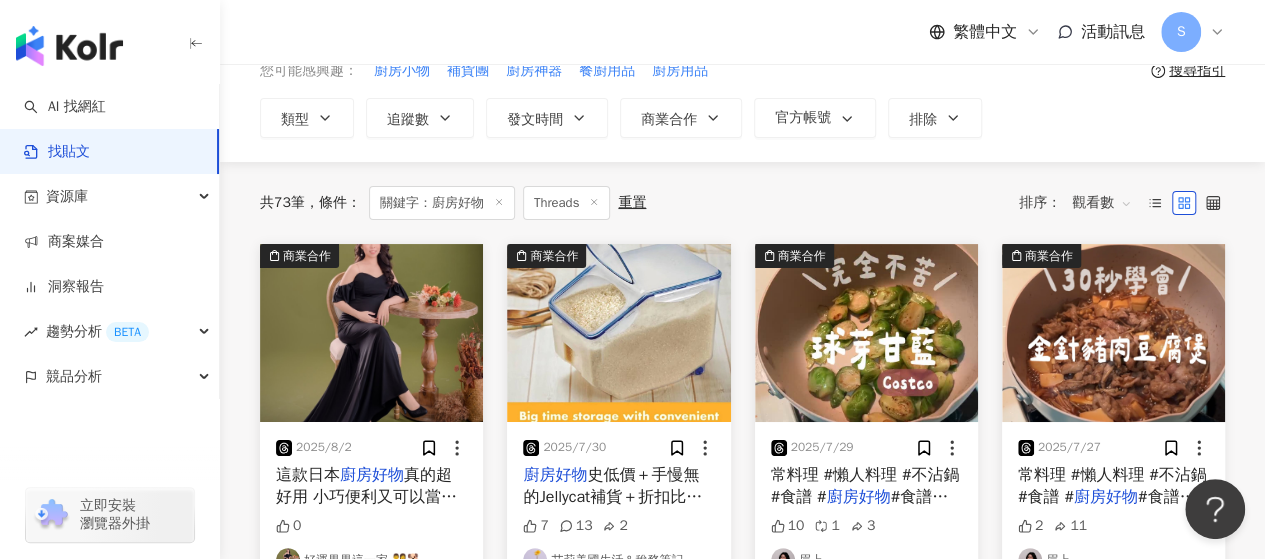 type on "**********" 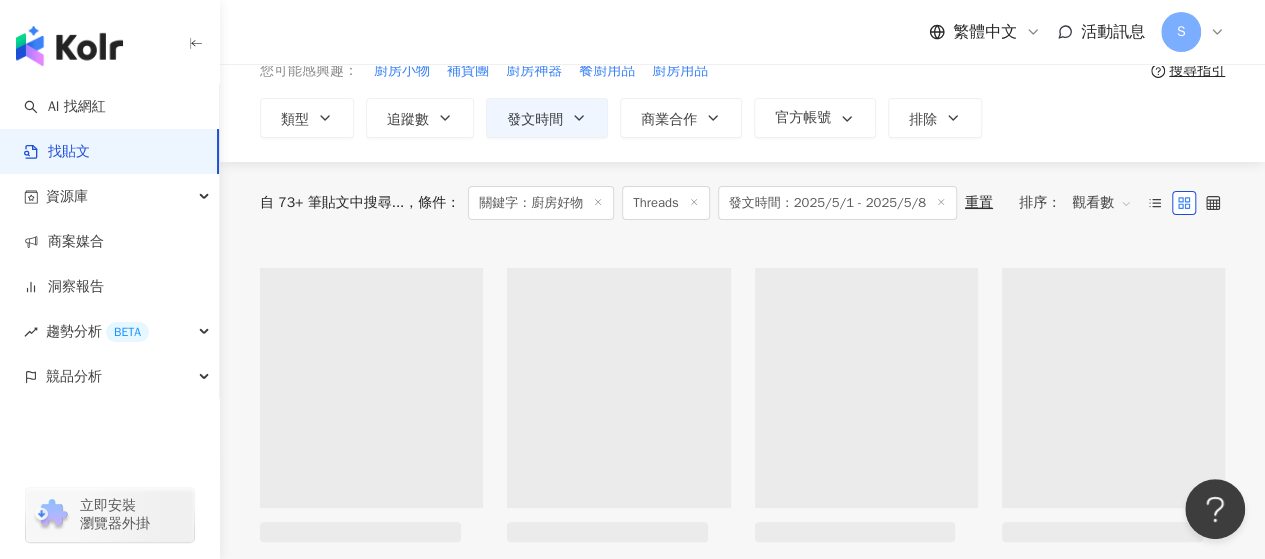 type on "**********" 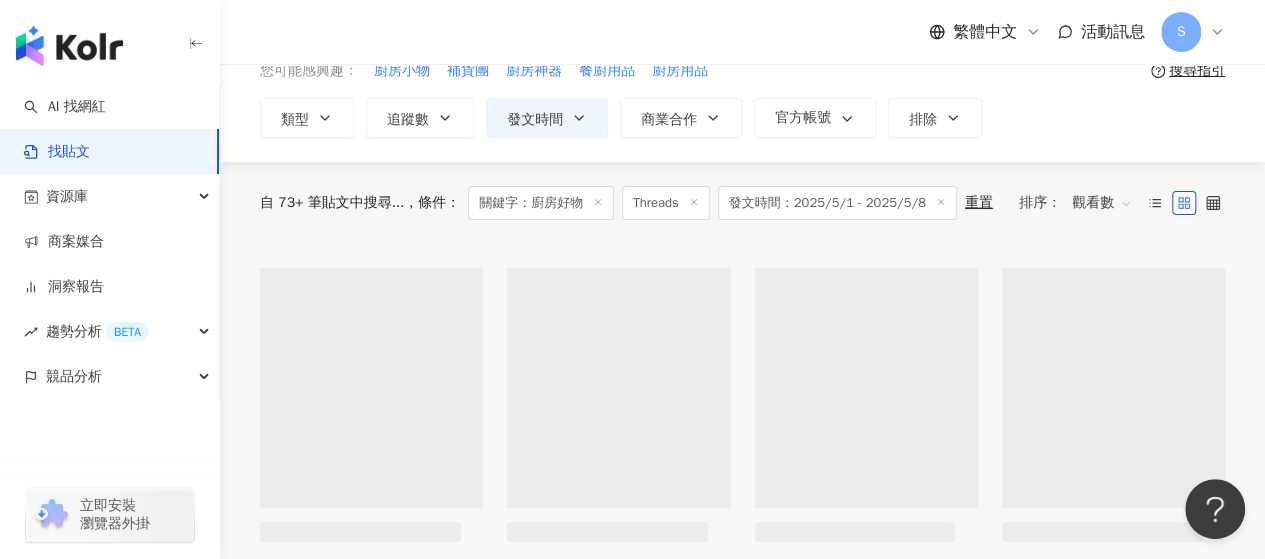 type on "**********" 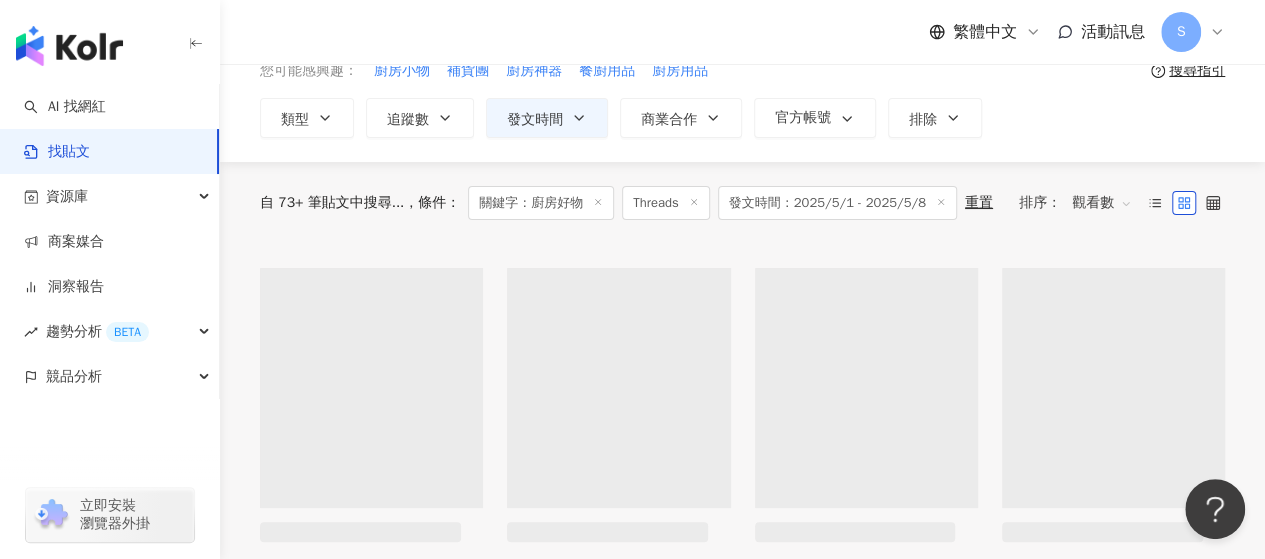 scroll, scrollTop: 0, scrollLeft: 0, axis: both 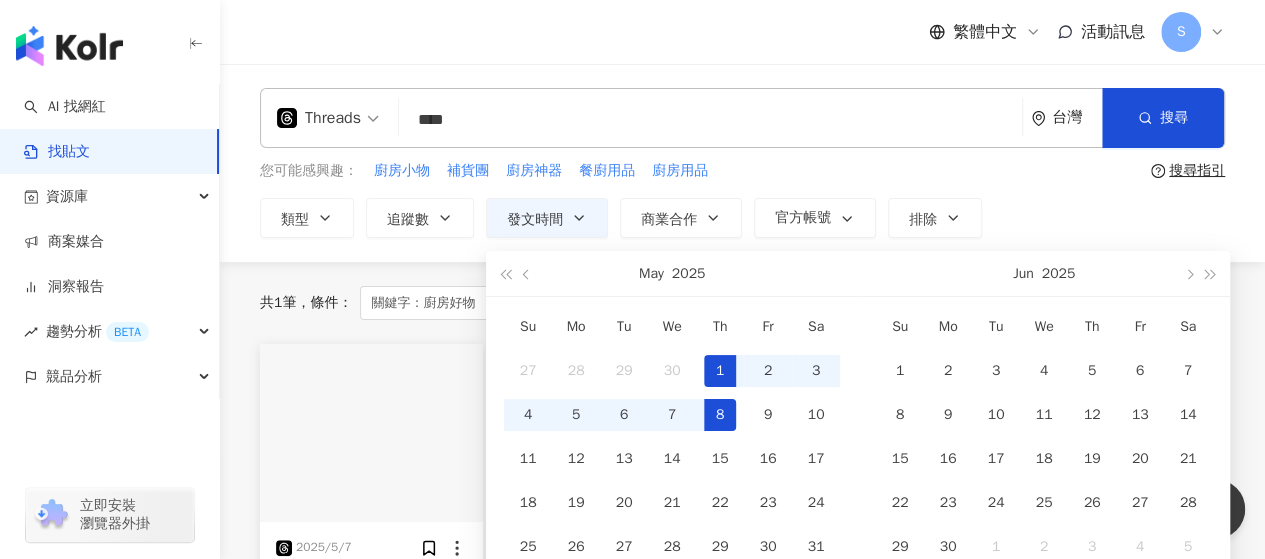 type on "**********" 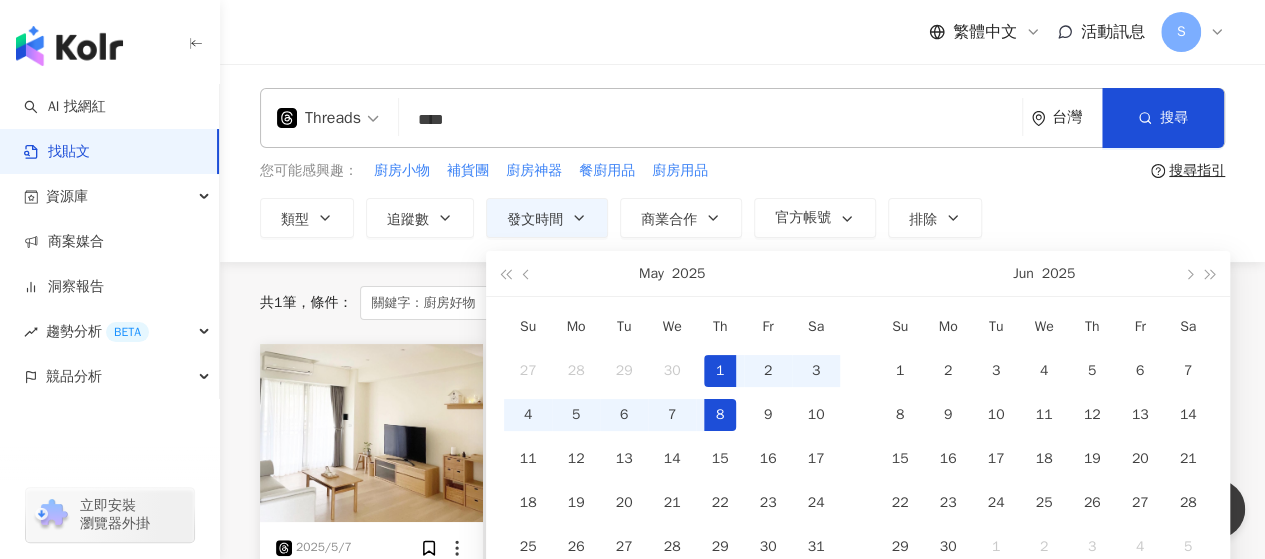 click on "**********" at bounding box center [742, 218] 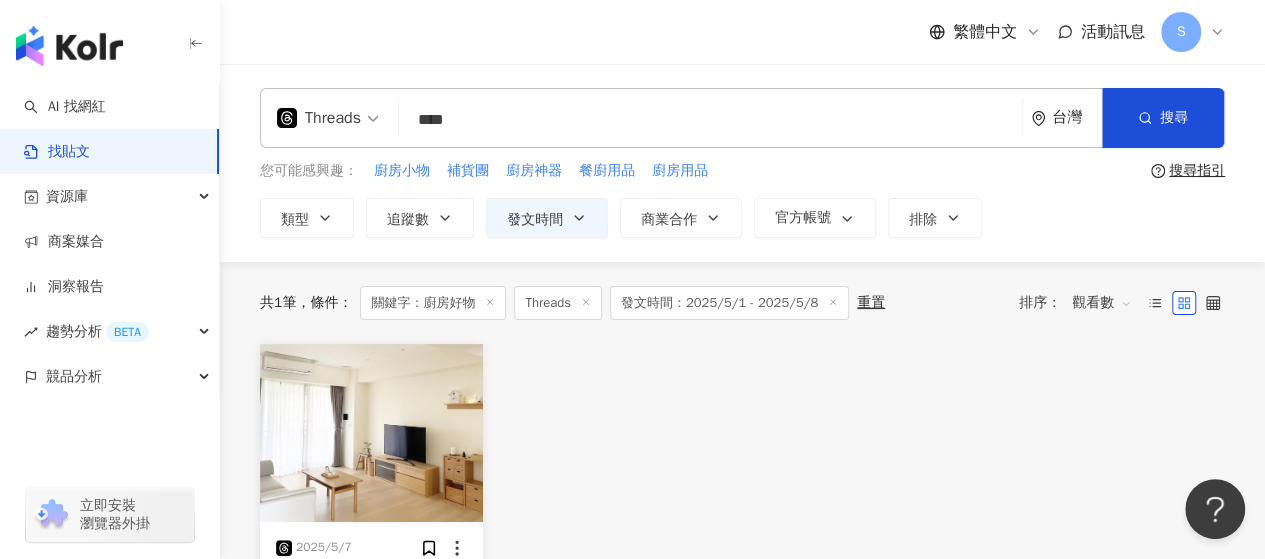 click 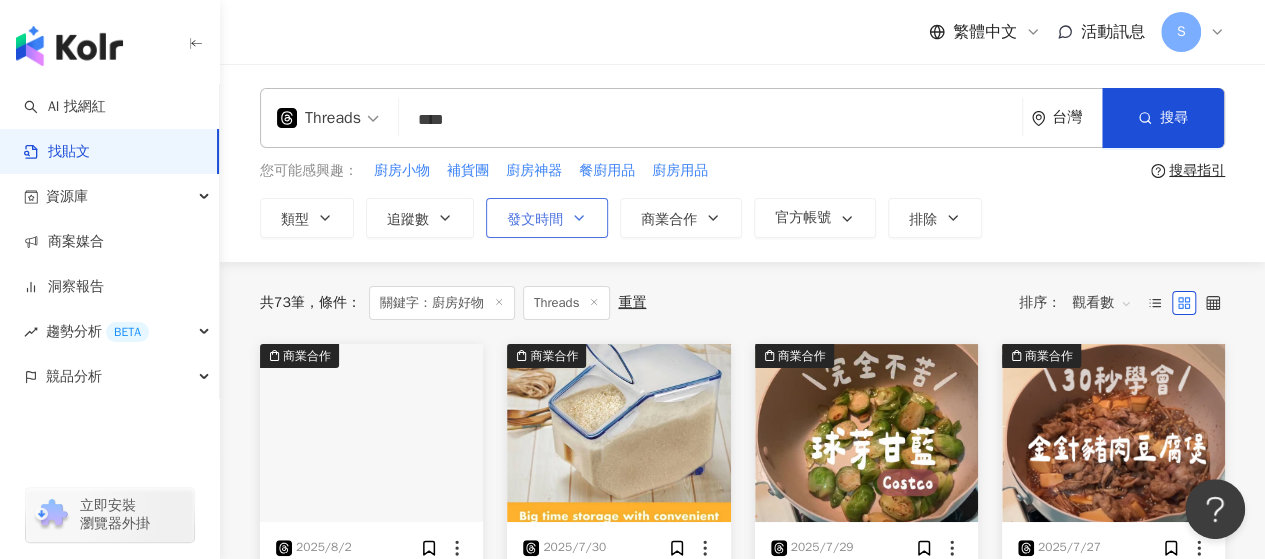 type 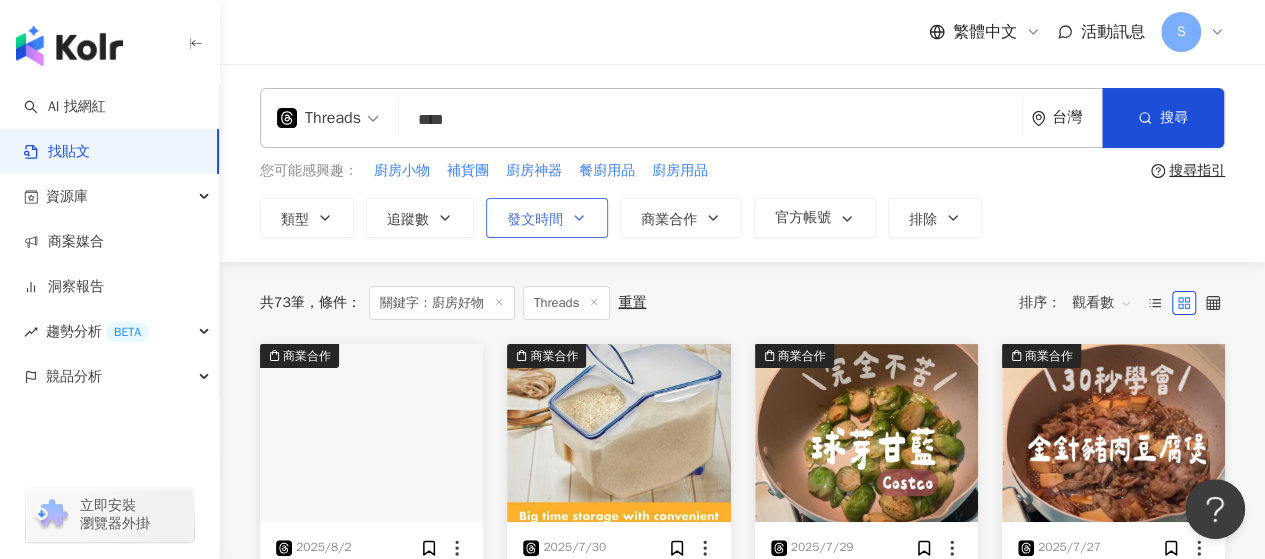 type 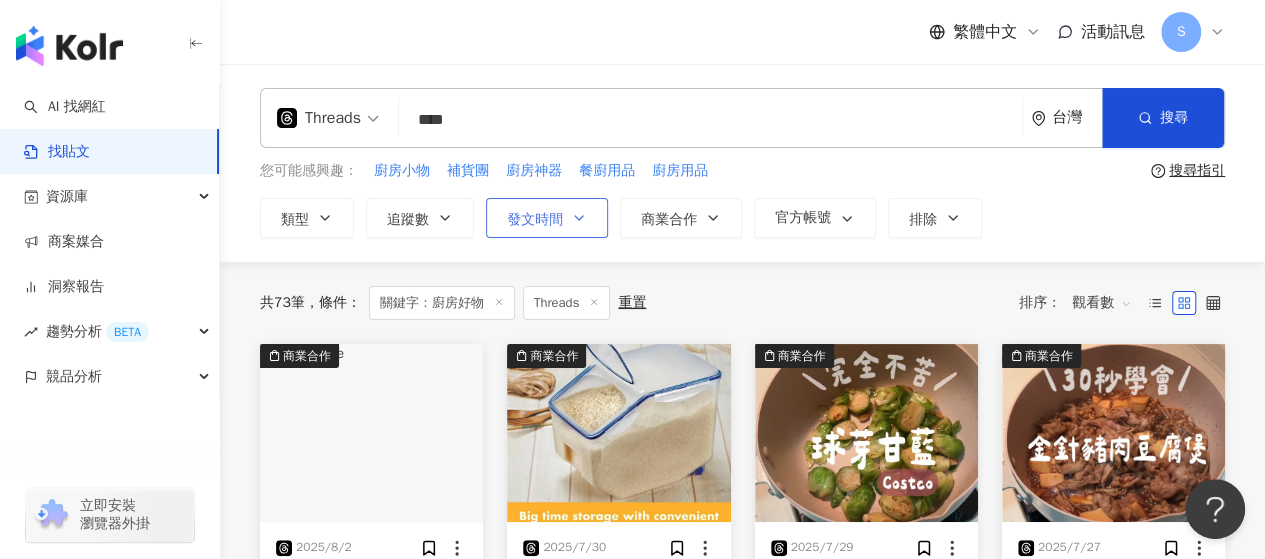 click on "發文時間" at bounding box center (535, 220) 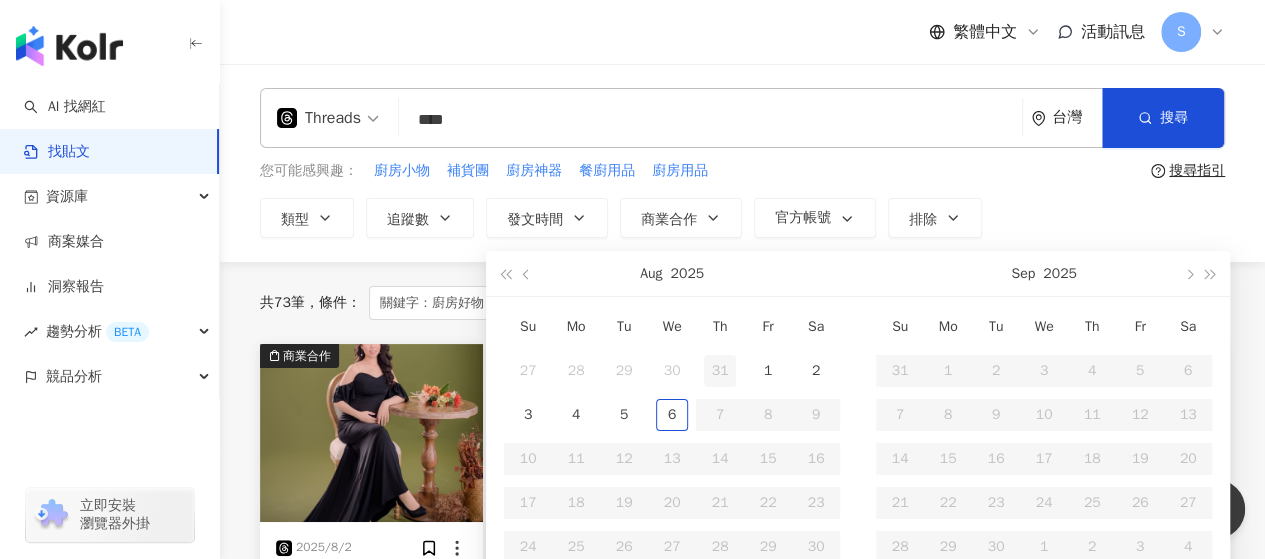 type on "**********" 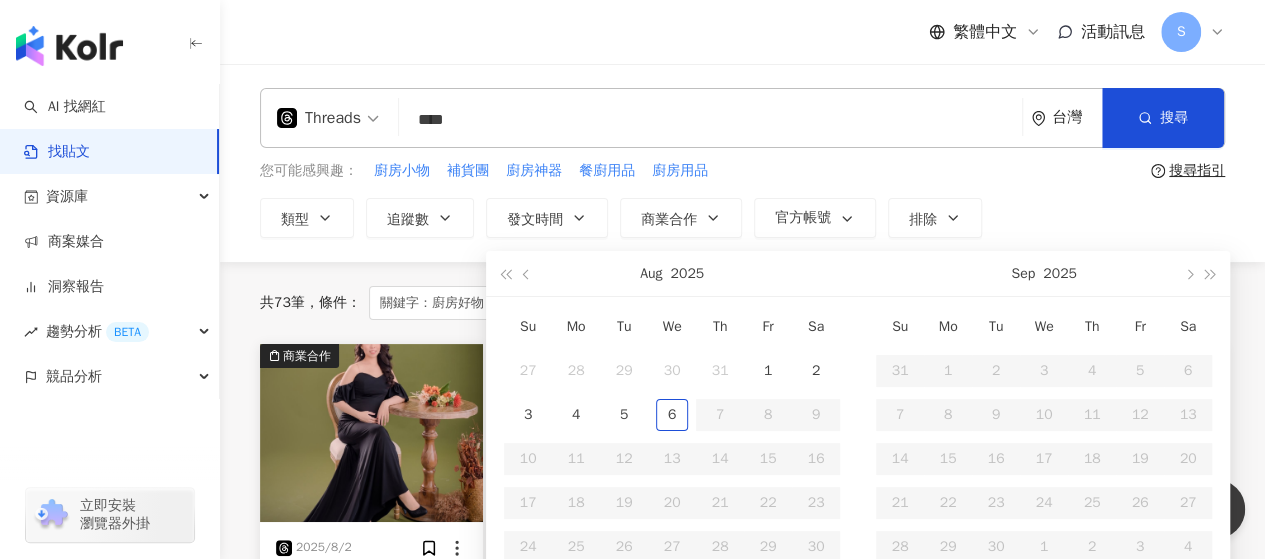 type on "**********" 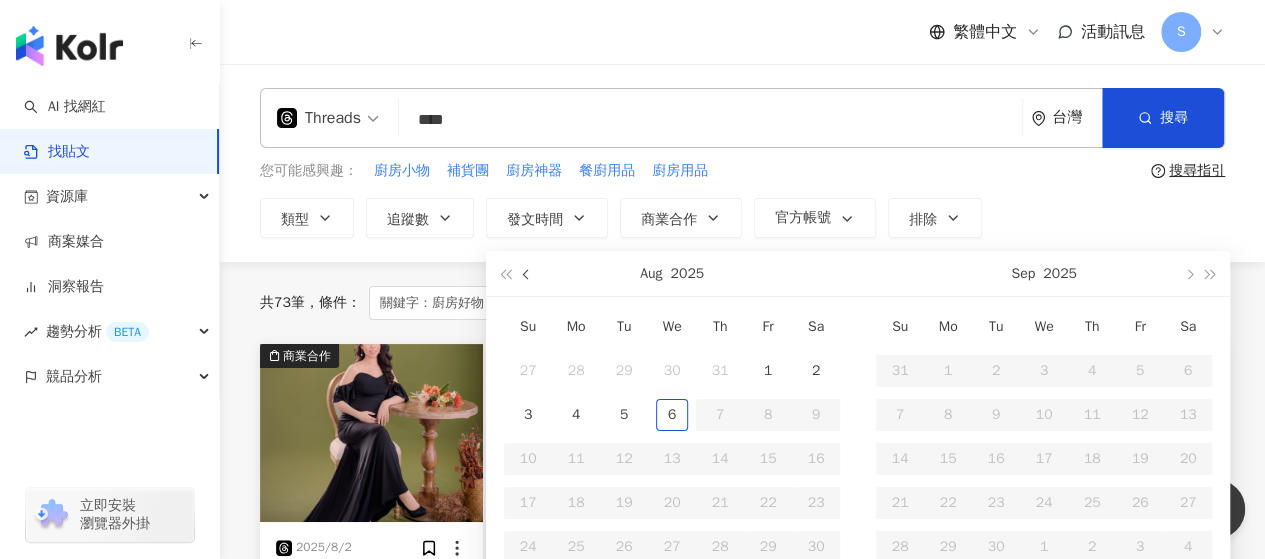 click at bounding box center [527, 273] 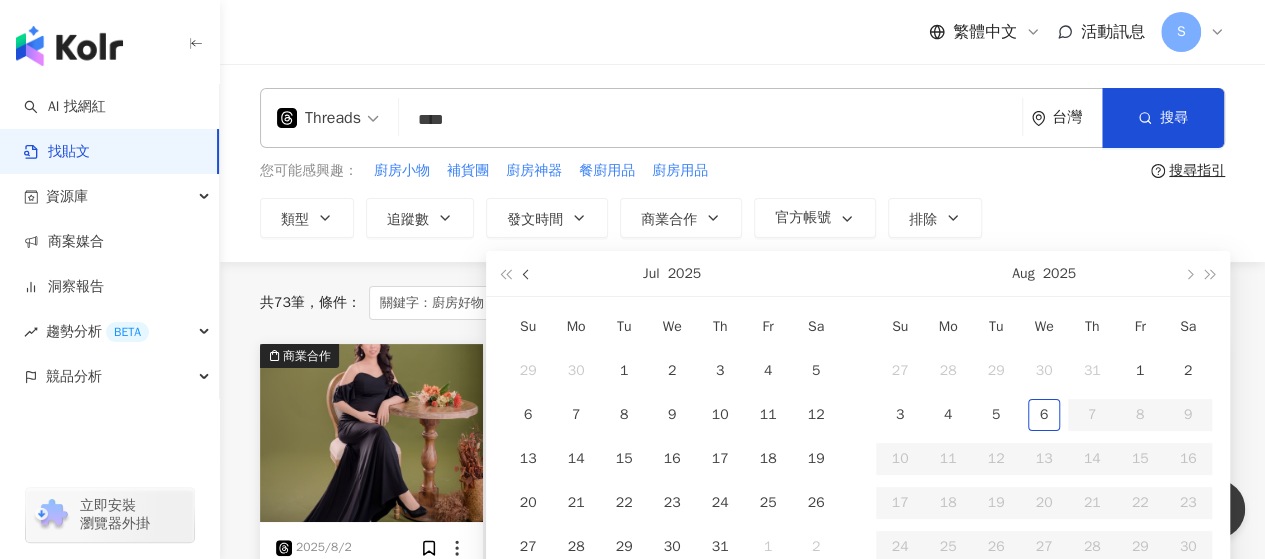 click at bounding box center (527, 273) 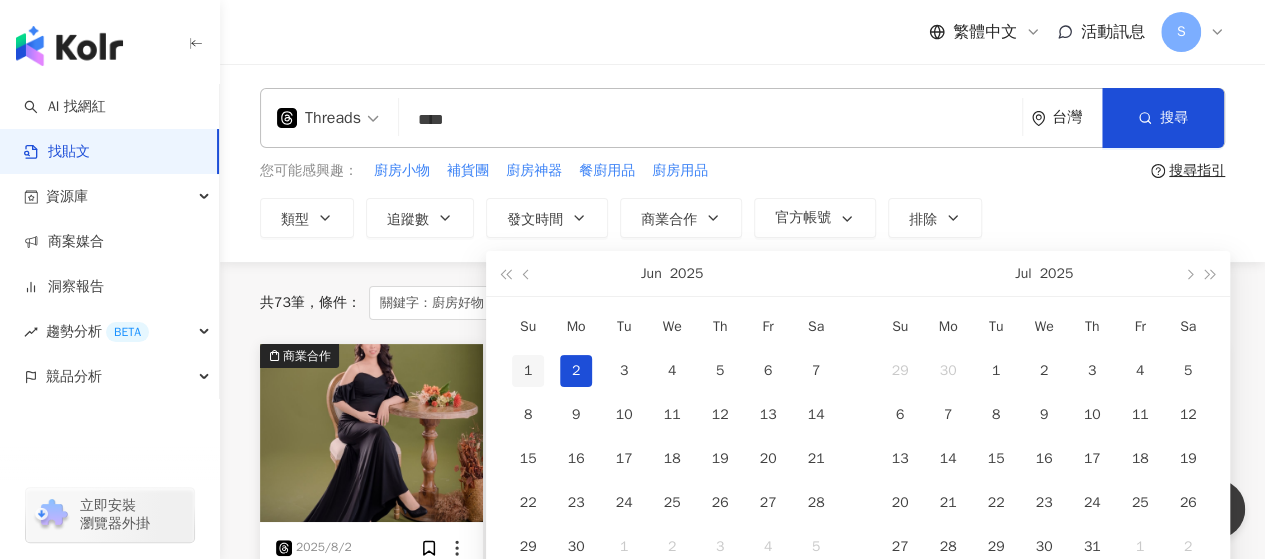 type on "**********" 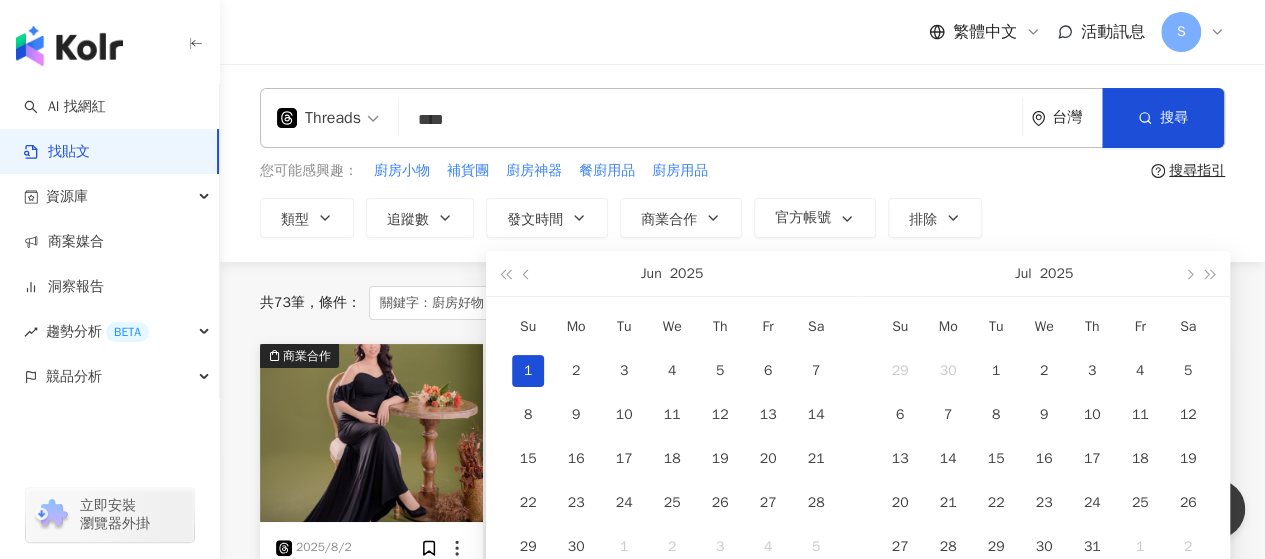 click on "1" at bounding box center [528, 371] 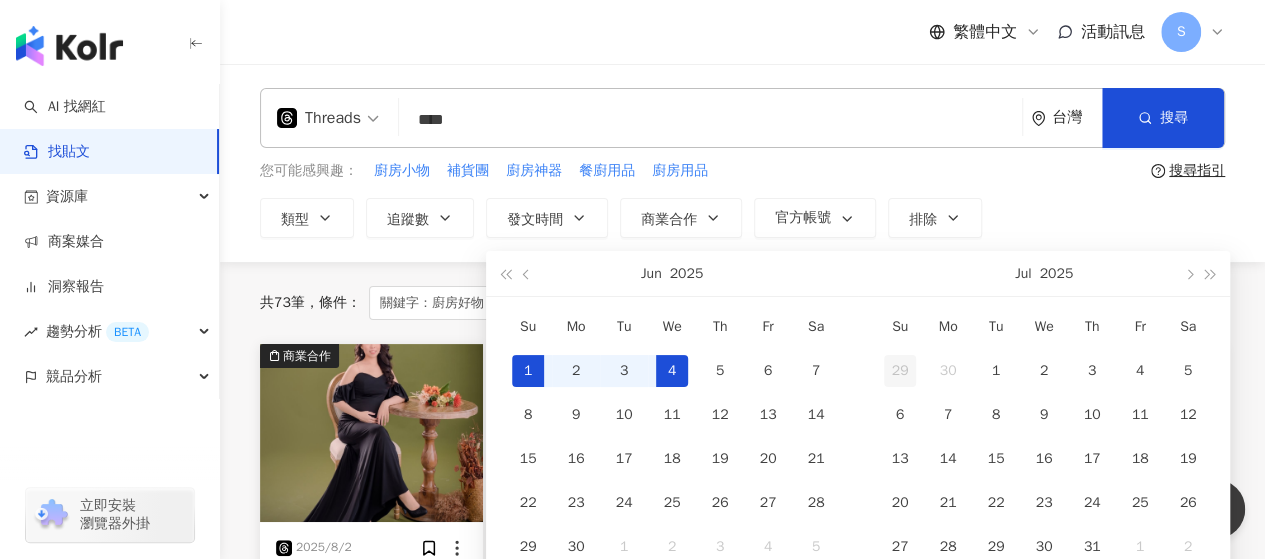 type on "**********" 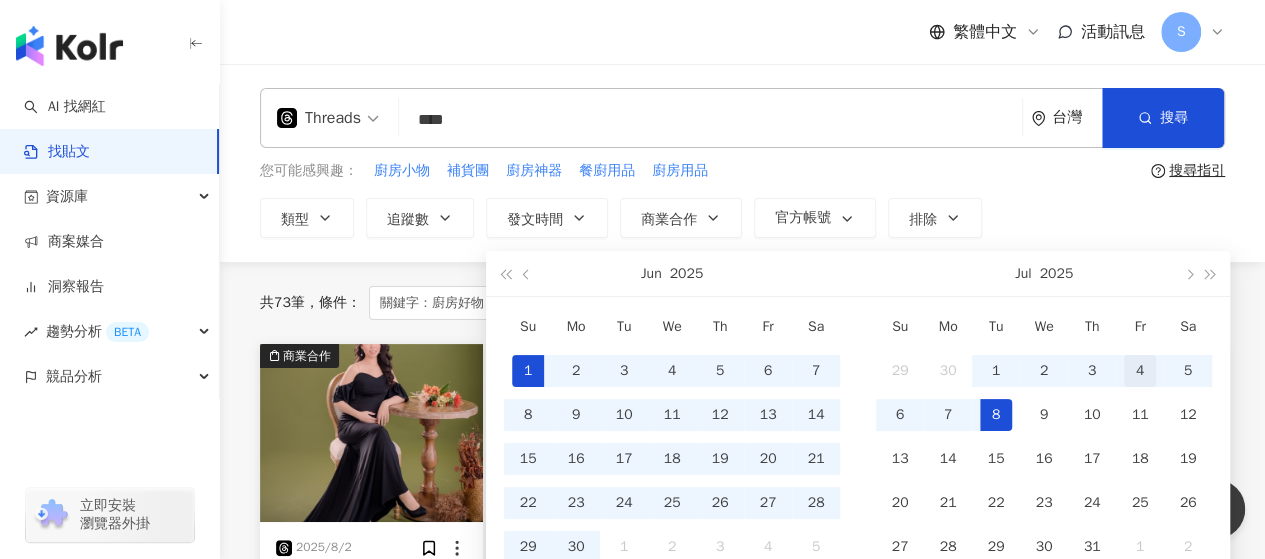 type on "**********" 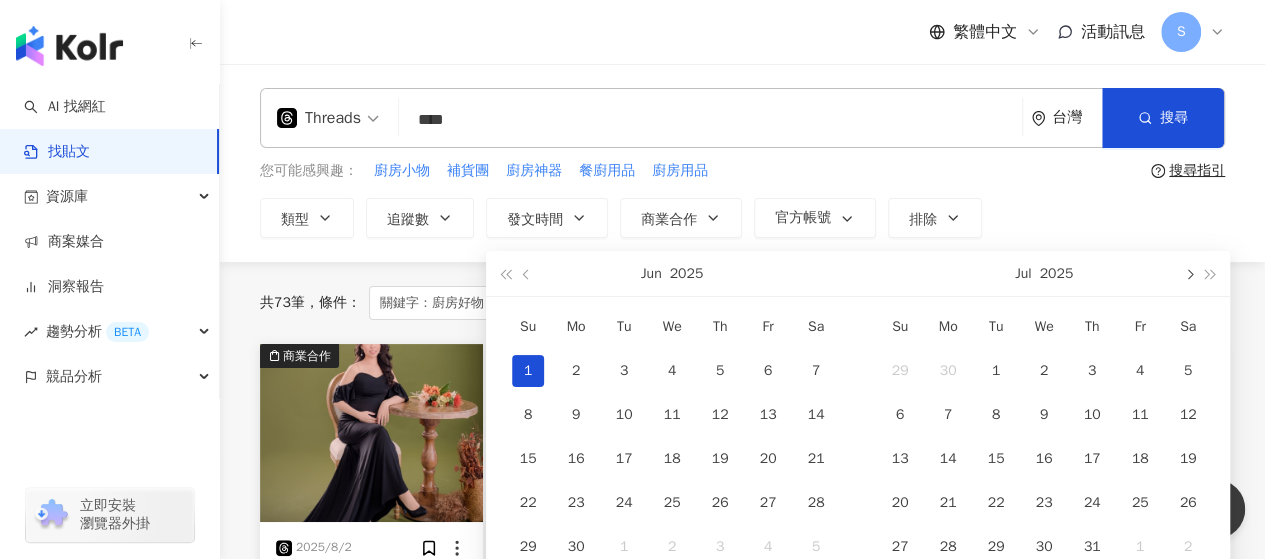 click at bounding box center [1188, 275] 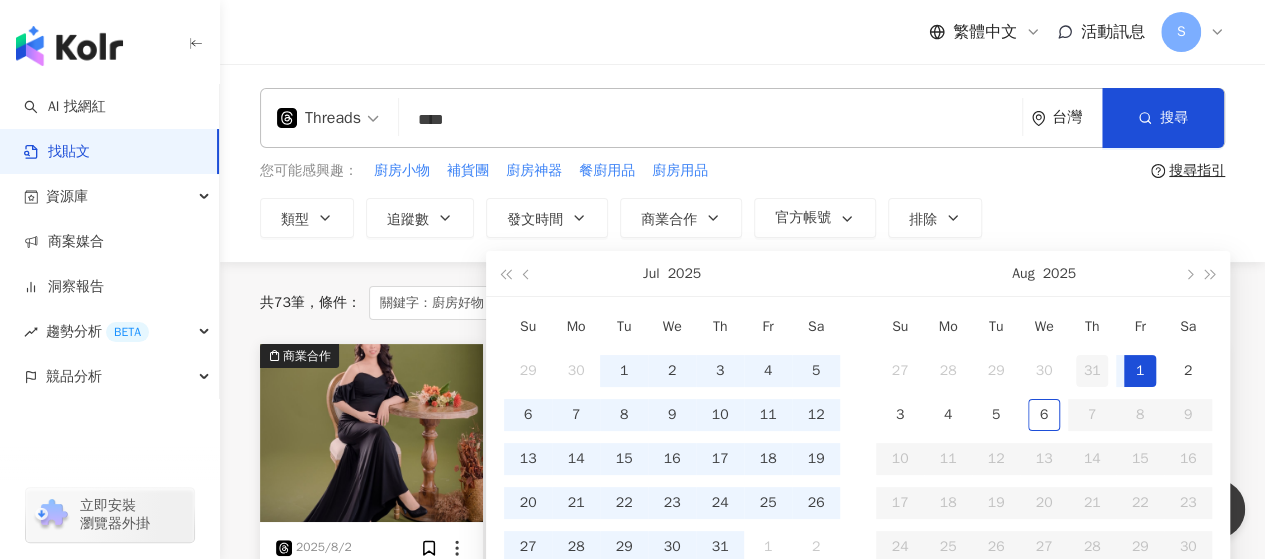 type on "**********" 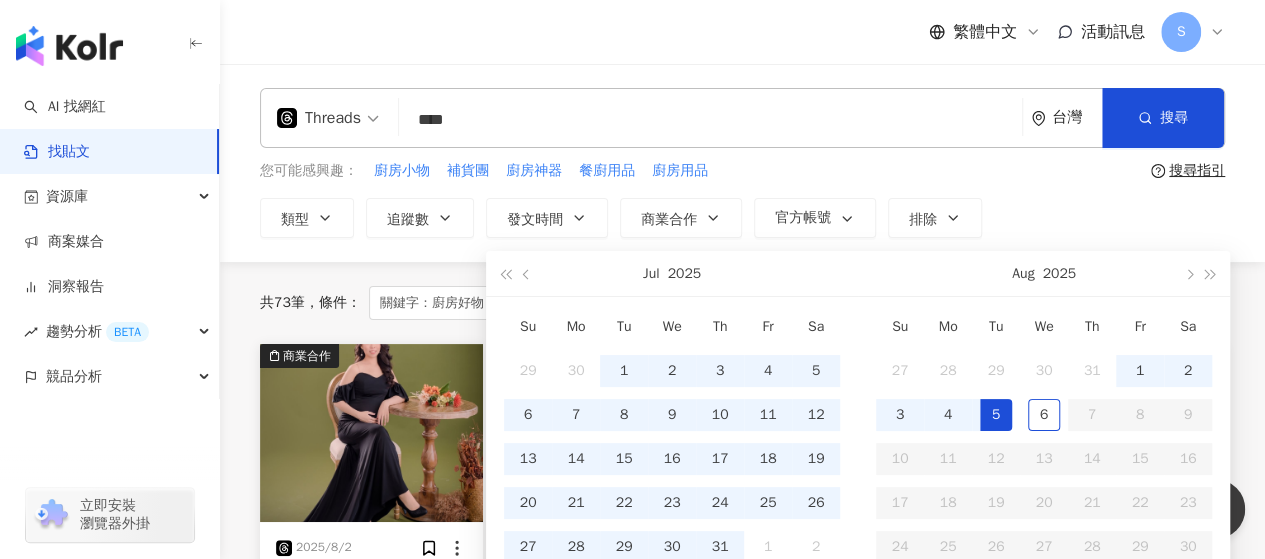 click on "5" at bounding box center (996, 415) 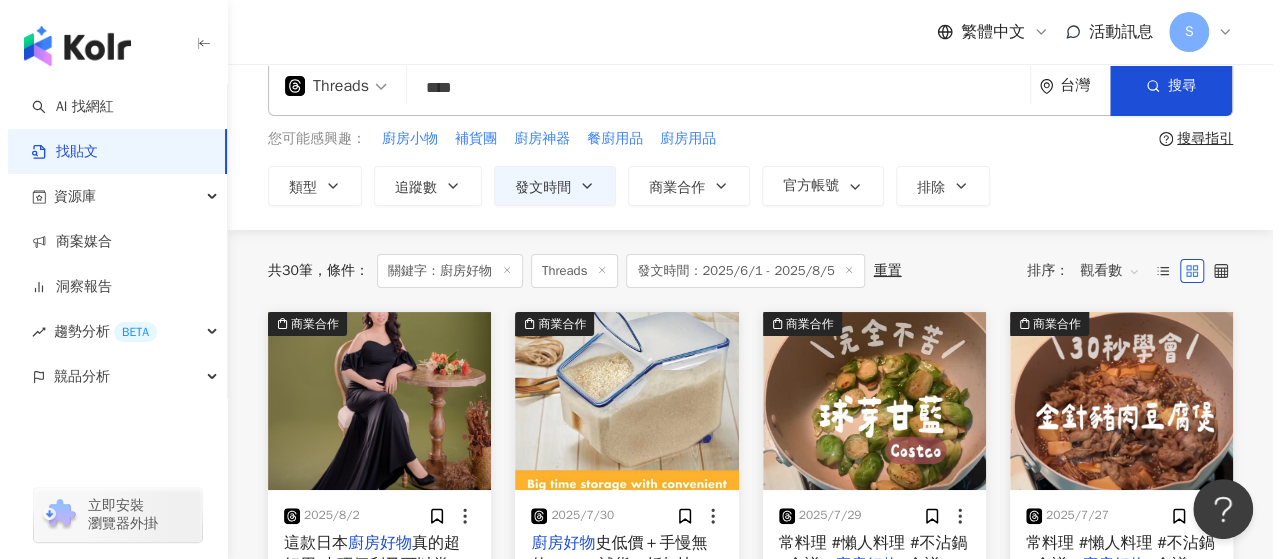 scroll, scrollTop: 0, scrollLeft: 0, axis: both 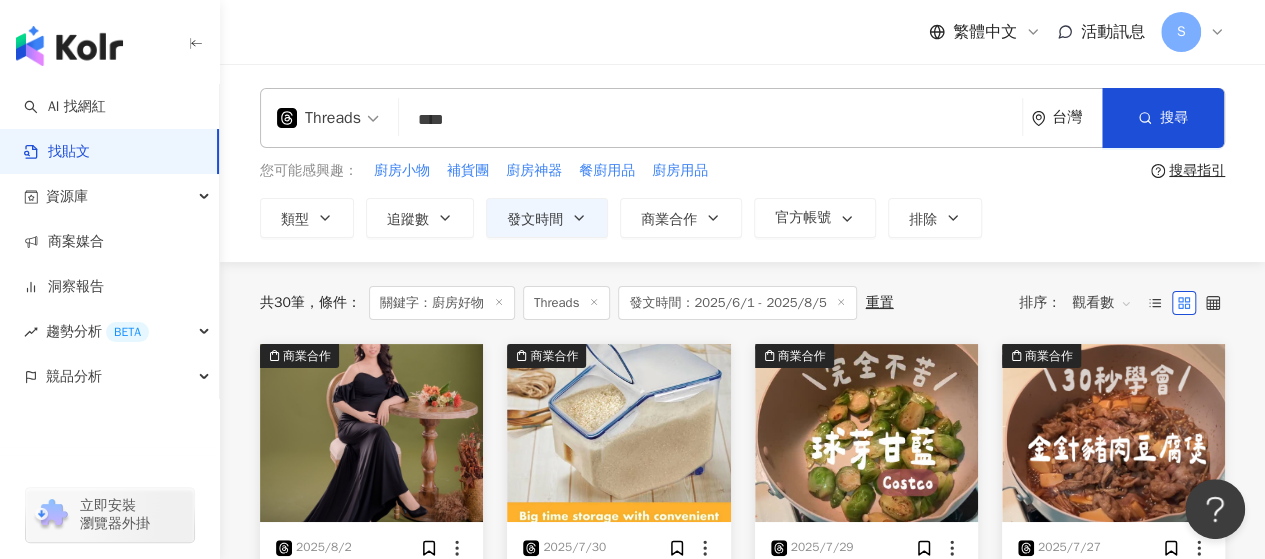 click on "搜尋指引" at bounding box center [1197, 171] 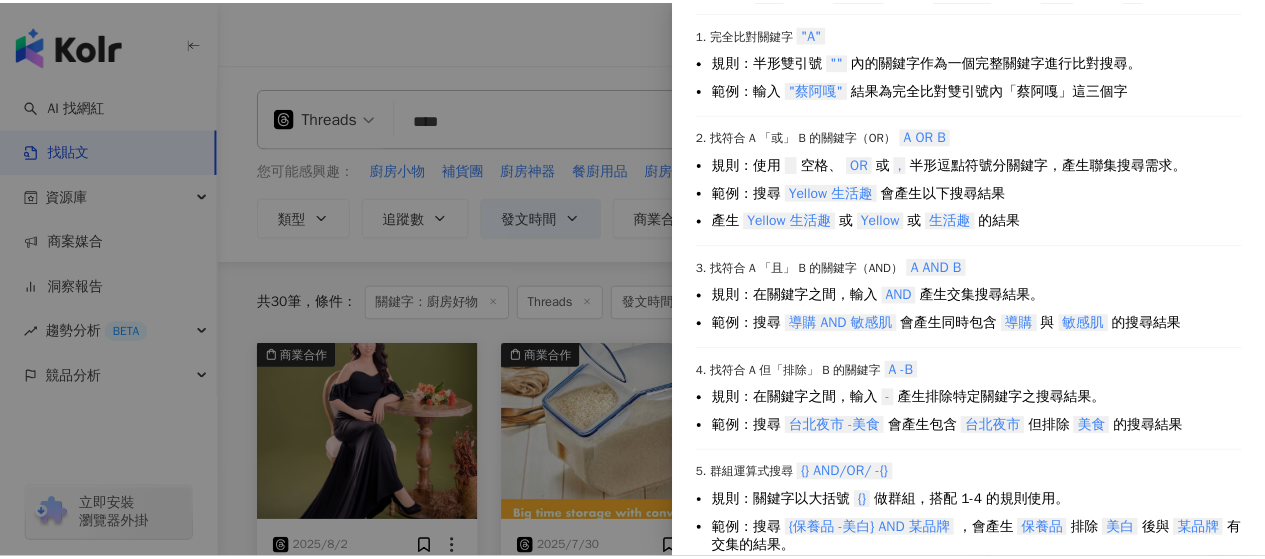 scroll, scrollTop: 134, scrollLeft: 0, axis: vertical 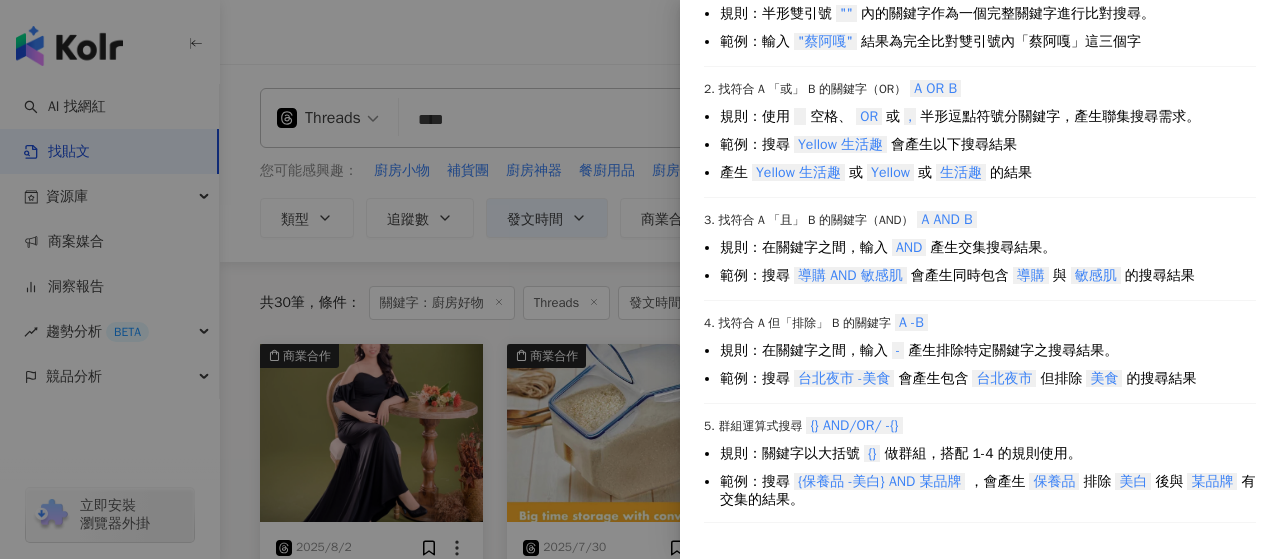 click at bounding box center (640, 279) 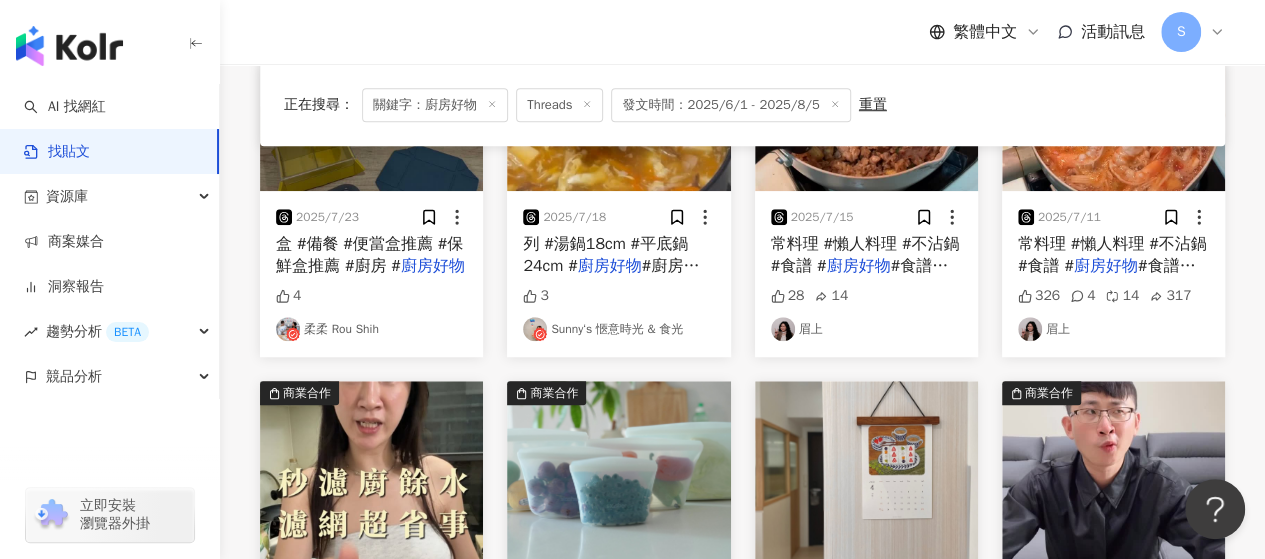 scroll, scrollTop: 700, scrollLeft: 0, axis: vertical 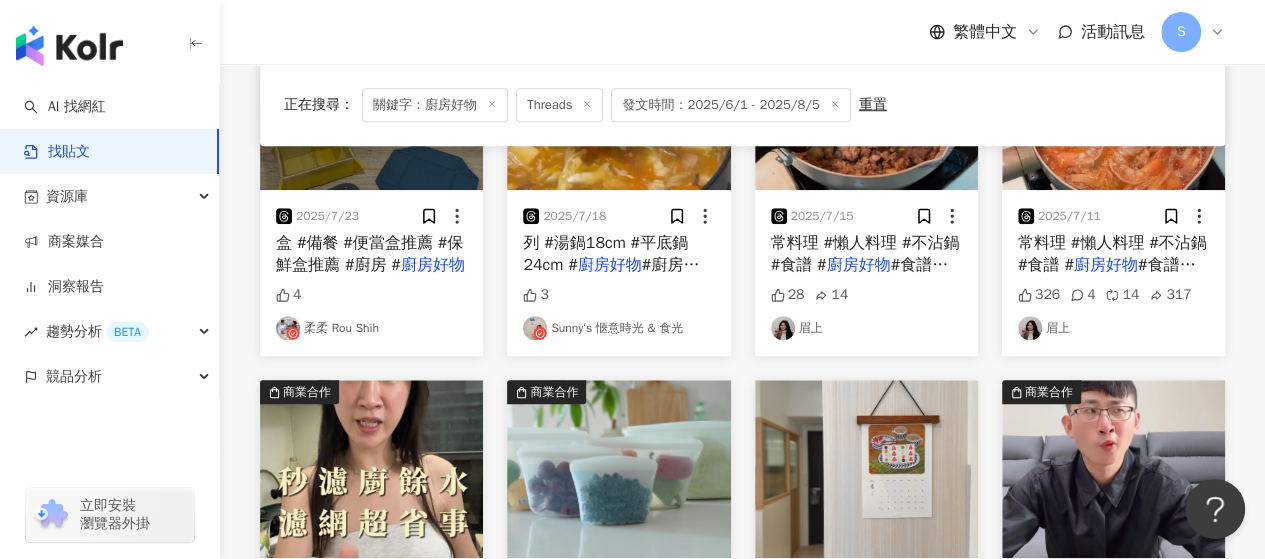 click on "廚房好物" at bounding box center [433, 265] 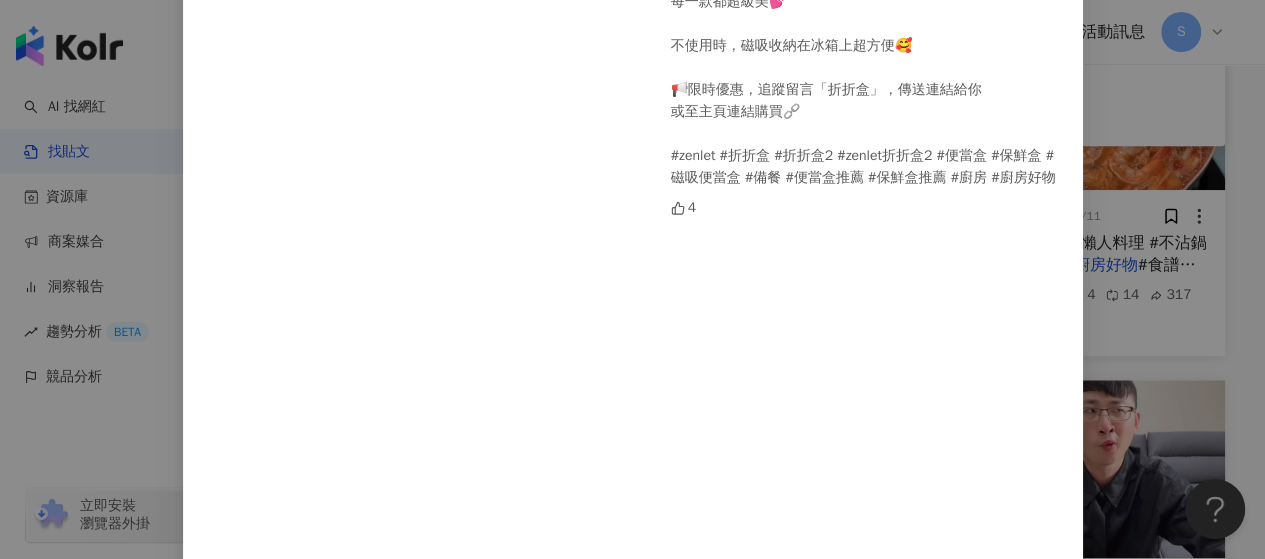 scroll, scrollTop: 860, scrollLeft: 0, axis: vertical 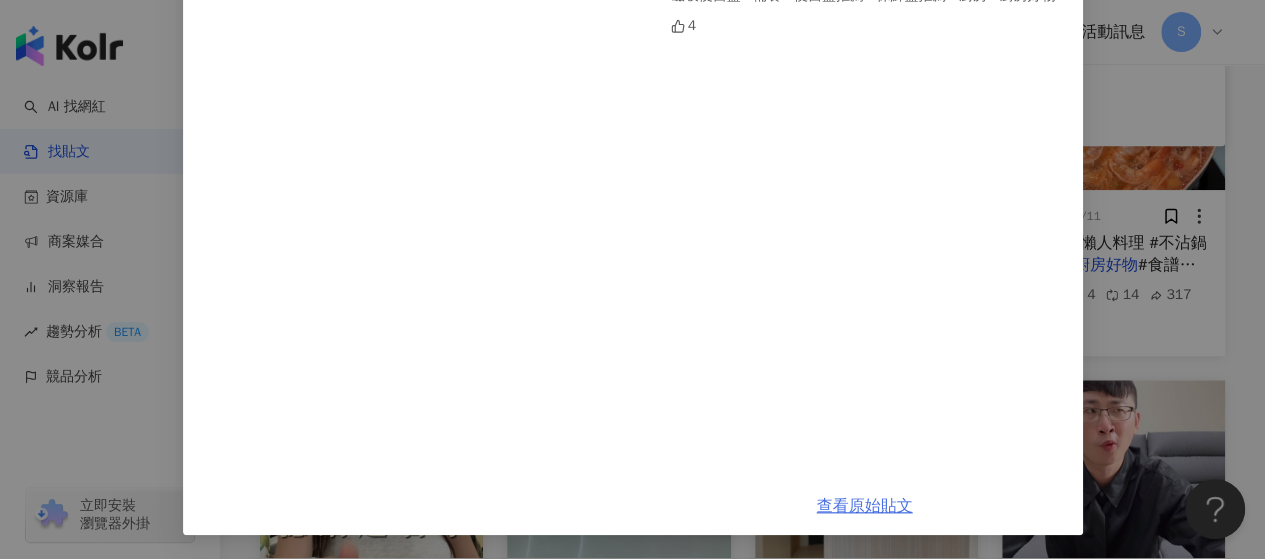 click on "查看原始貼文" at bounding box center [865, 506] 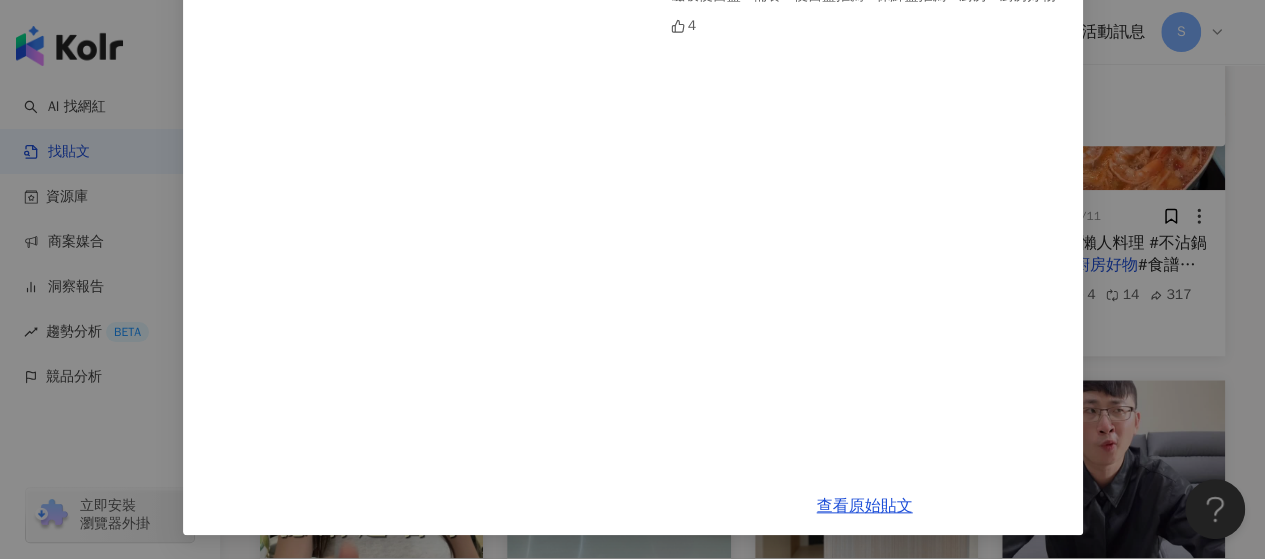 click on "柔柔 Rou Shih 2025/7/23 4 查看原始貼文" at bounding box center [632, 279] 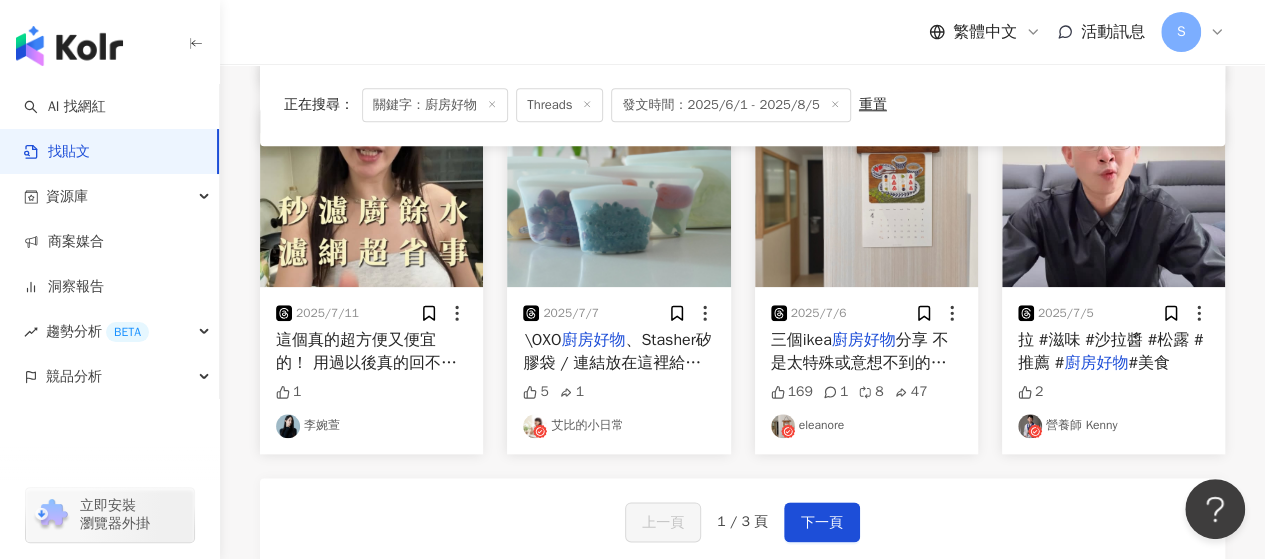 scroll, scrollTop: 900, scrollLeft: 0, axis: vertical 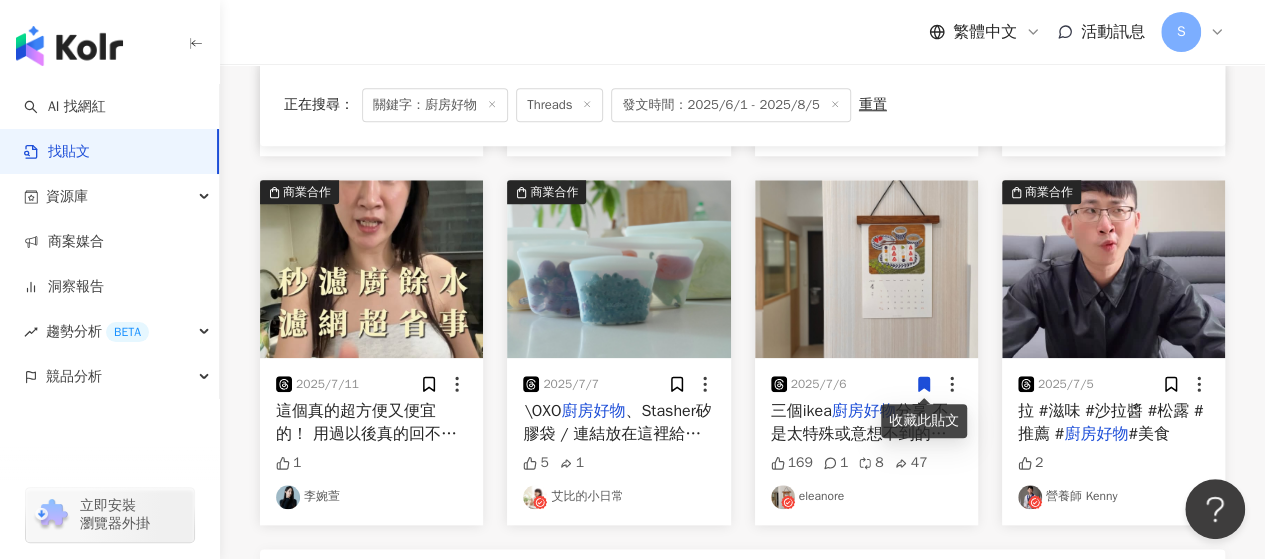 click on "廚房好物" at bounding box center (864, 411) 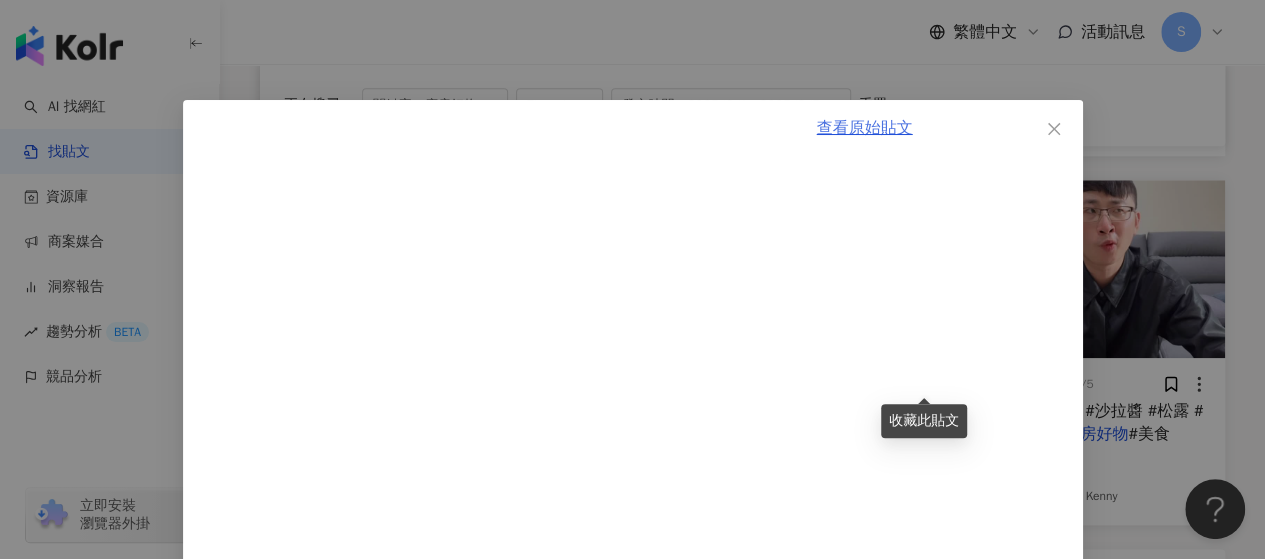 click on "查看原始貼文" at bounding box center (865, 128) 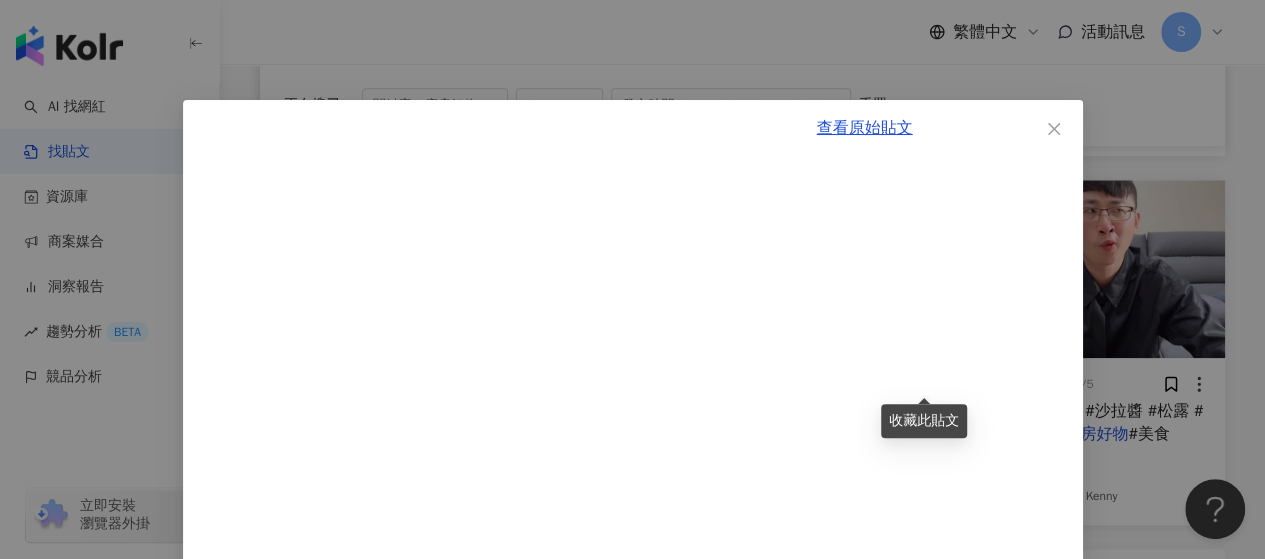 click on "查看原始貼文" at bounding box center [632, 279] 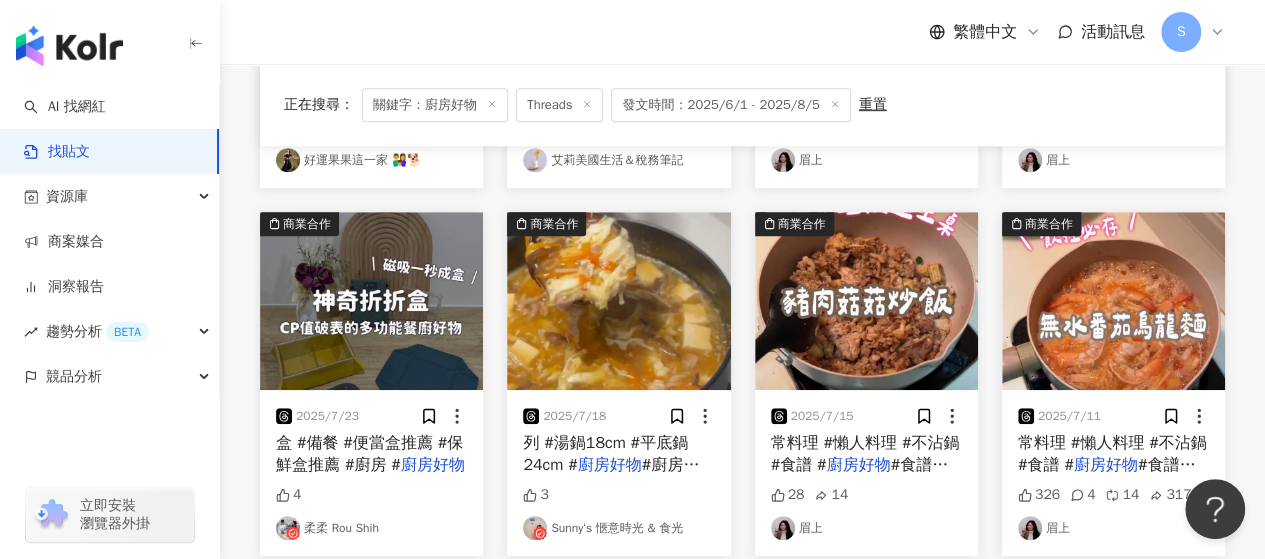 scroll, scrollTop: 0, scrollLeft: 0, axis: both 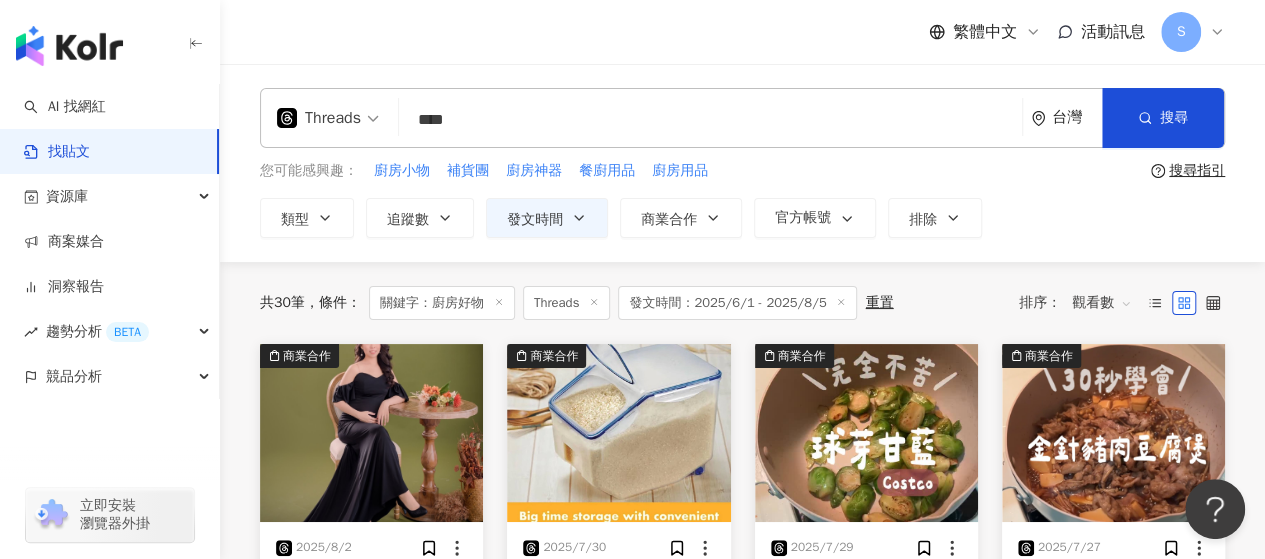 click on "**********" at bounding box center [742, 163] 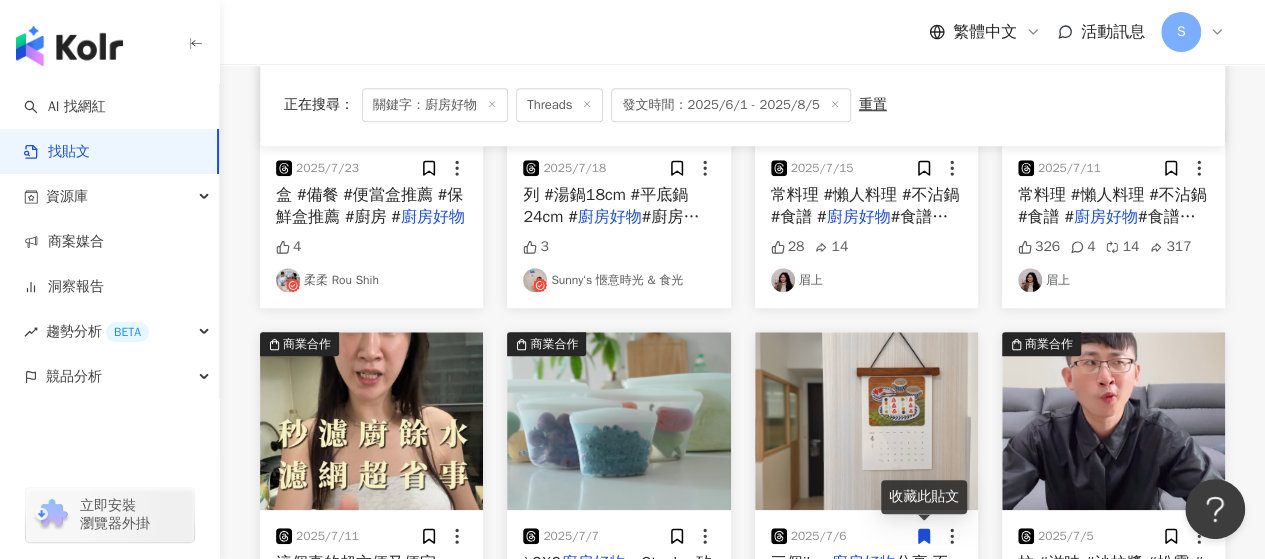 scroll, scrollTop: 1048, scrollLeft: 0, axis: vertical 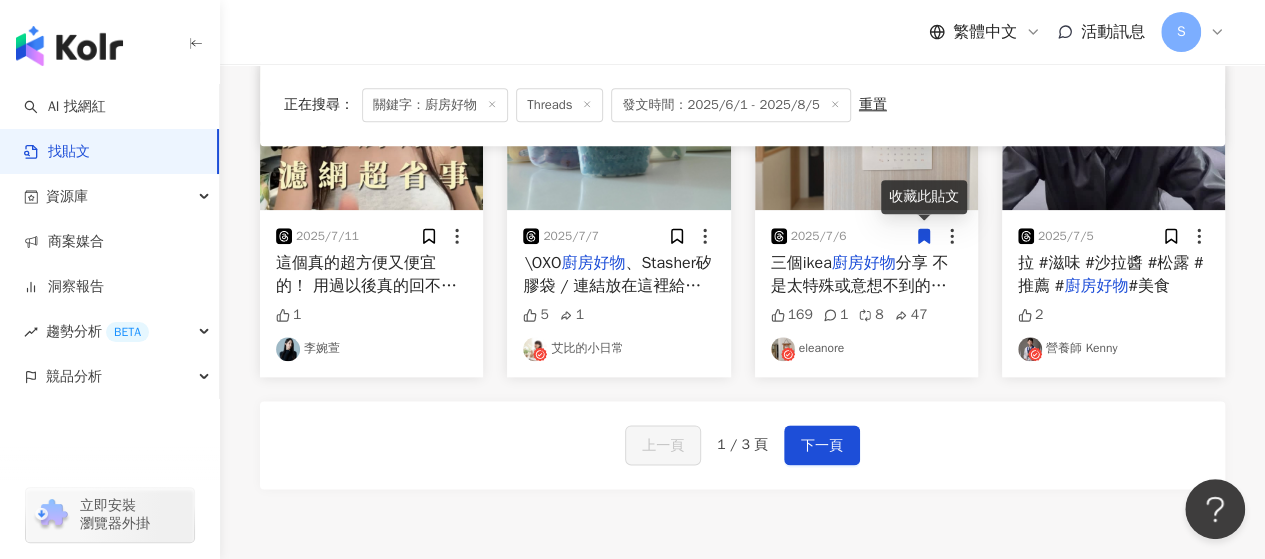 click on "#美食" at bounding box center (1149, 286) 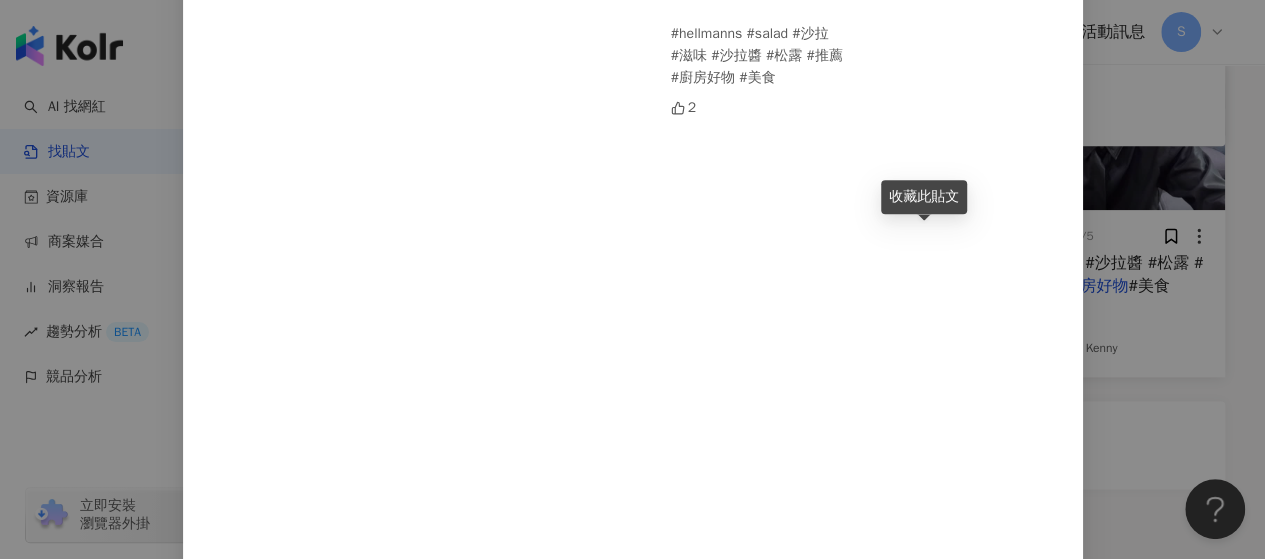 scroll, scrollTop: 388, scrollLeft: 0, axis: vertical 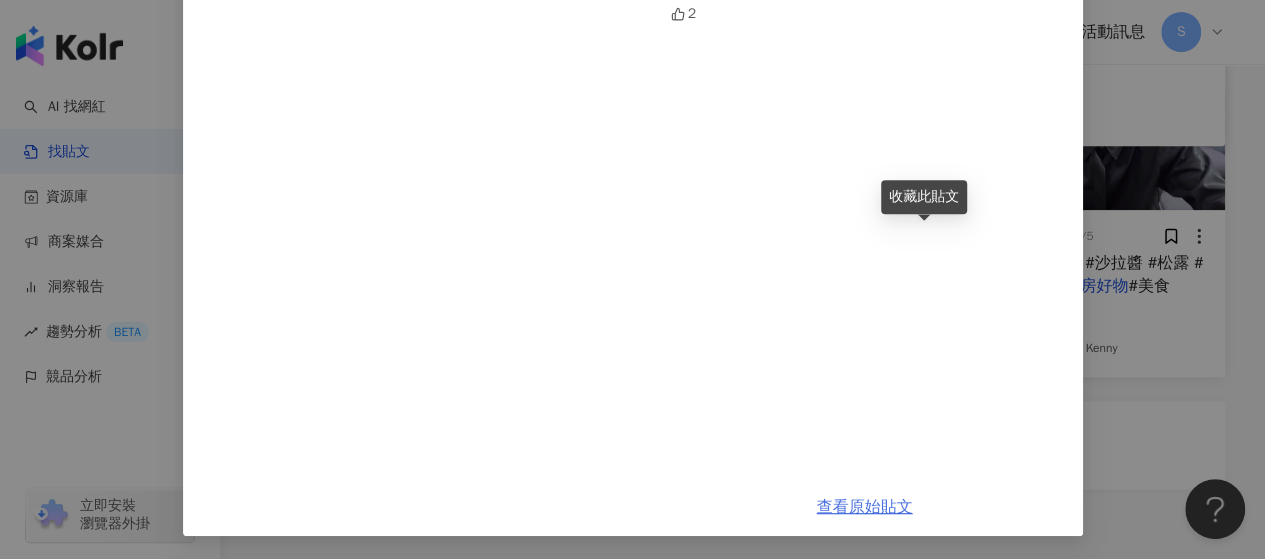 click on "查看原始貼文" at bounding box center (865, 507) 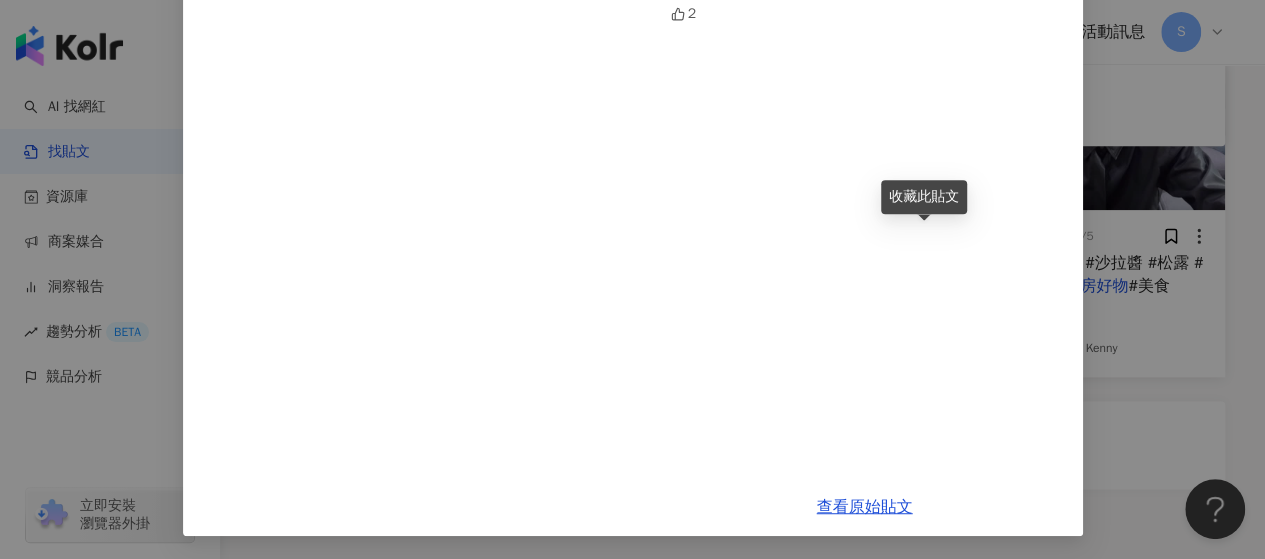 click on "營養師 Kenny 2025/7/5 🥗吃得好膩，像在吃草🥲
你可以來點新滋味✨✨
Hellmanns沙拉醬
給你味蕾全新感受
#hellmanns #salad #沙拉
#滋味 #沙拉醬 #松露 #推薦
#廚房好物 #美食 2 查看原始貼文" at bounding box center (632, 279) 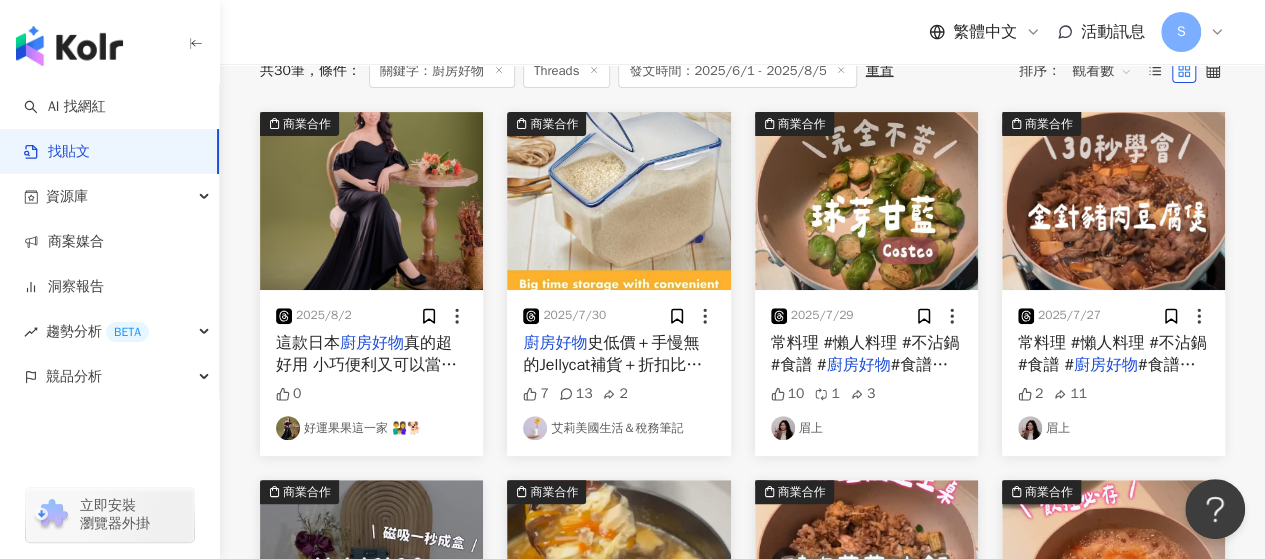 scroll, scrollTop: 148, scrollLeft: 0, axis: vertical 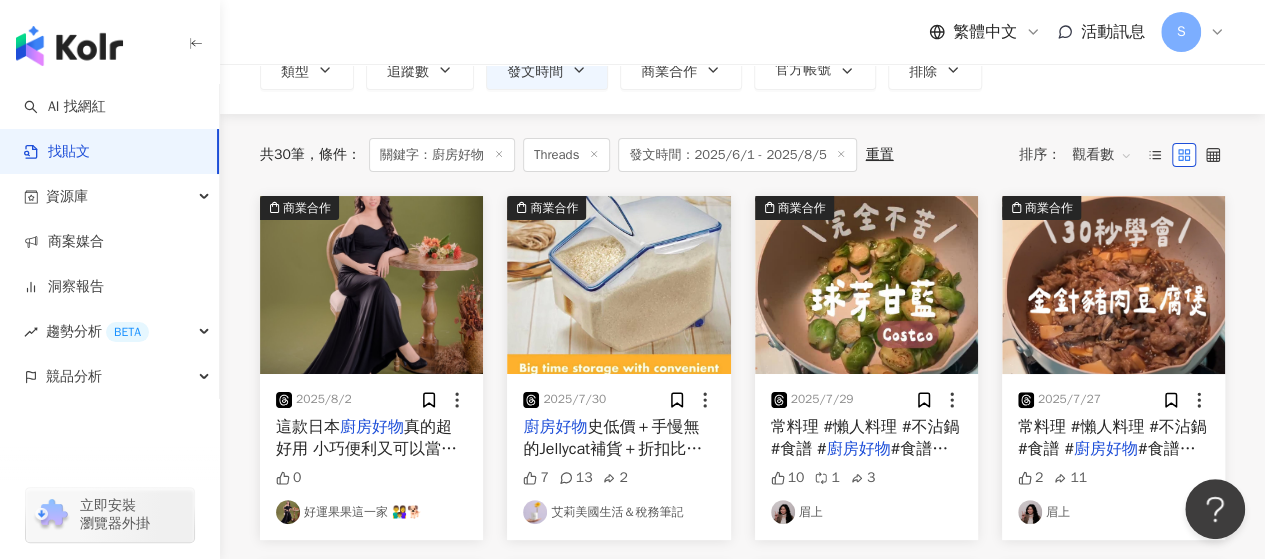 click on "發文時間：2025/6/1 - 2025/8/5" at bounding box center (737, 155) 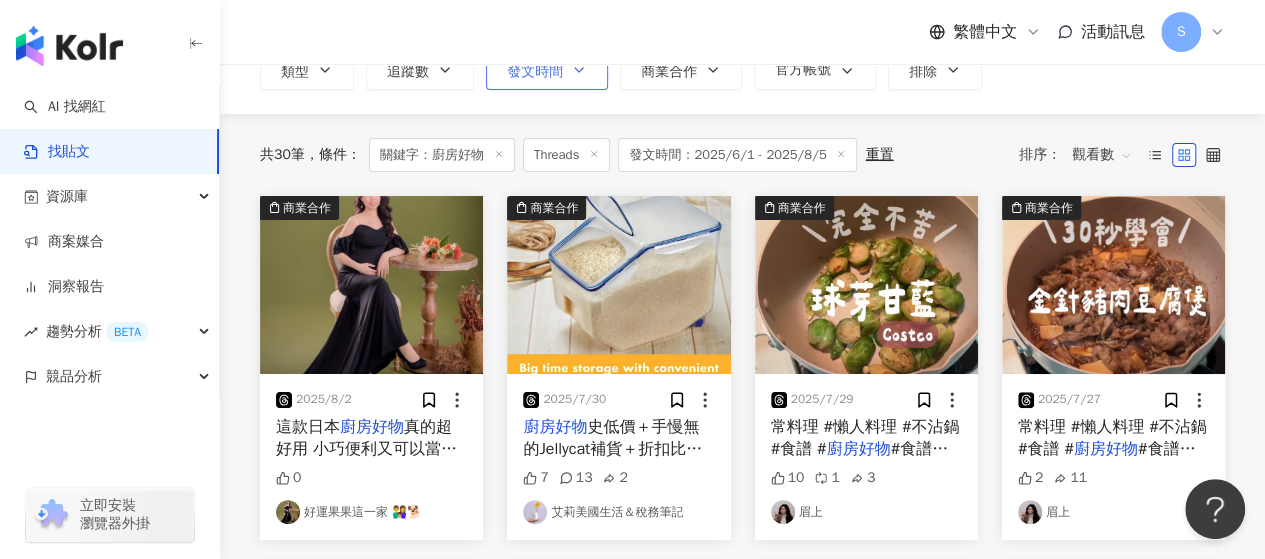 click 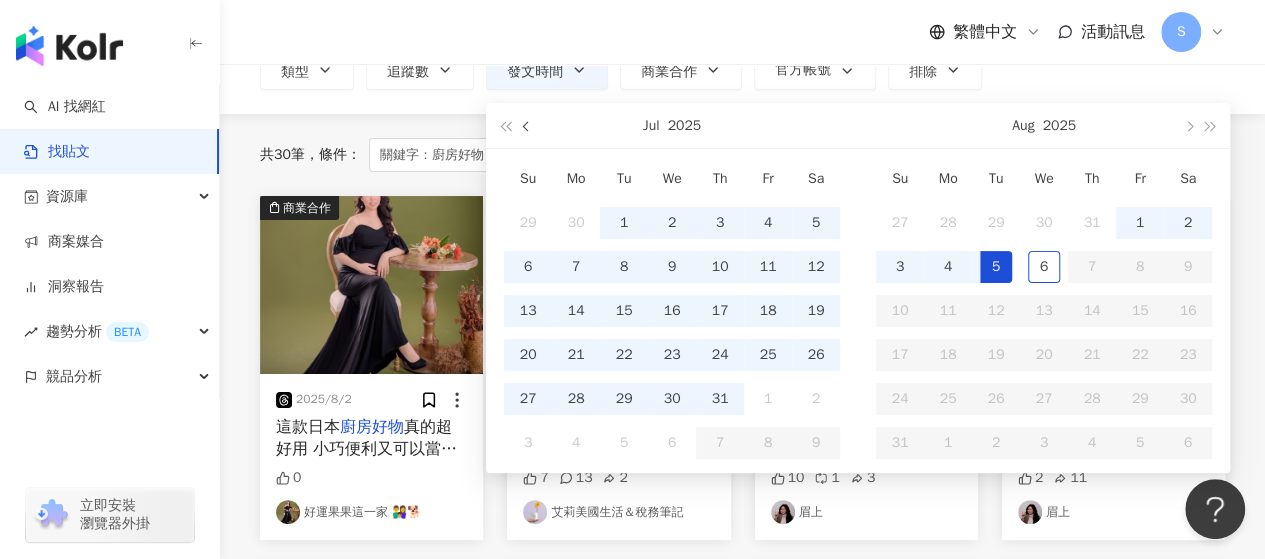 click at bounding box center (527, 125) 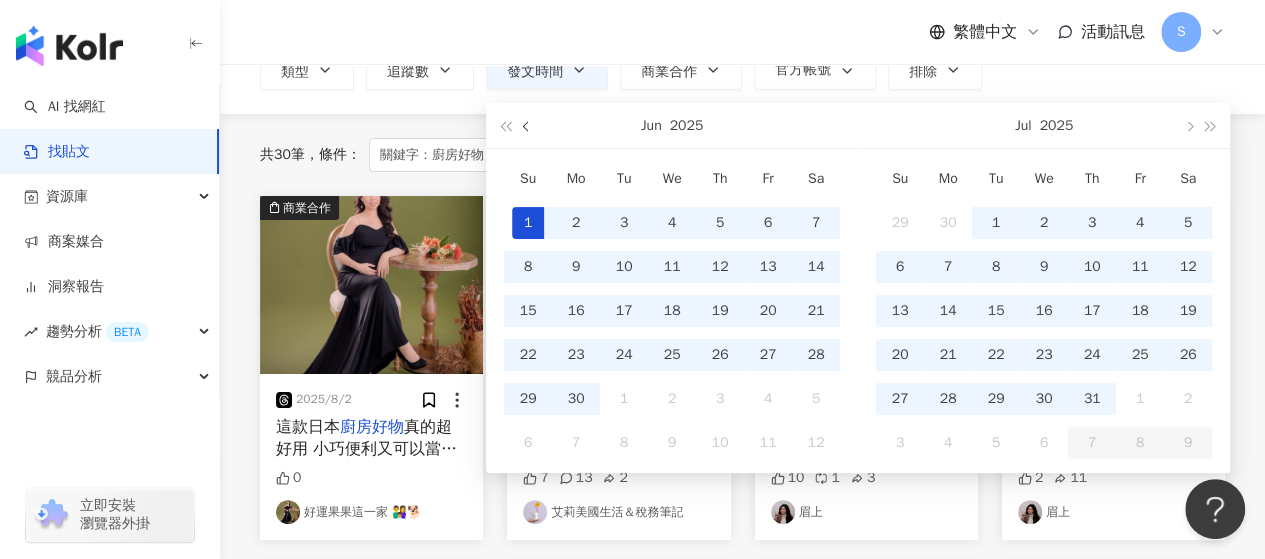 click at bounding box center (527, 125) 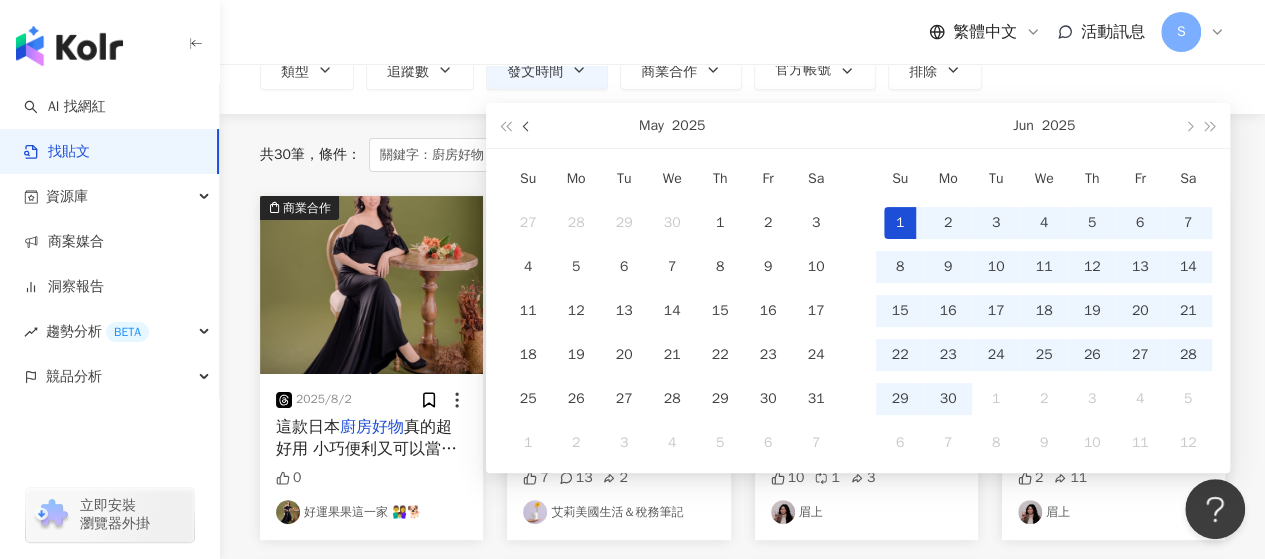 click at bounding box center (527, 125) 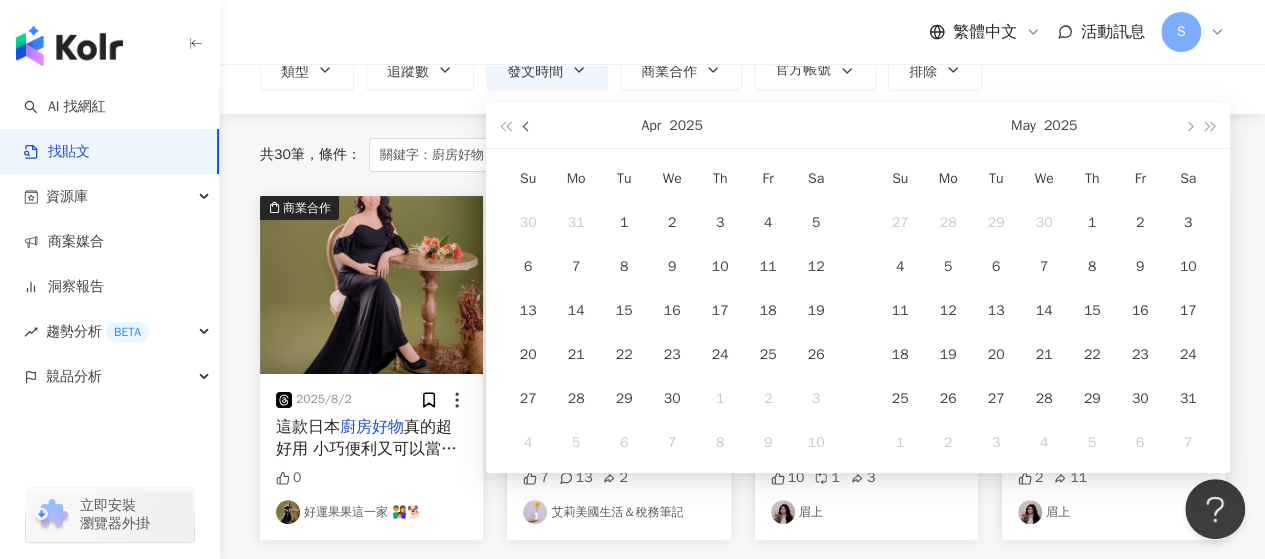 click at bounding box center [527, 125] 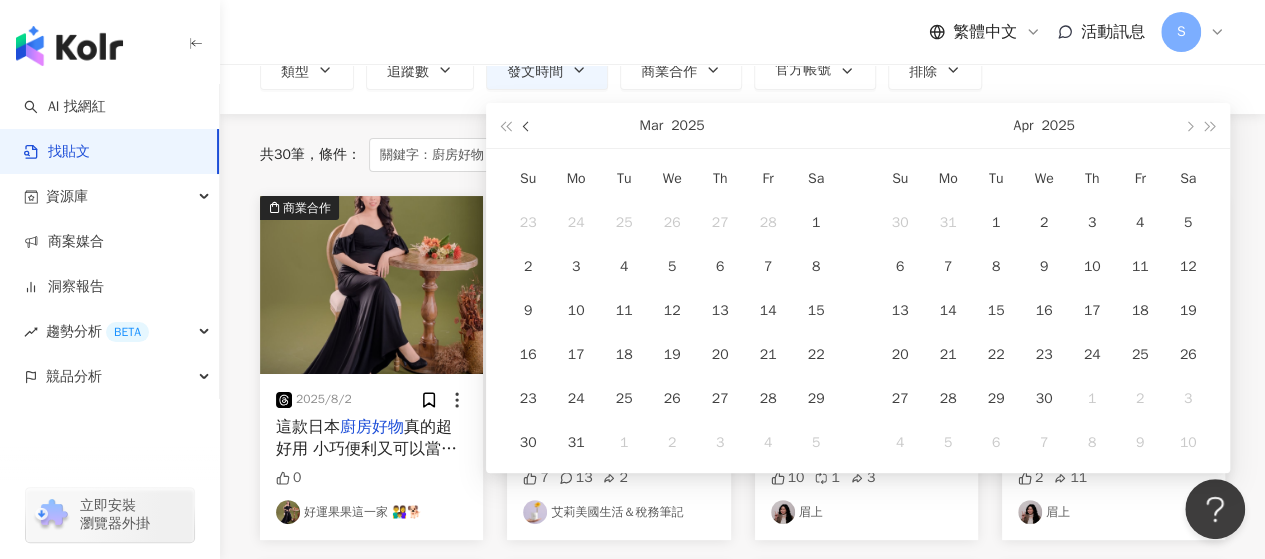 click at bounding box center [527, 125] 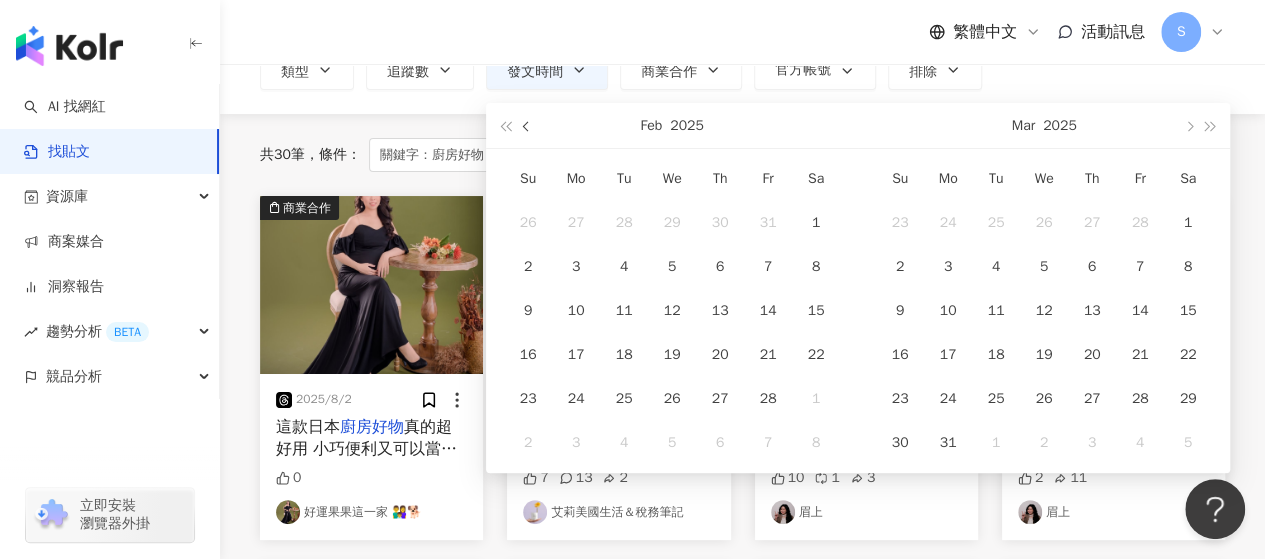 click at bounding box center (527, 125) 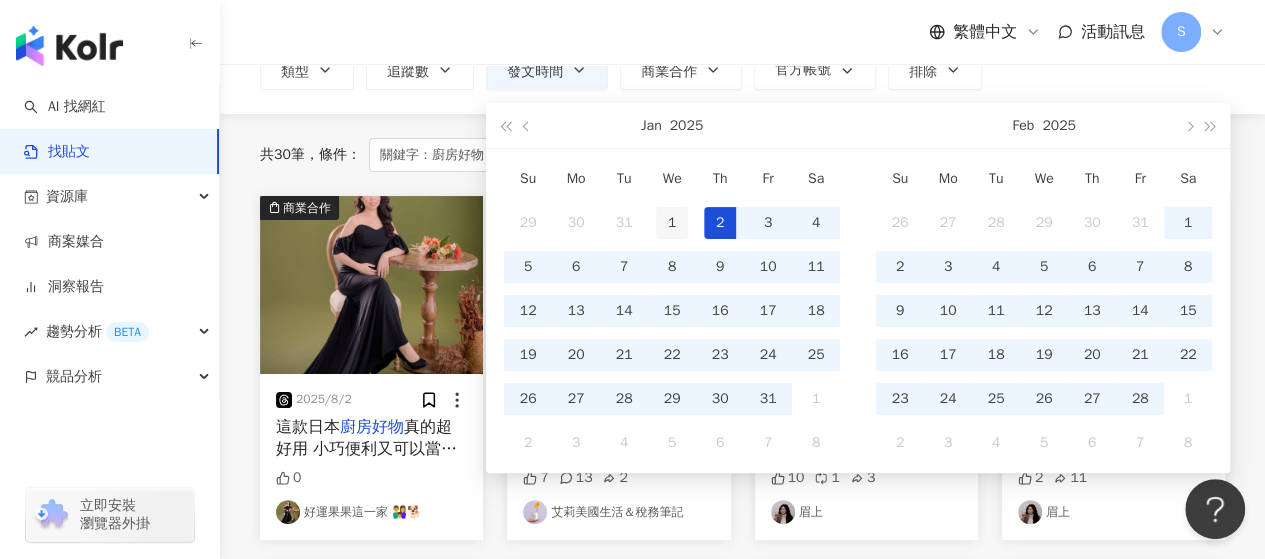 type on "**********" 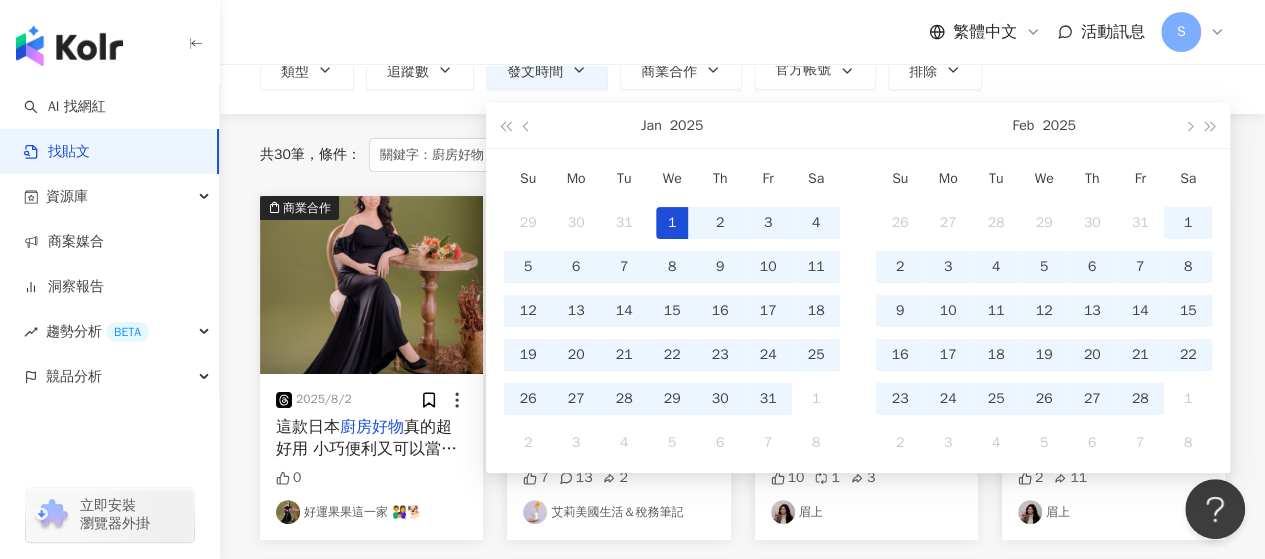 click on "1" at bounding box center [672, 223] 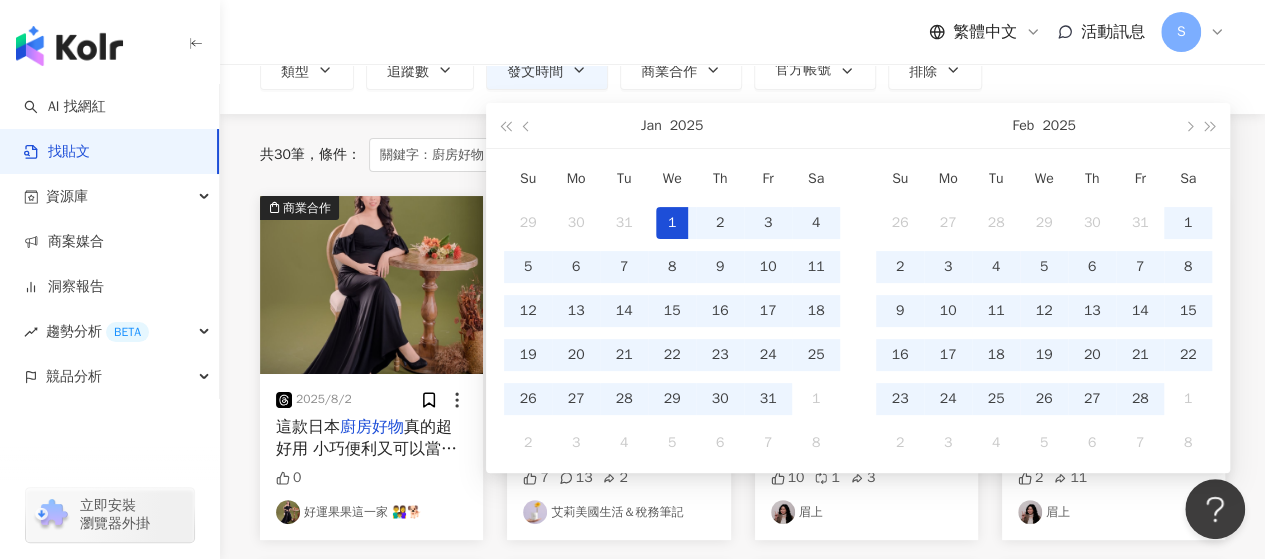 scroll, scrollTop: 0, scrollLeft: 49, axis: horizontal 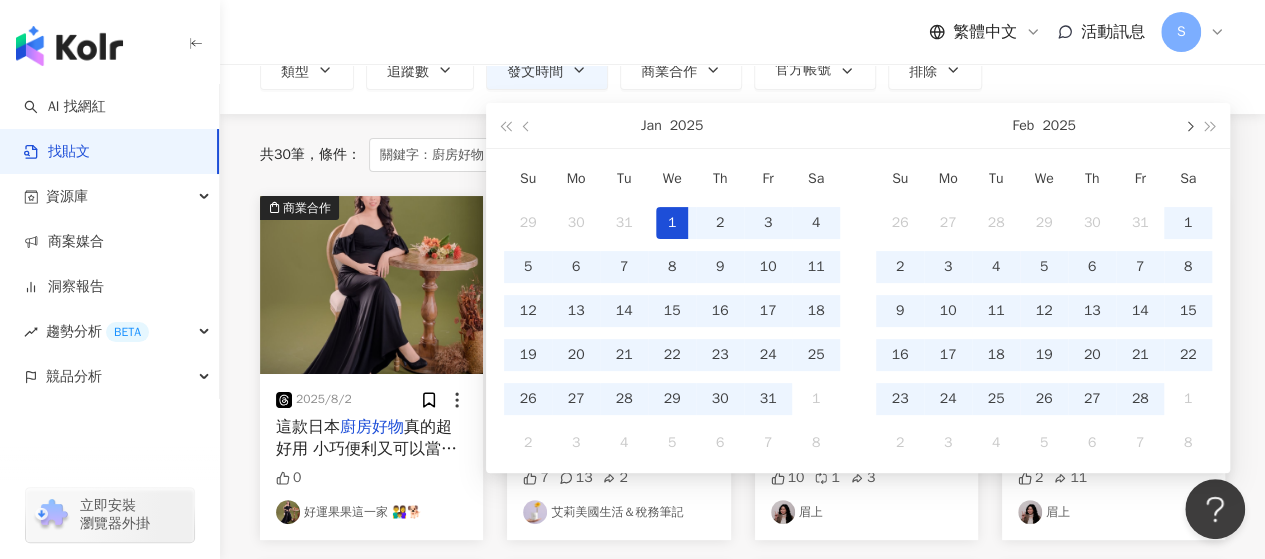 click at bounding box center [1188, 125] 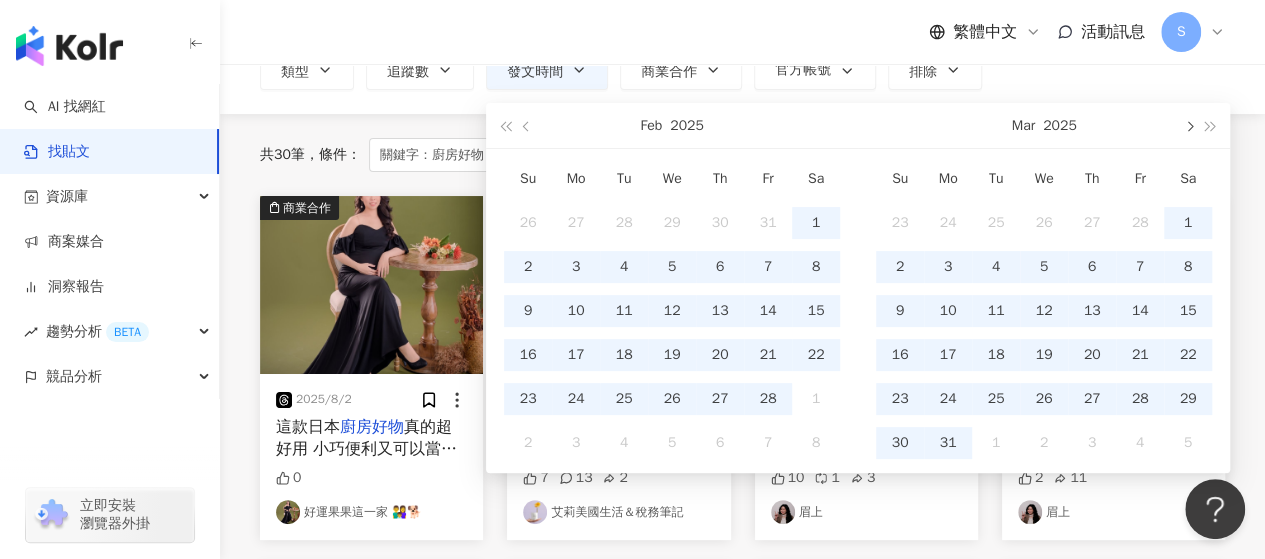click at bounding box center [1188, 125] 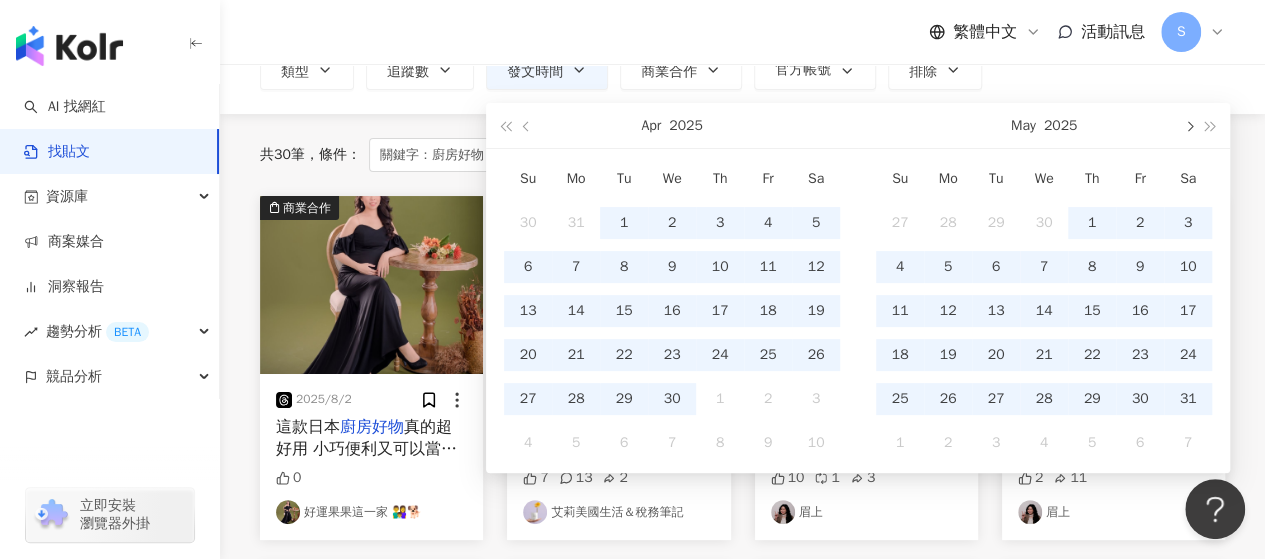 click at bounding box center (1188, 125) 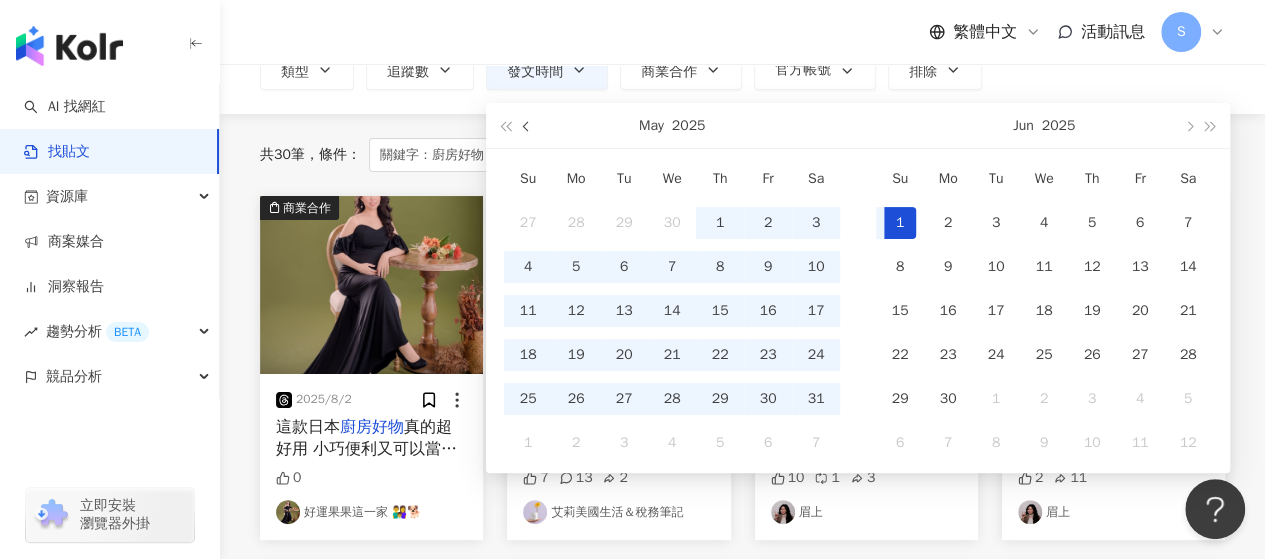 click at bounding box center [528, 127] 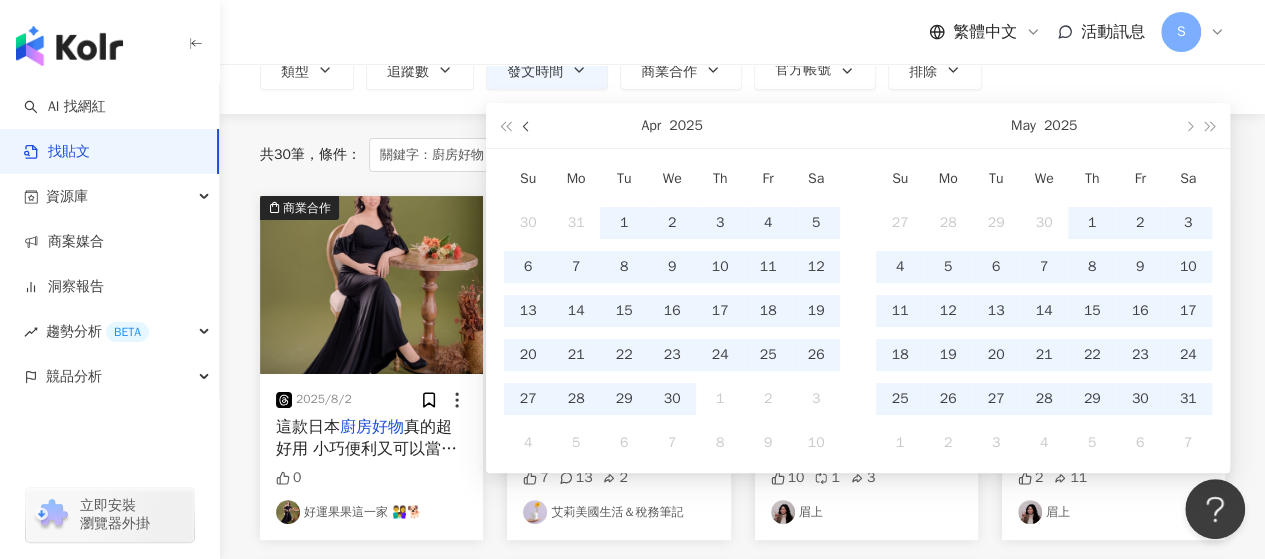 click at bounding box center [528, 127] 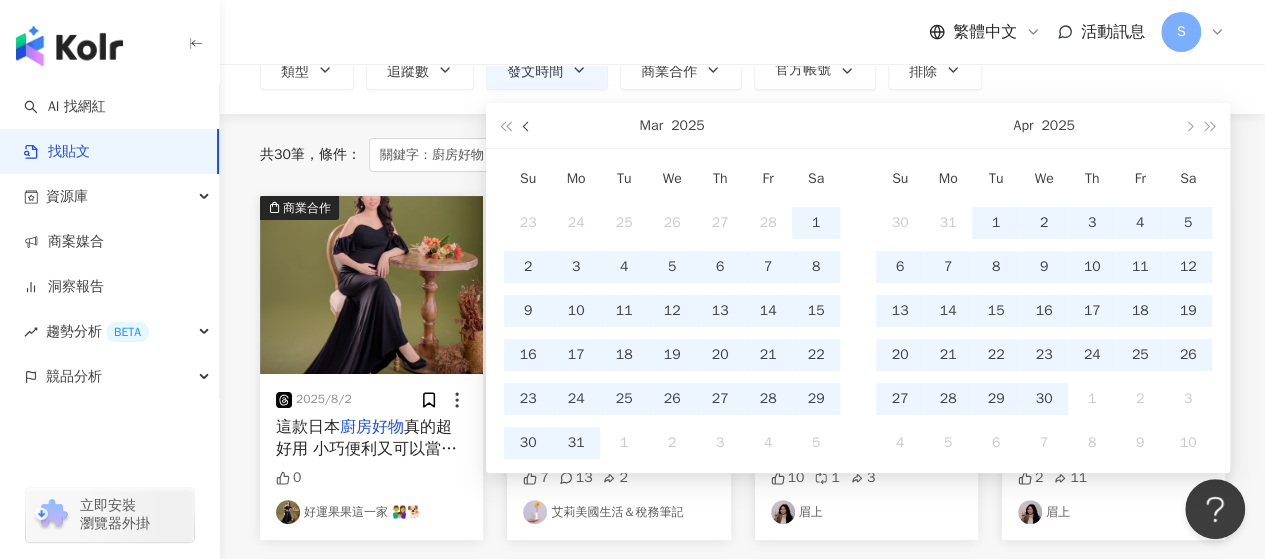click at bounding box center [528, 127] 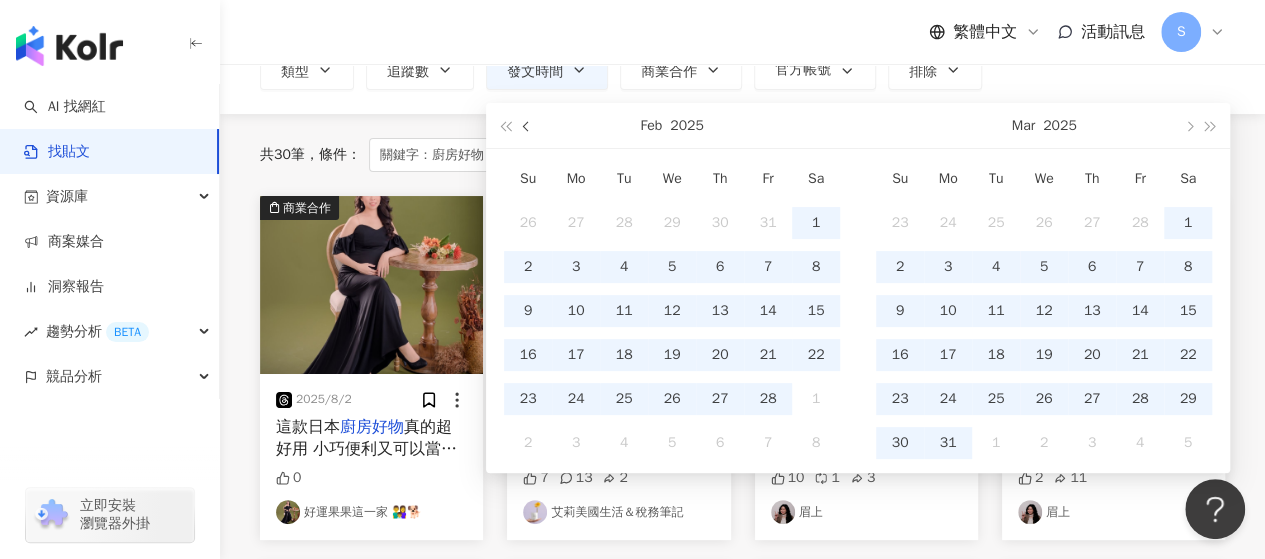 click at bounding box center [528, 127] 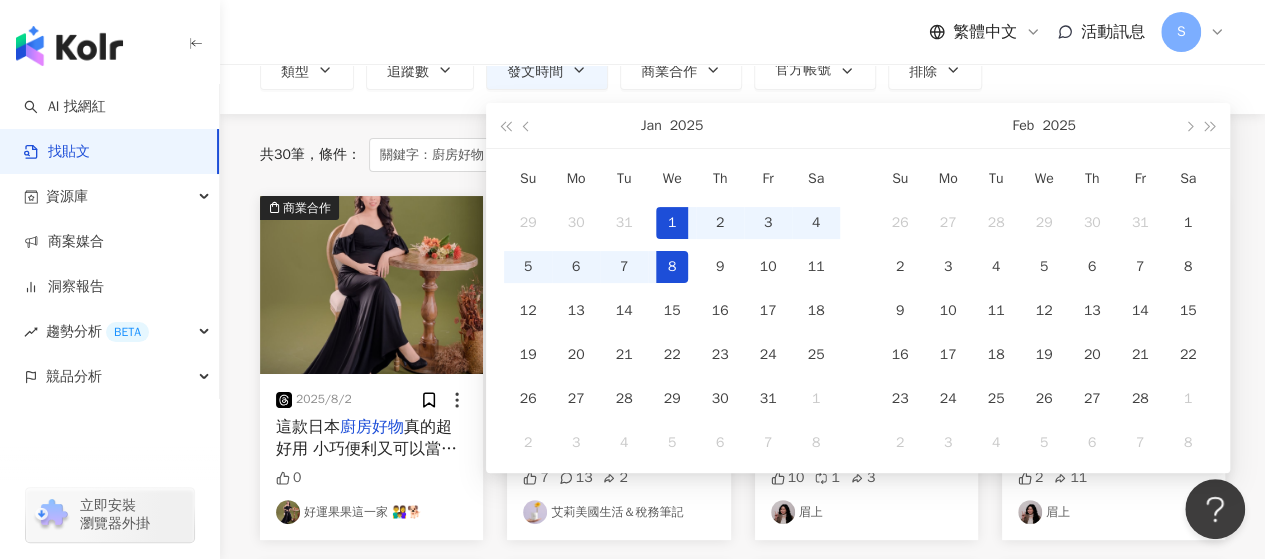 click on "8" at bounding box center [672, 267] 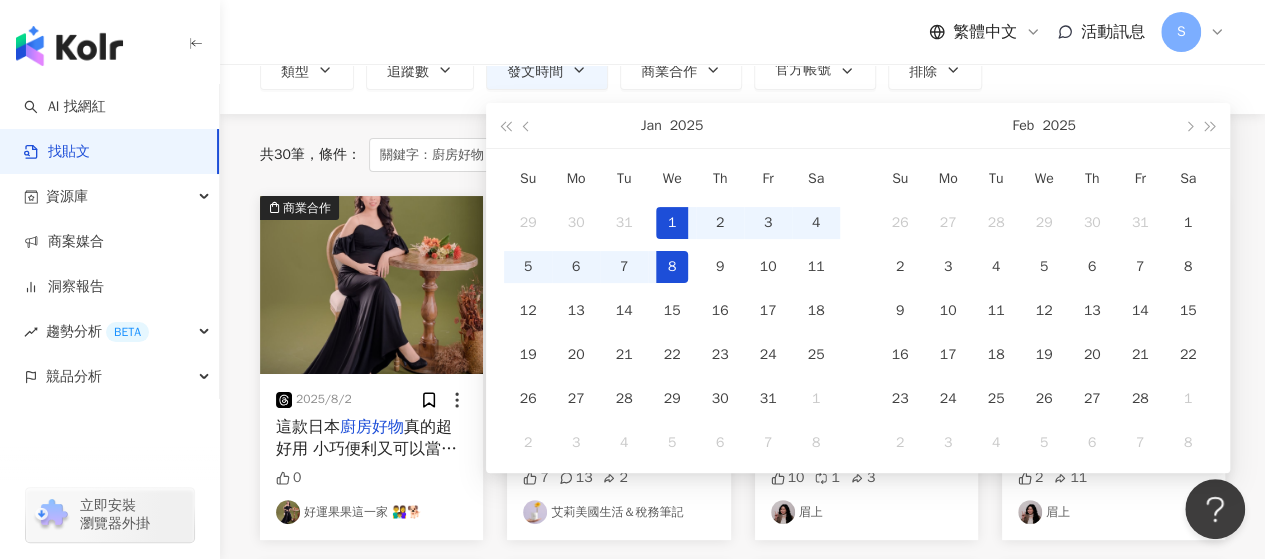 type on "**********" 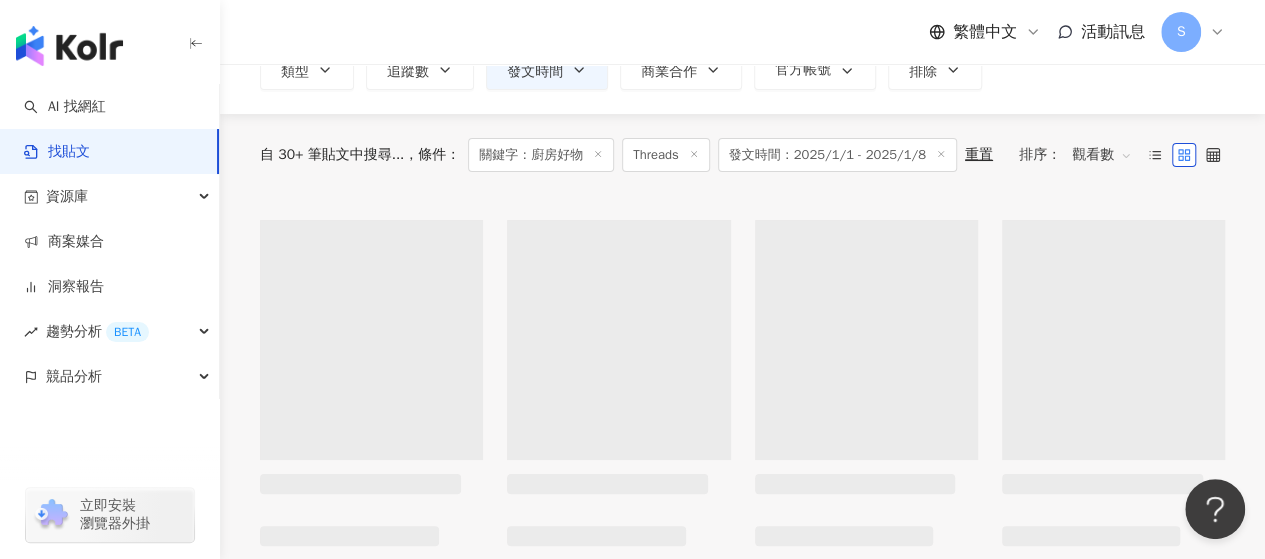 type on "**********" 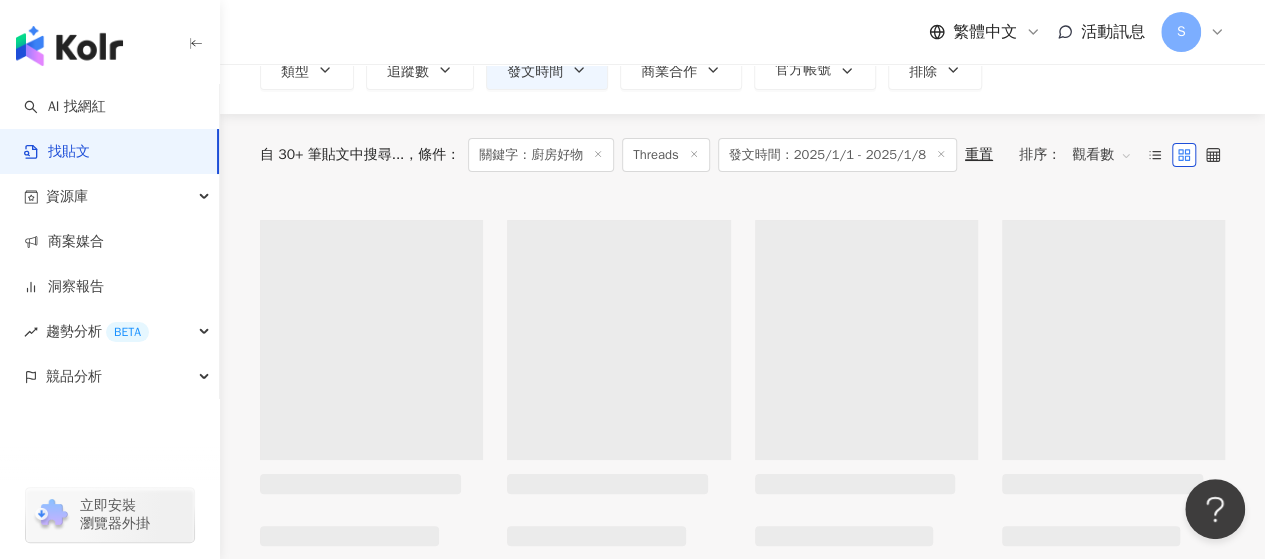 type on "**********" 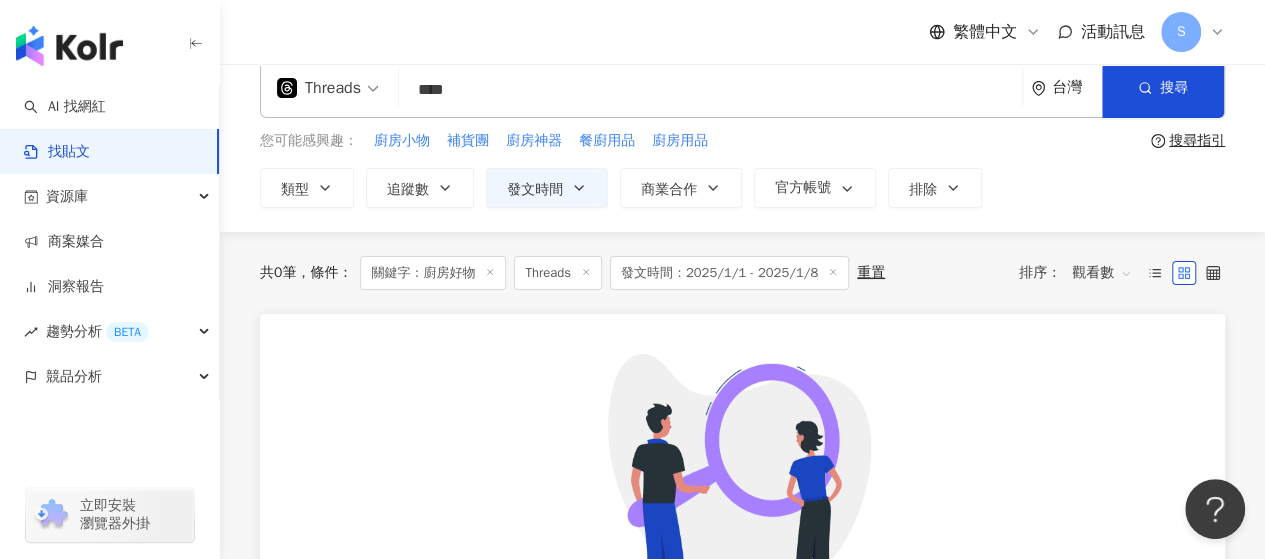scroll, scrollTop: 0, scrollLeft: 0, axis: both 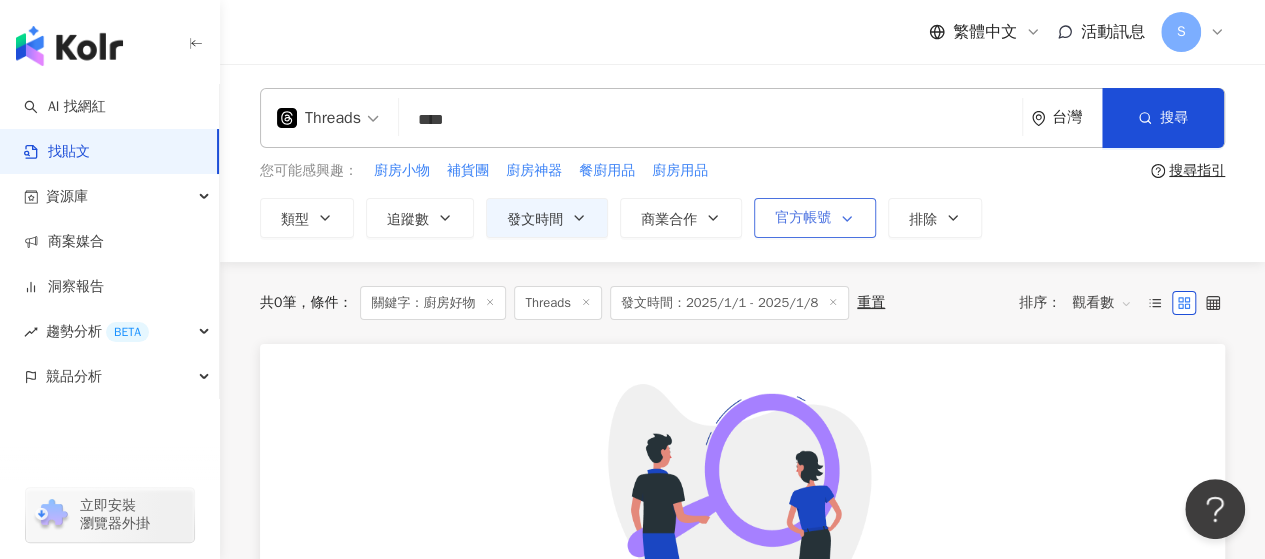 click on "官方帳號" at bounding box center (803, 218) 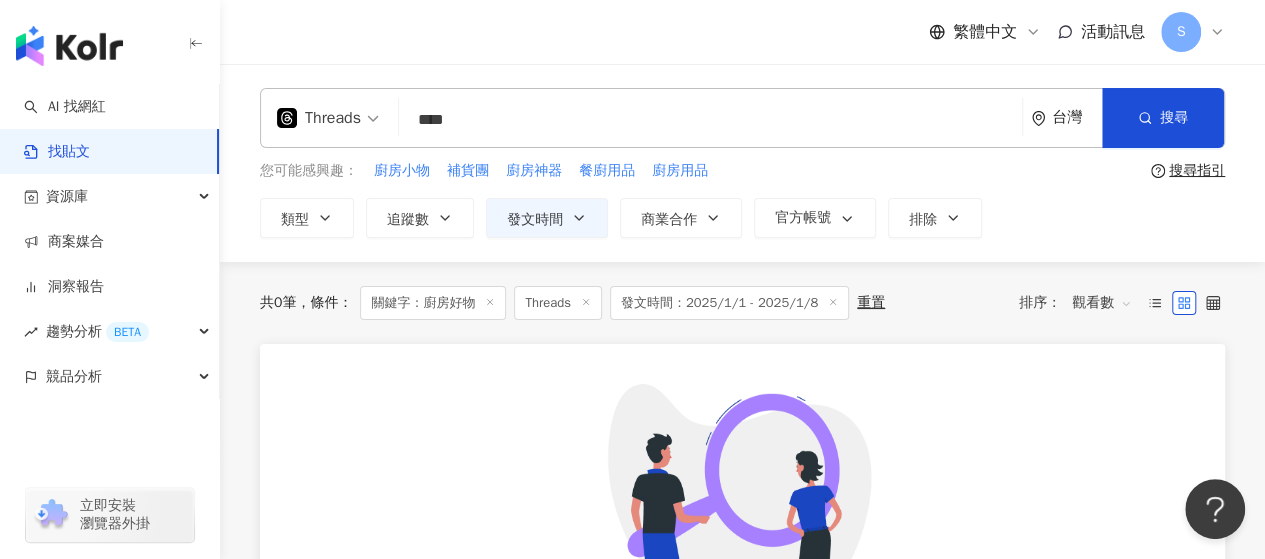 click on "**********" at bounding box center [742, 163] 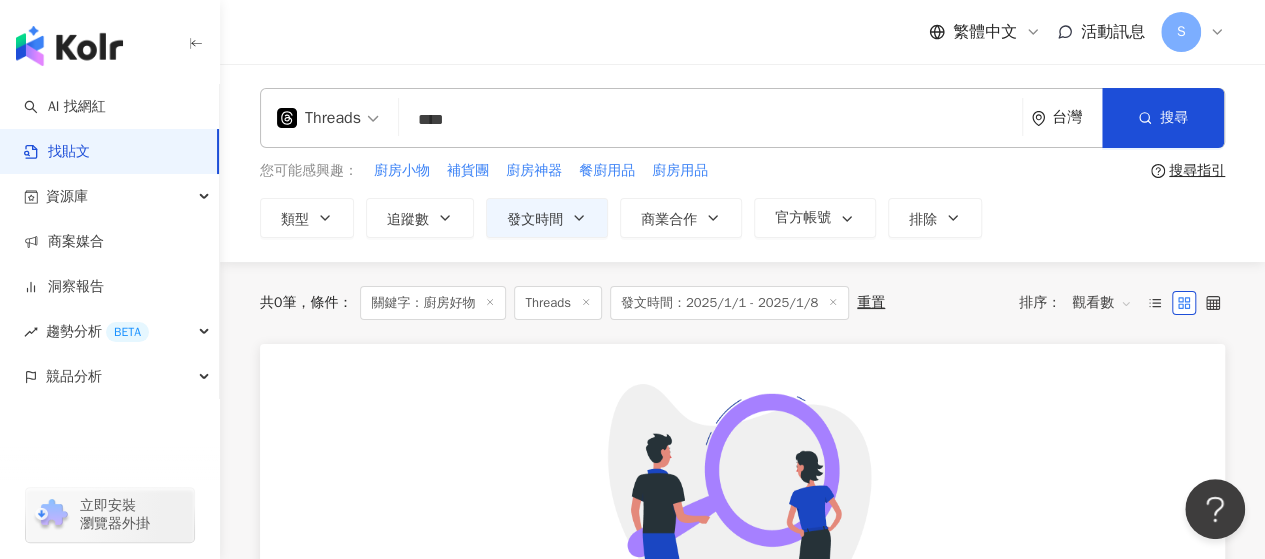 drag, startPoint x: 492, startPoint y: 123, endPoint x: 402, endPoint y: 116, distance: 90.27181 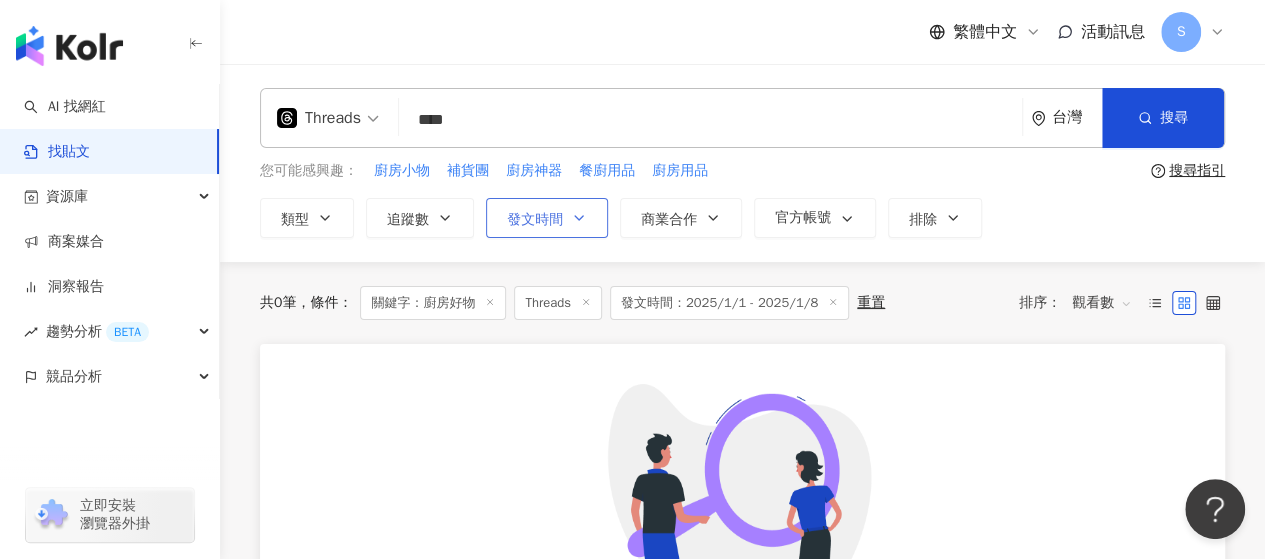 type on "****" 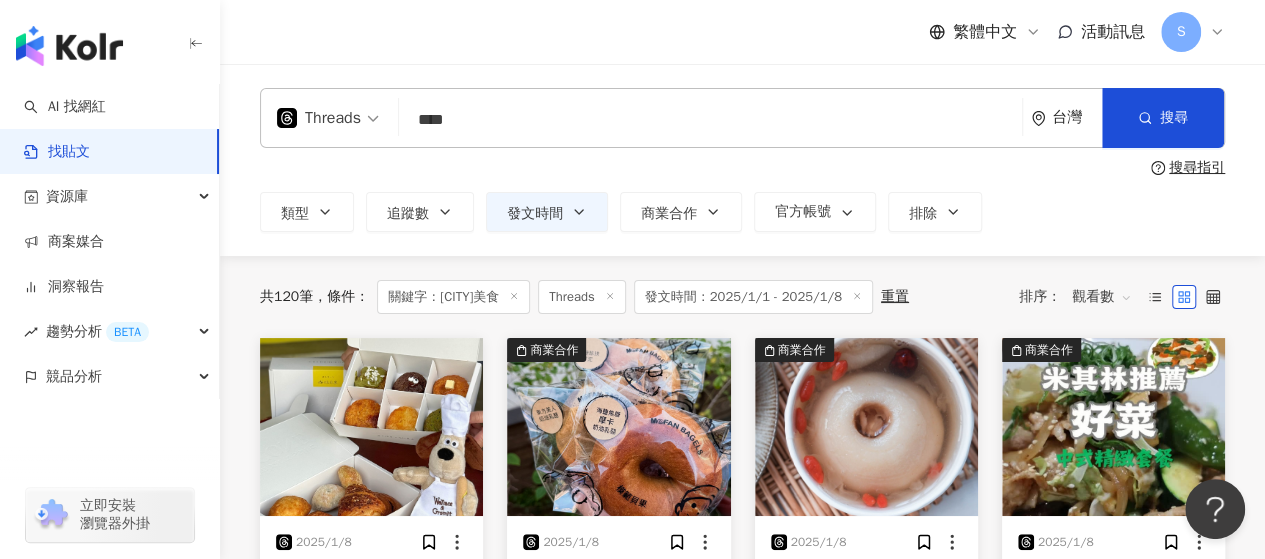 click 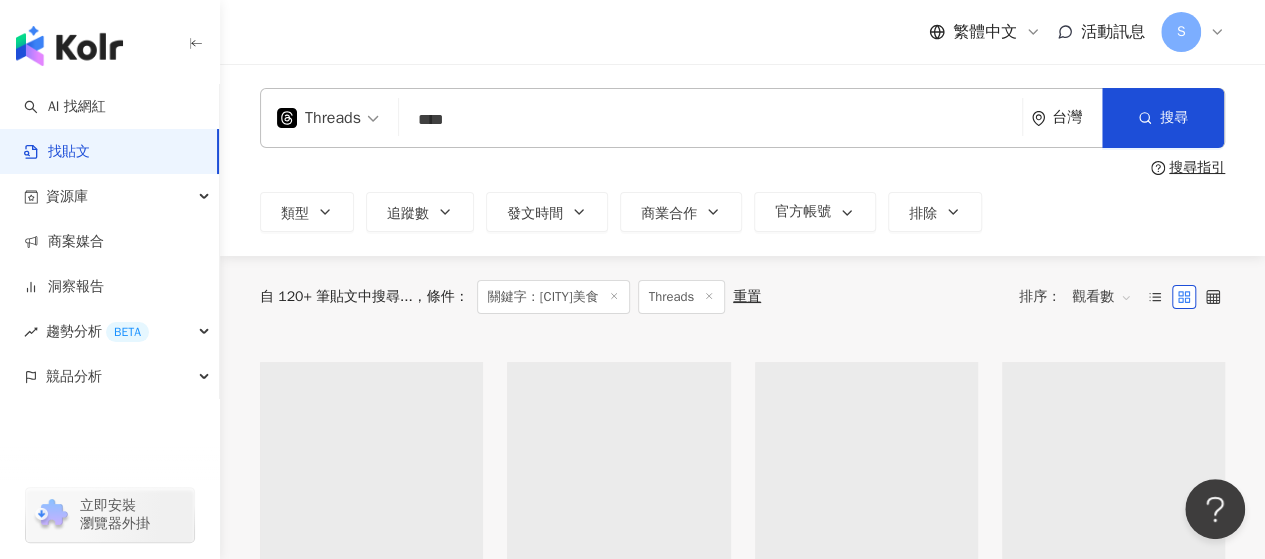type 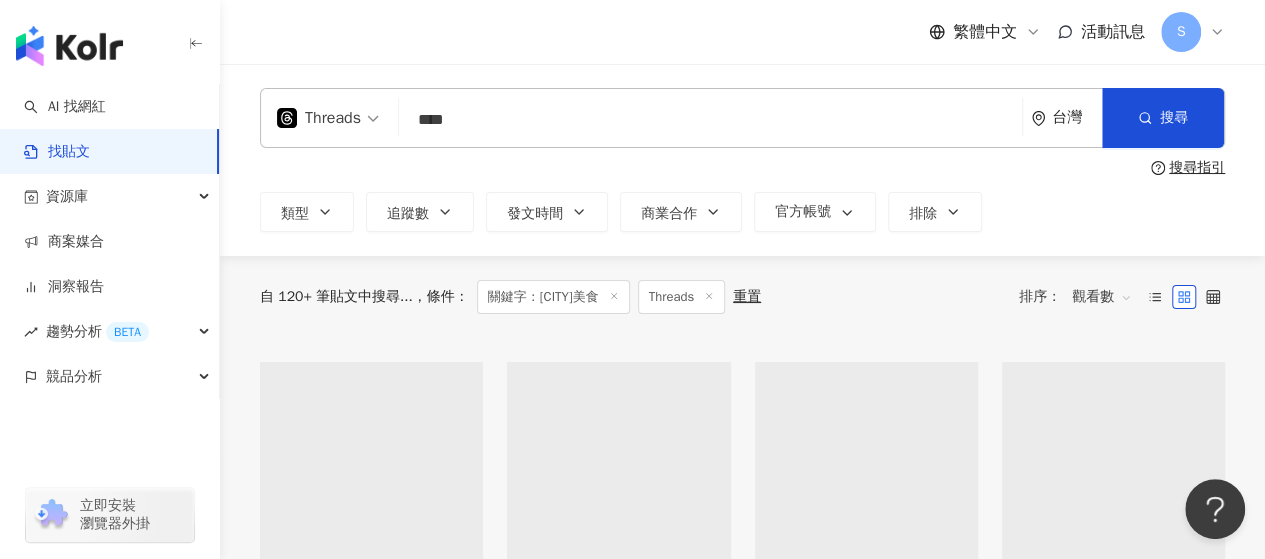 type 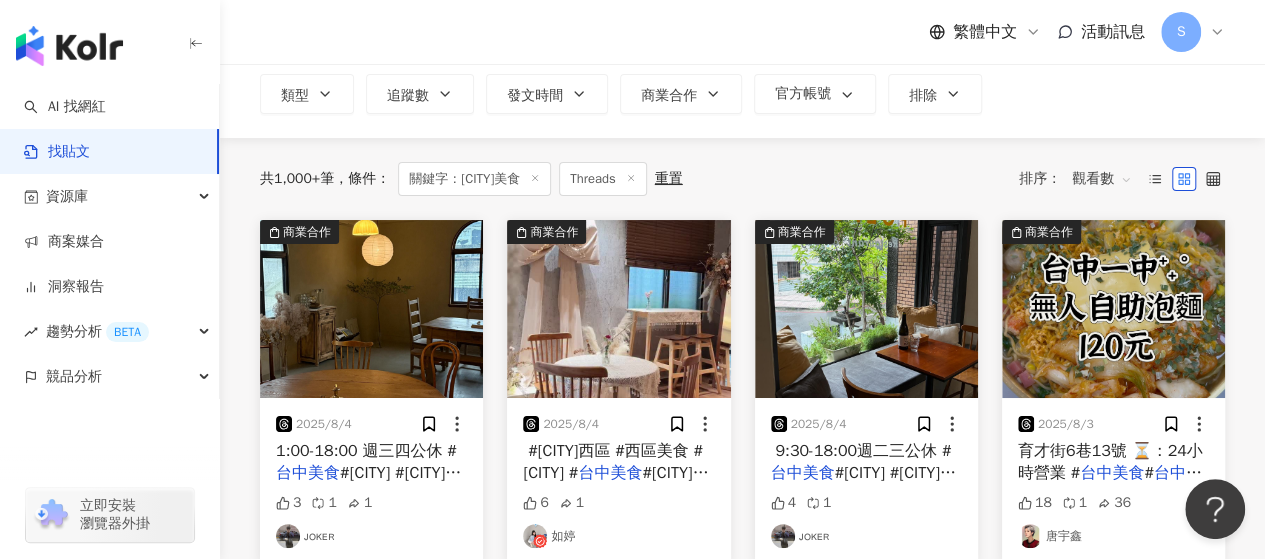 scroll, scrollTop: 100, scrollLeft: 0, axis: vertical 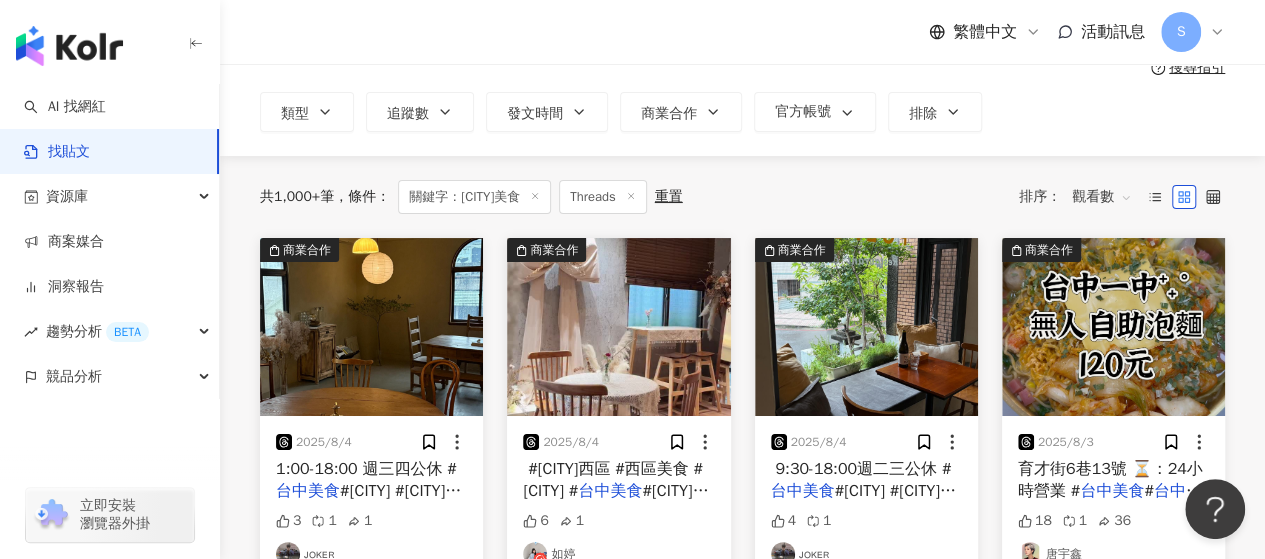 click on "觀看數" at bounding box center (1102, 197) 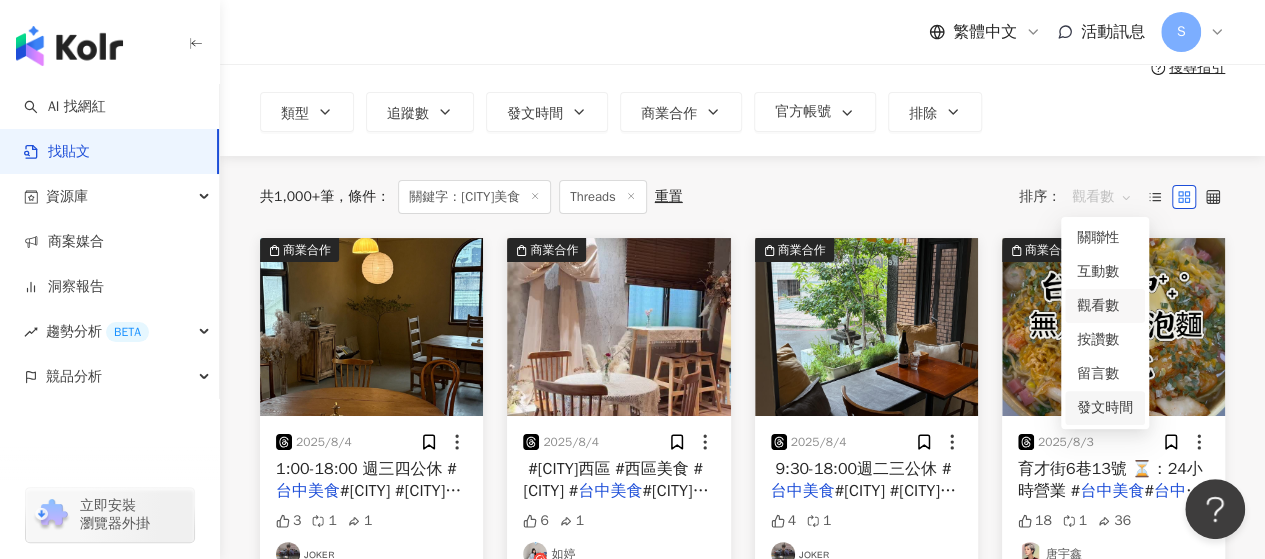 click on "發文時間" at bounding box center [1105, 408] 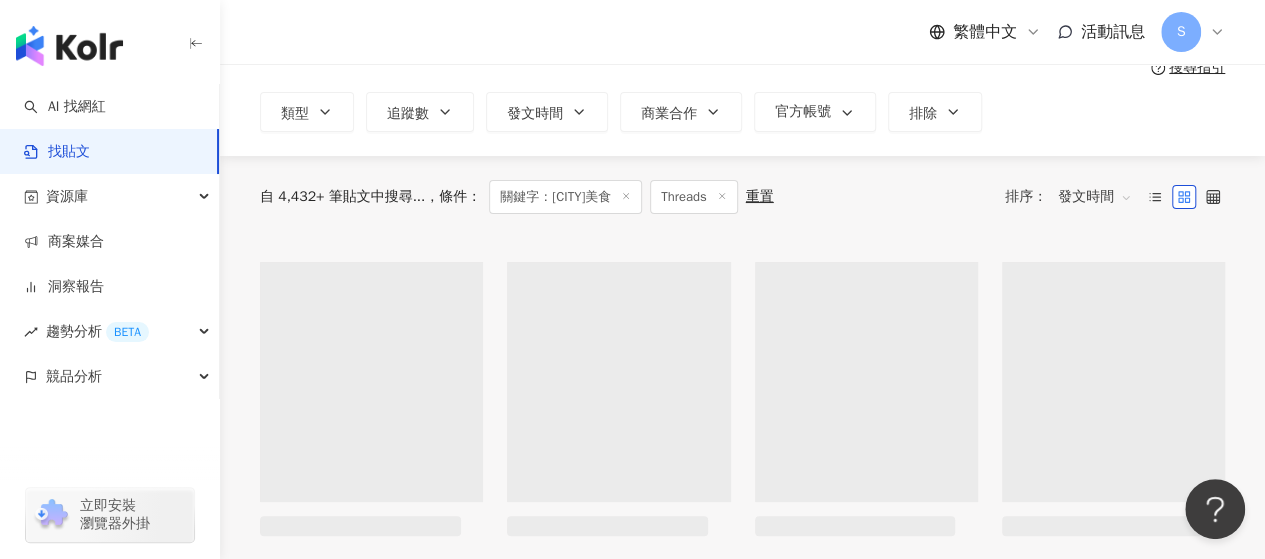 scroll, scrollTop: 0, scrollLeft: 0, axis: both 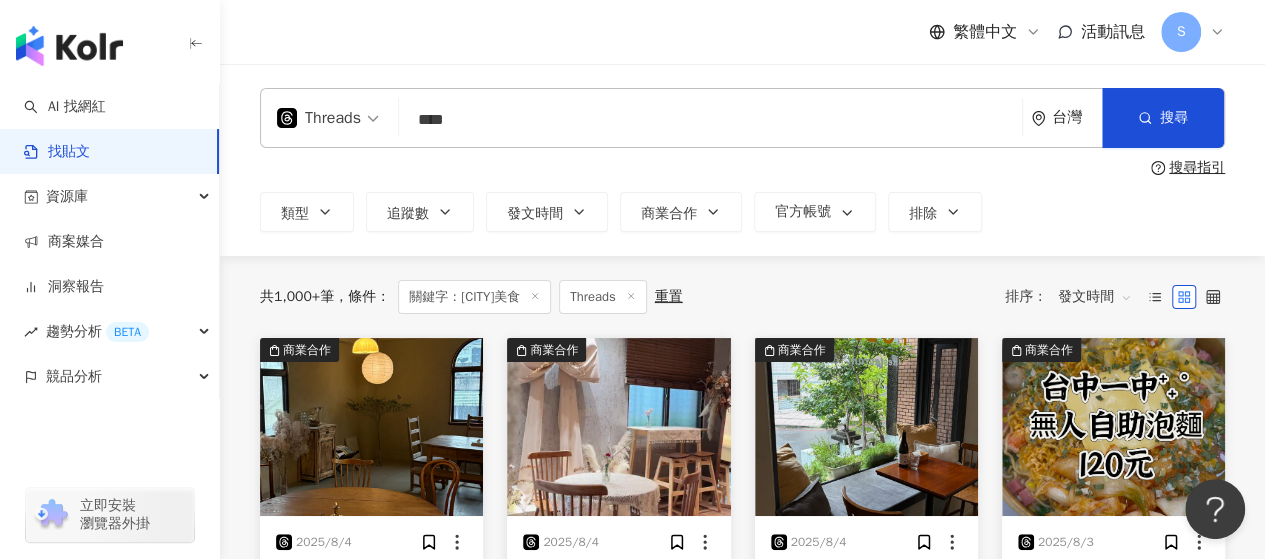 click on "發文時間" at bounding box center (1095, 297) 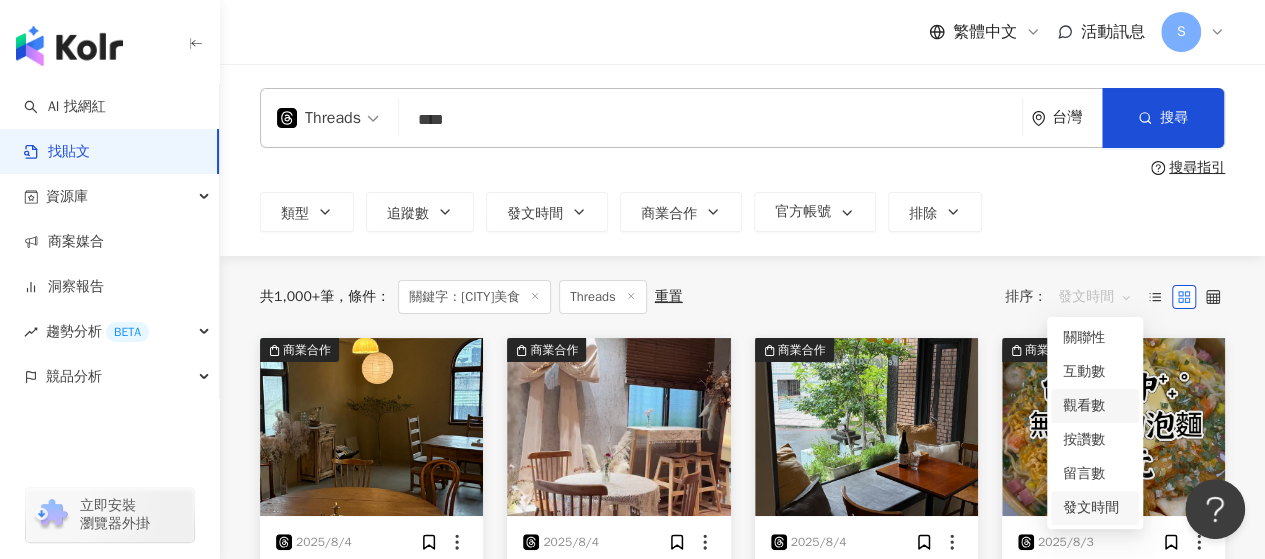 click on "觀看數" at bounding box center [1095, 406] 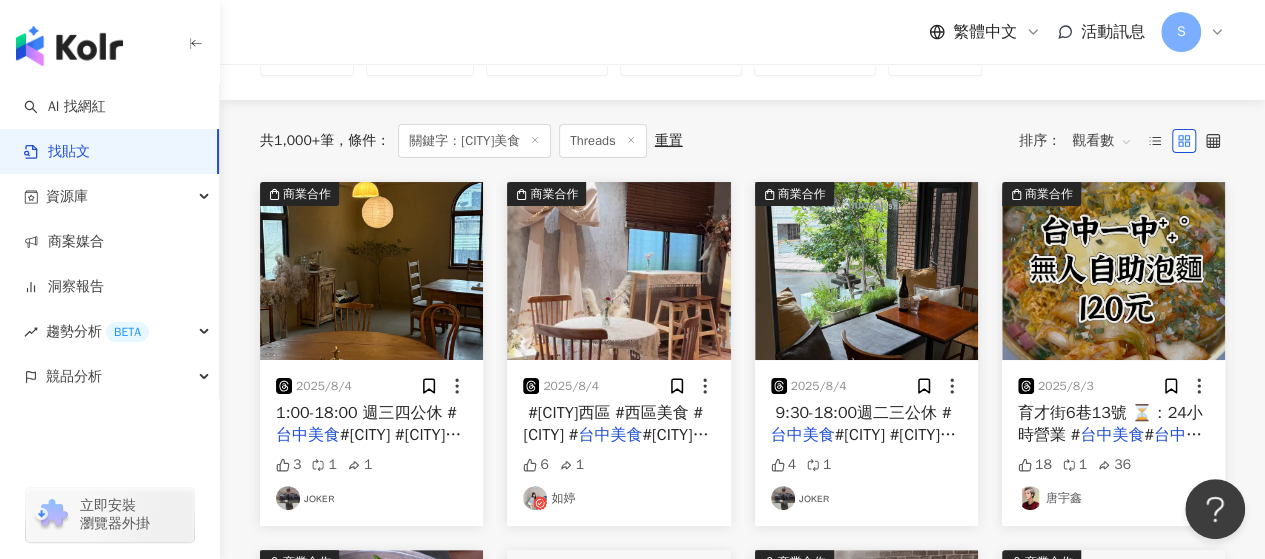 scroll, scrollTop: 200, scrollLeft: 0, axis: vertical 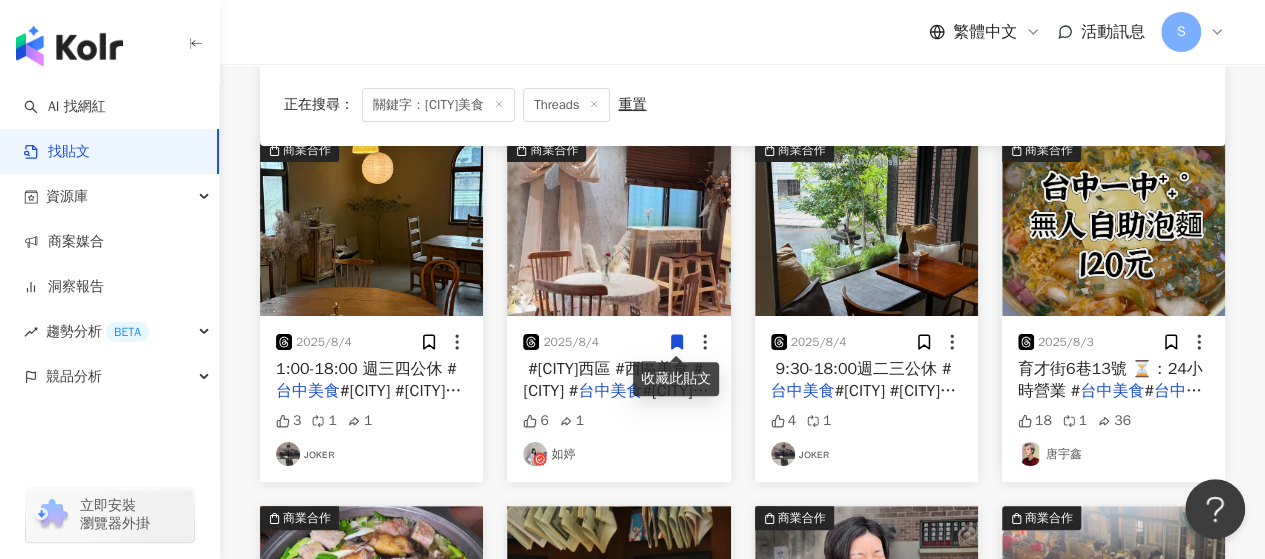 drag, startPoint x: 431, startPoint y: 387, endPoint x: 397, endPoint y: 391, distance: 34.234486 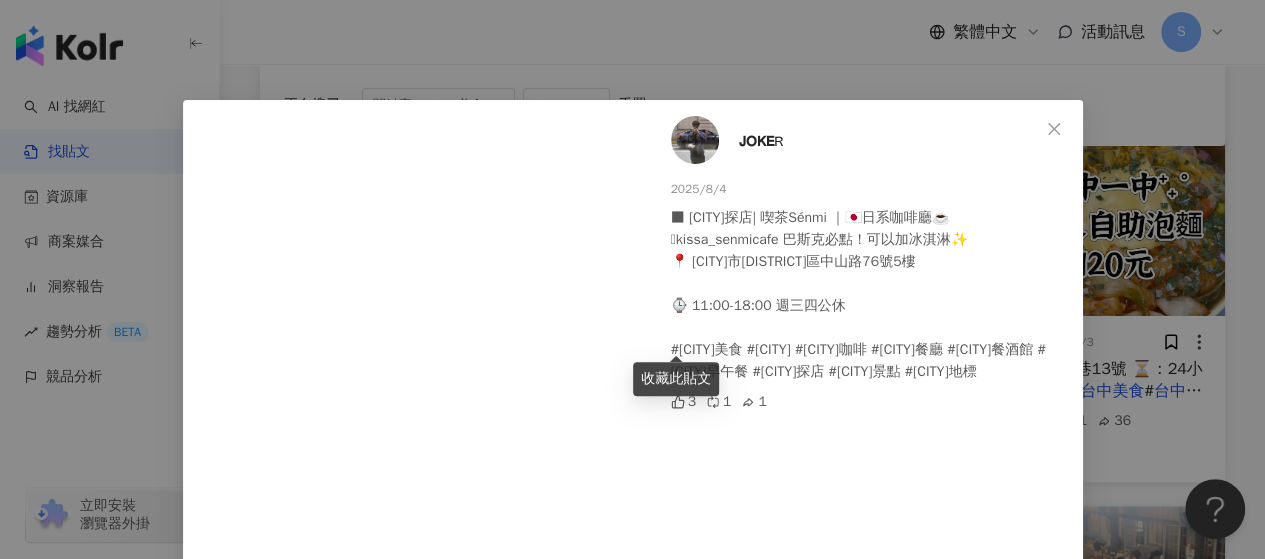 scroll, scrollTop: 232, scrollLeft: 0, axis: vertical 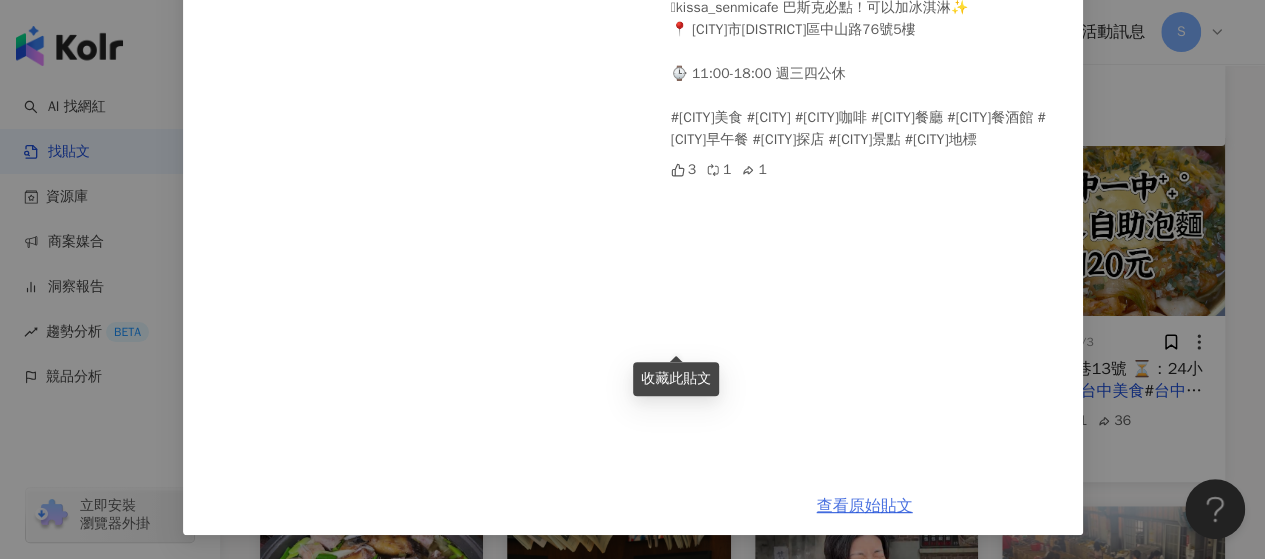 click on "查看原始貼文" at bounding box center [865, 506] 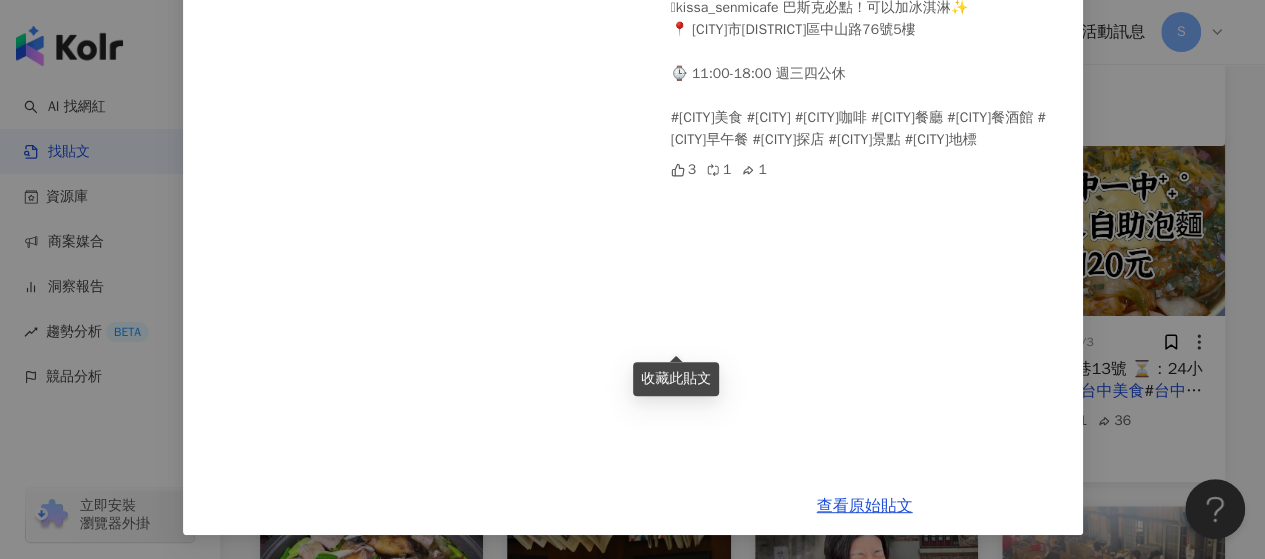scroll, scrollTop: 0, scrollLeft: 0, axis: both 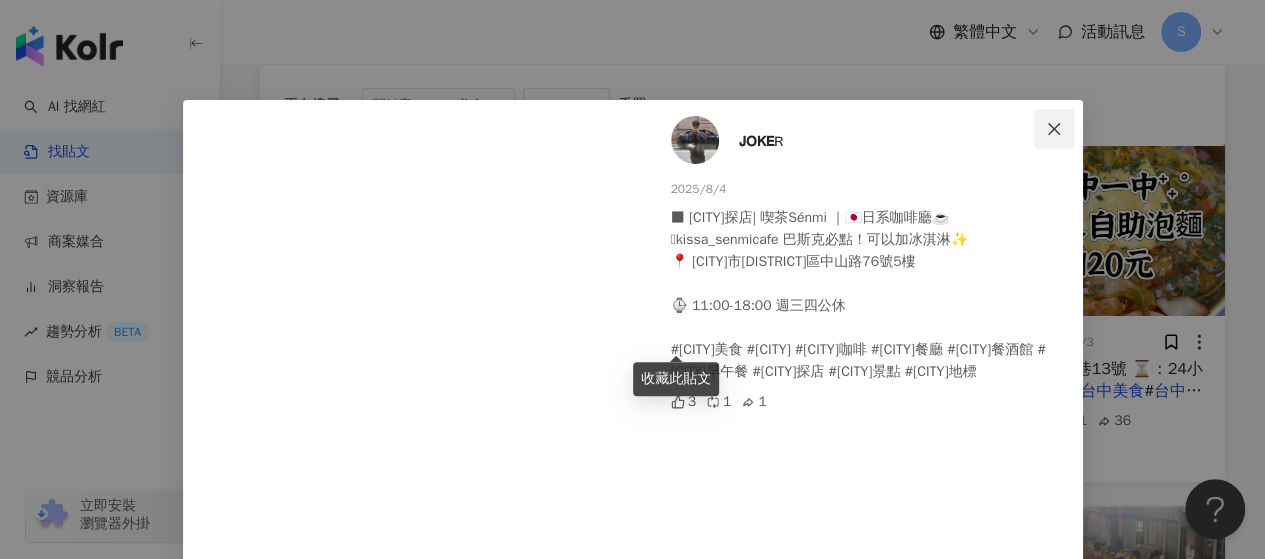 click 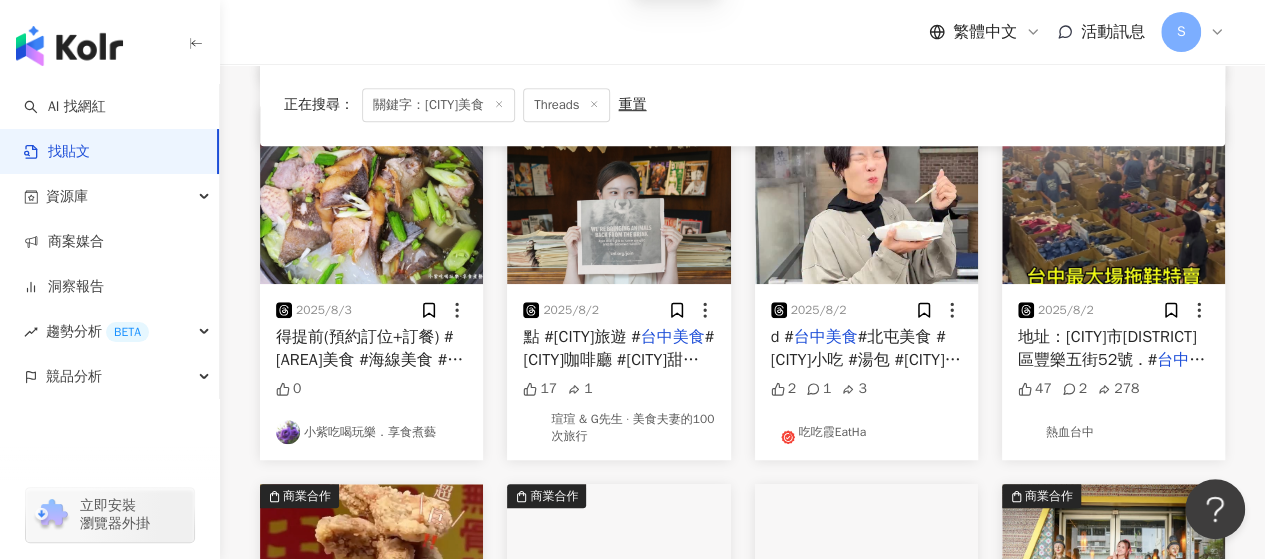 scroll, scrollTop: 900, scrollLeft: 0, axis: vertical 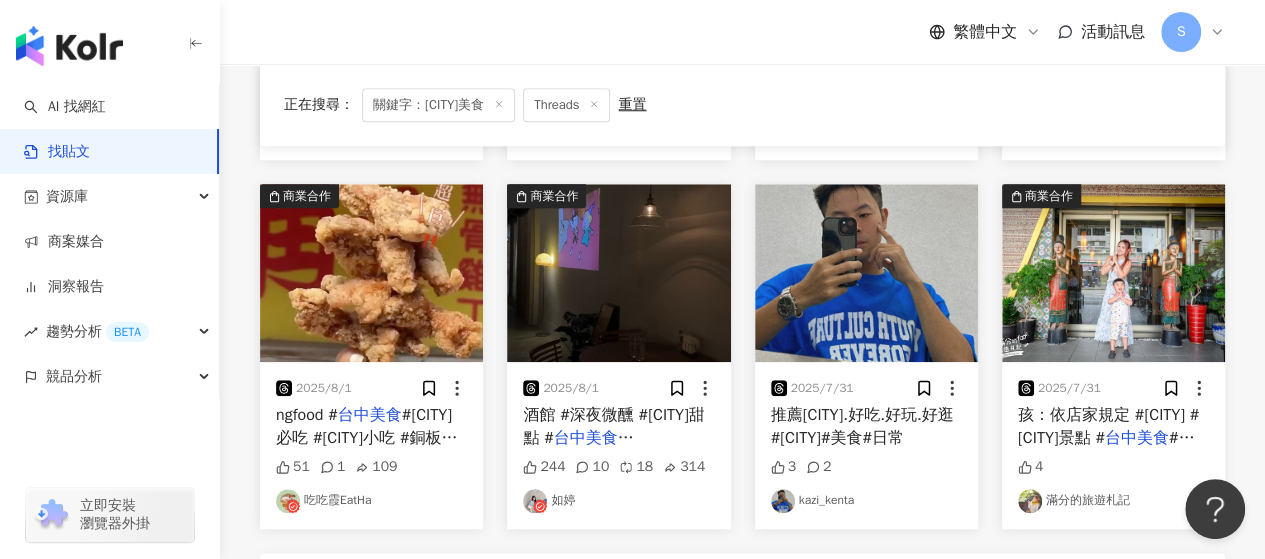 click on "推薦[CITY].好吃.好玩.好逛
#[CITY]#美食#日常" at bounding box center [862, 426] 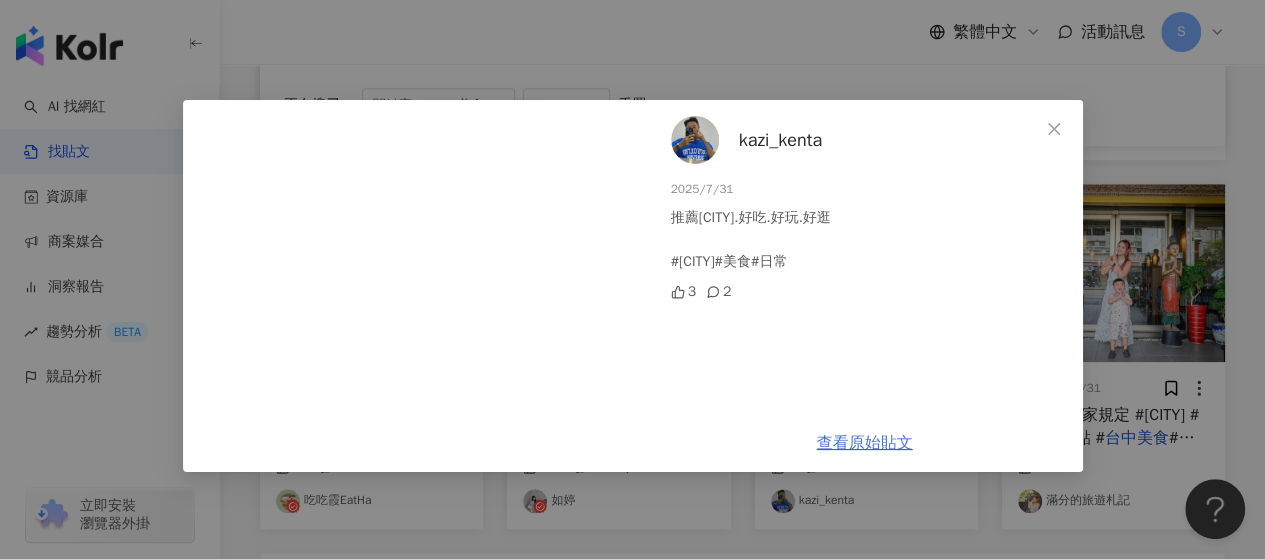 click on "查看原始貼文" at bounding box center [865, 443] 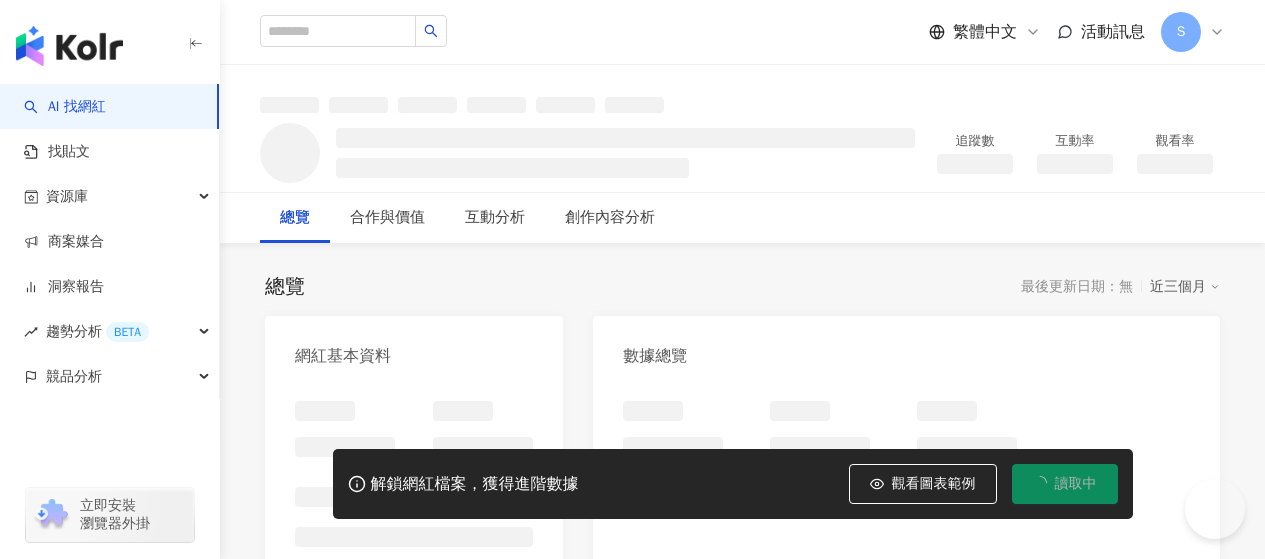 scroll, scrollTop: 0, scrollLeft: 0, axis: both 